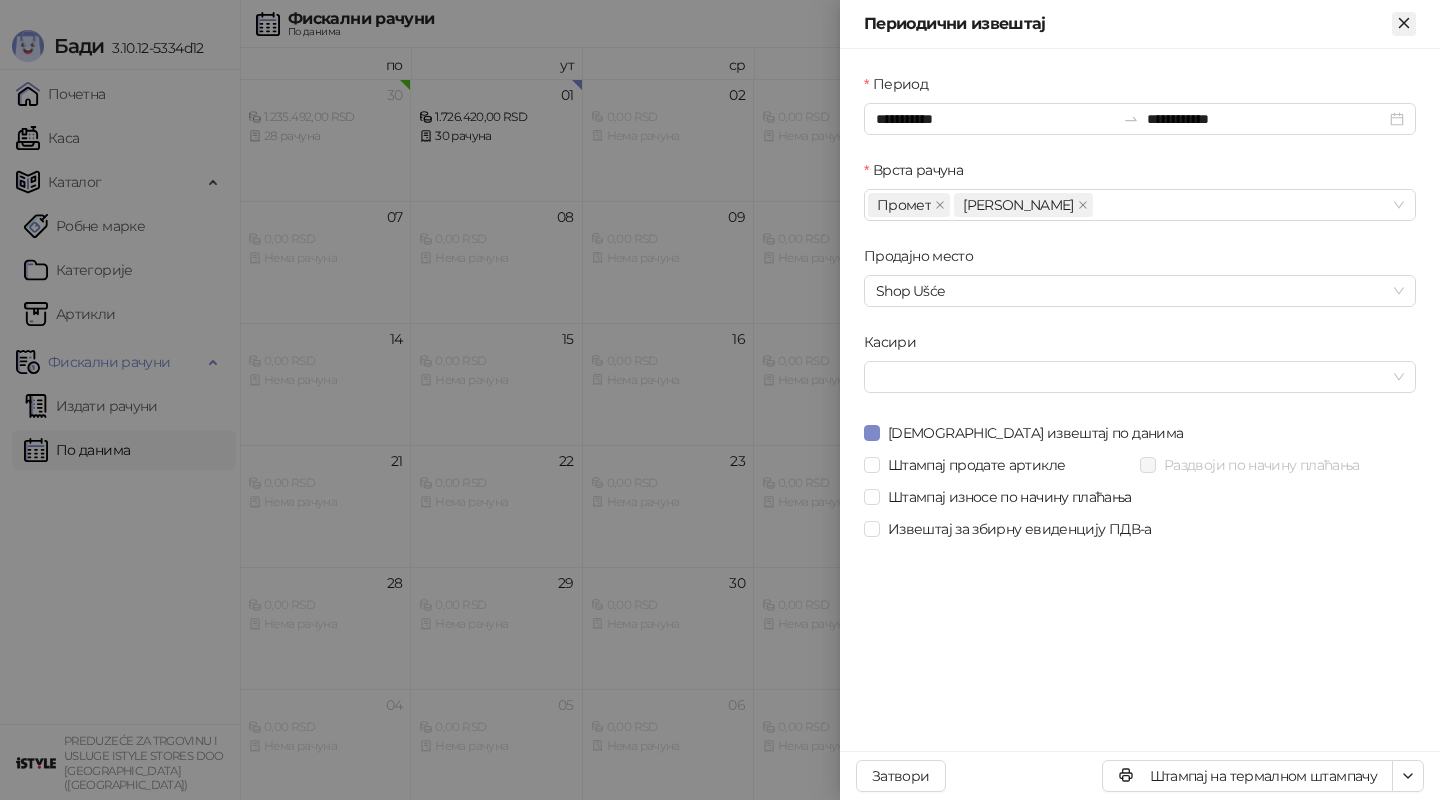 scroll, scrollTop: 0, scrollLeft: 0, axis: both 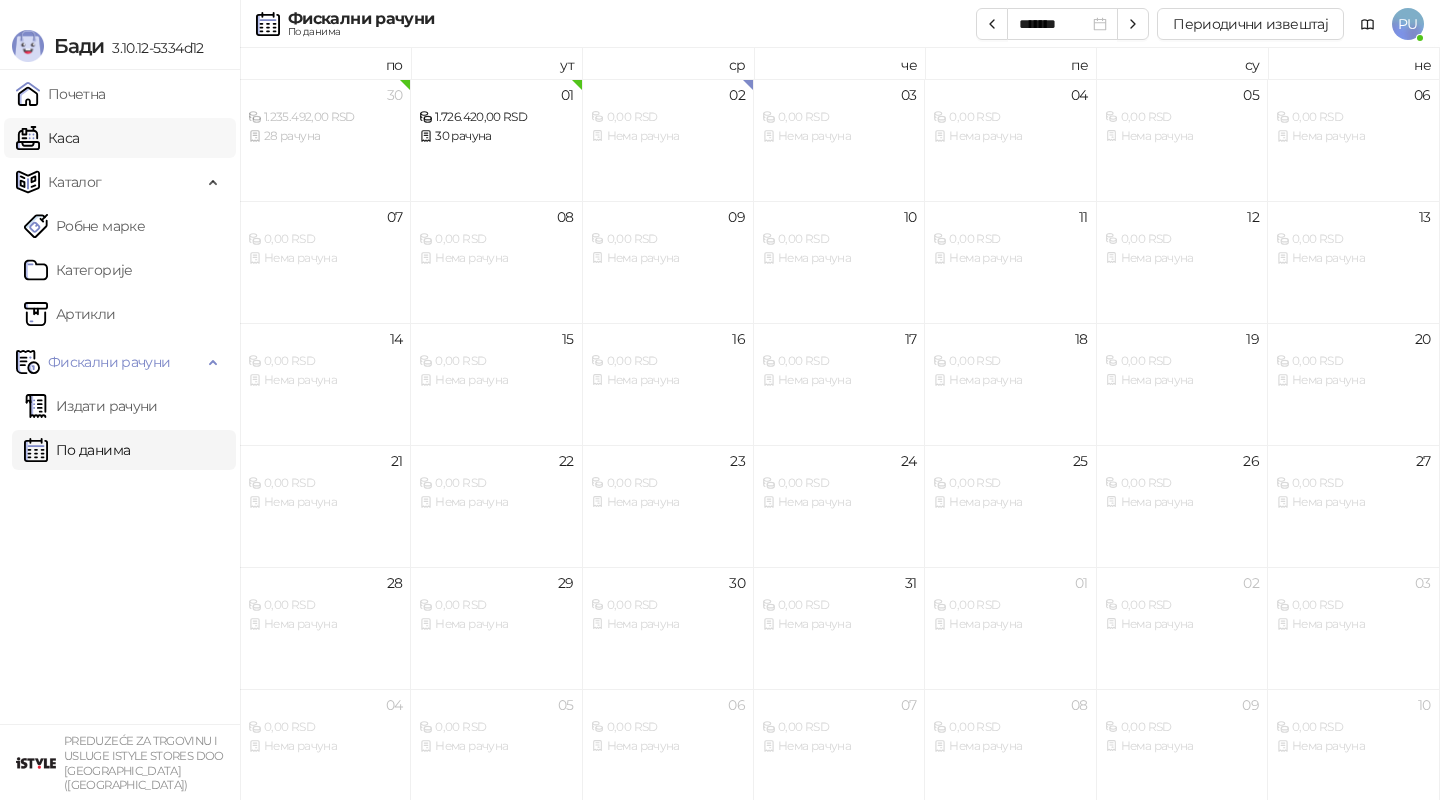 click on "Каса" at bounding box center (47, 138) 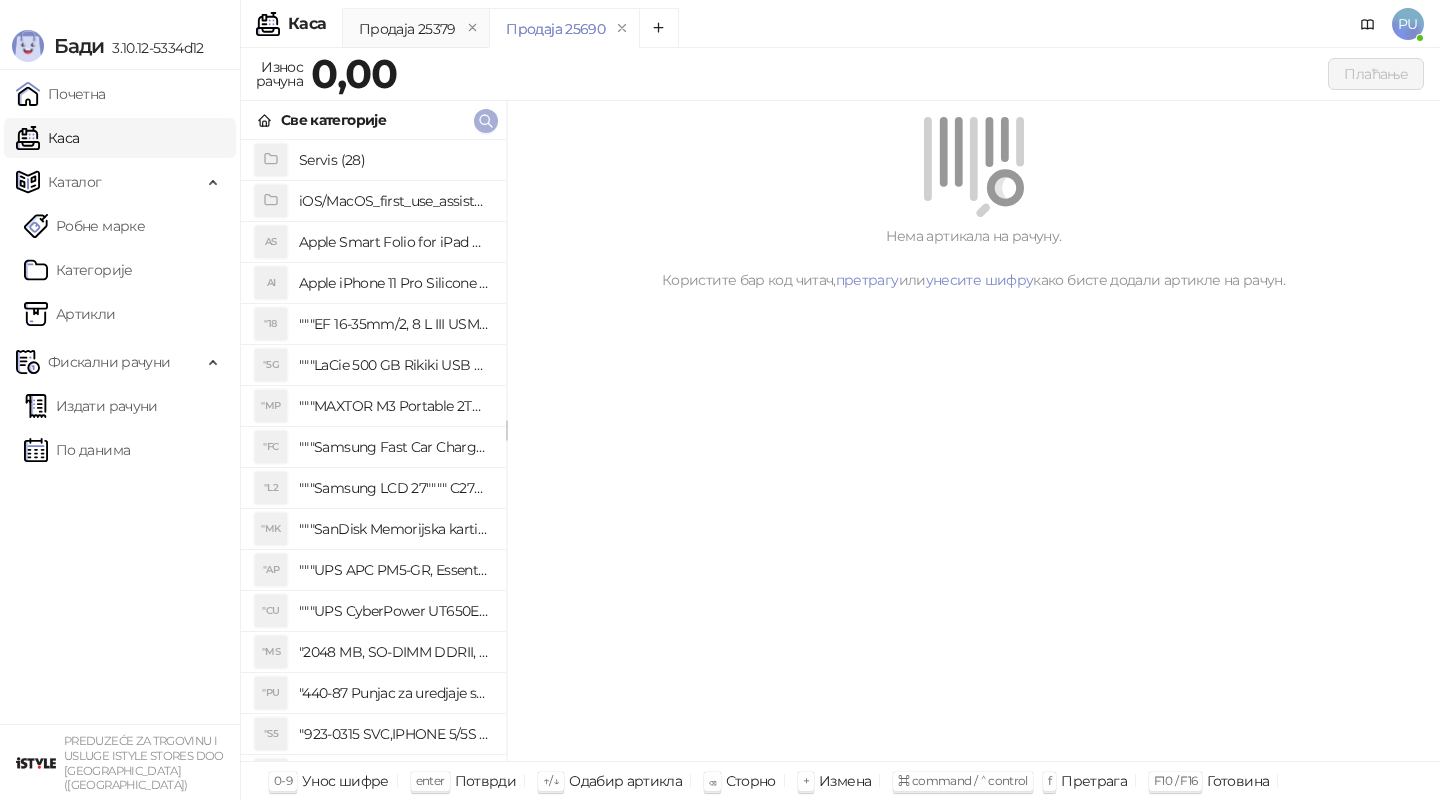 click at bounding box center [486, 120] 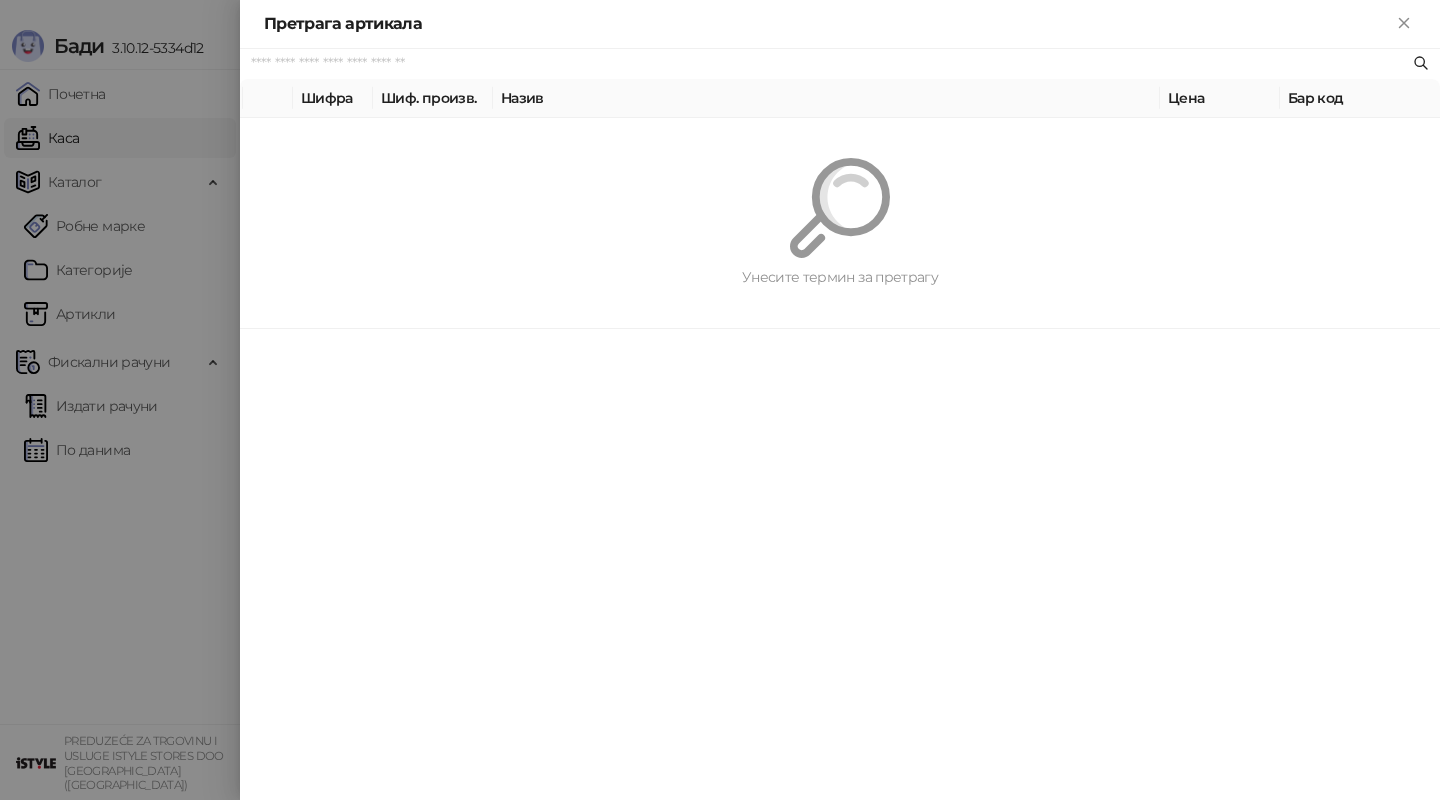 paste on "*********" 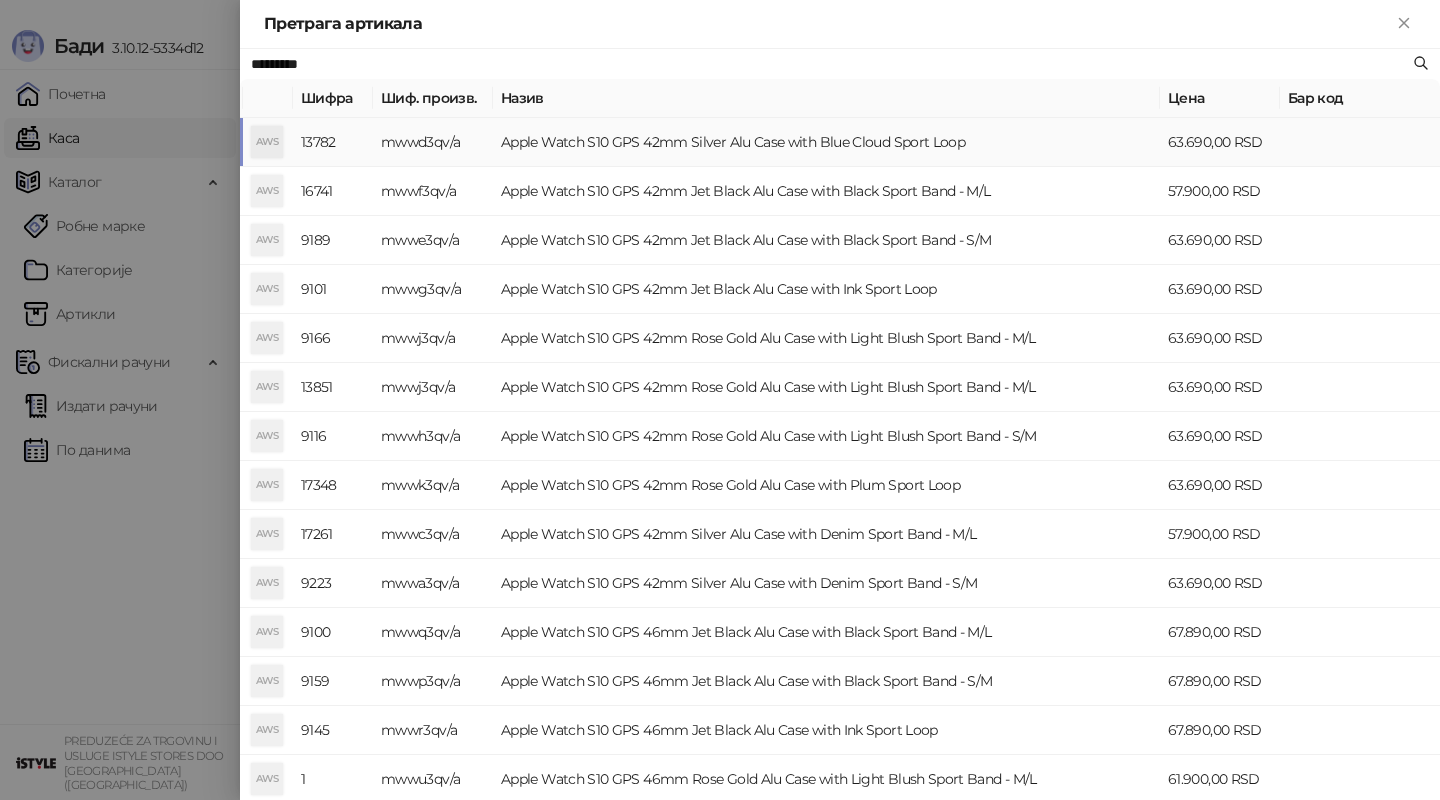 type on "*********" 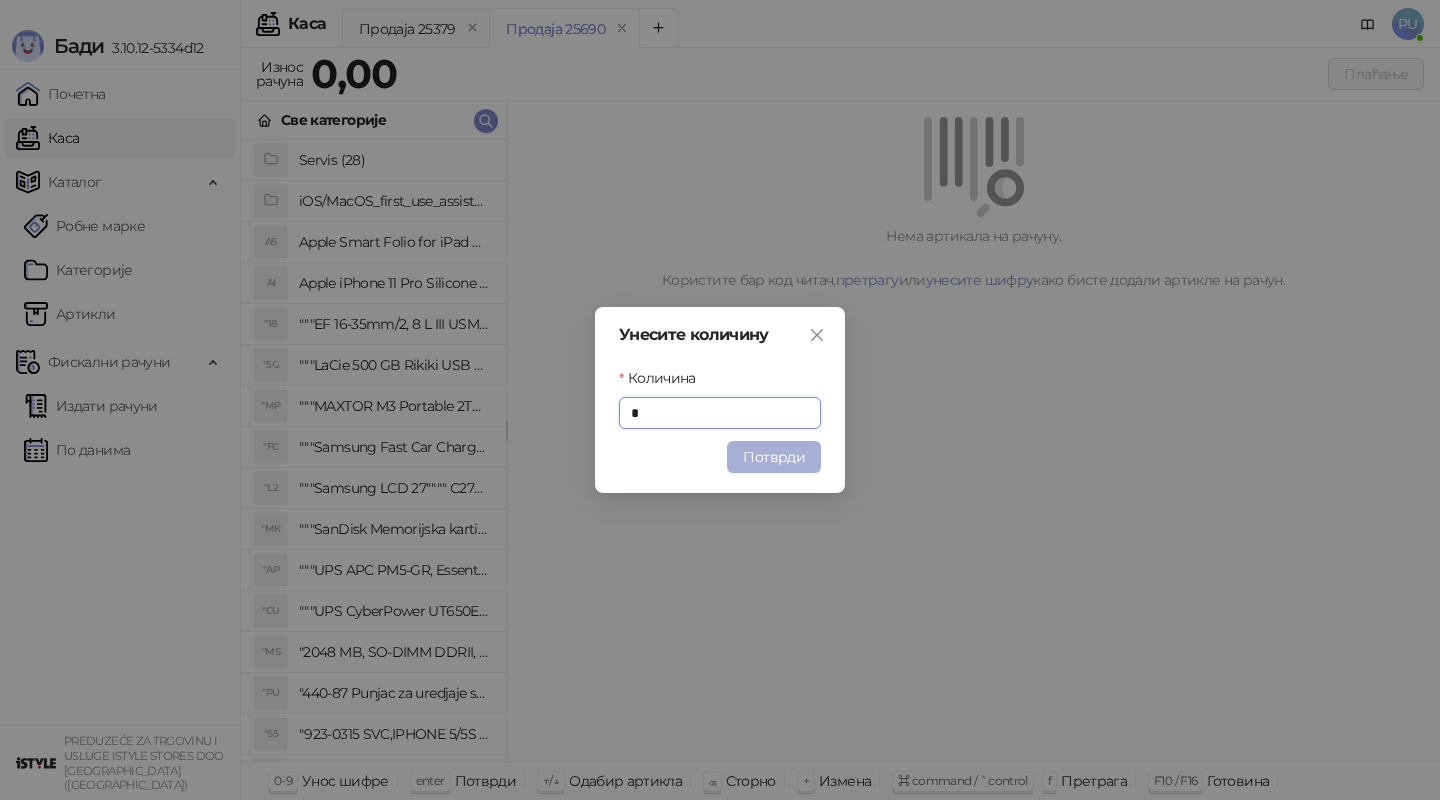 click on "Потврди" at bounding box center (774, 457) 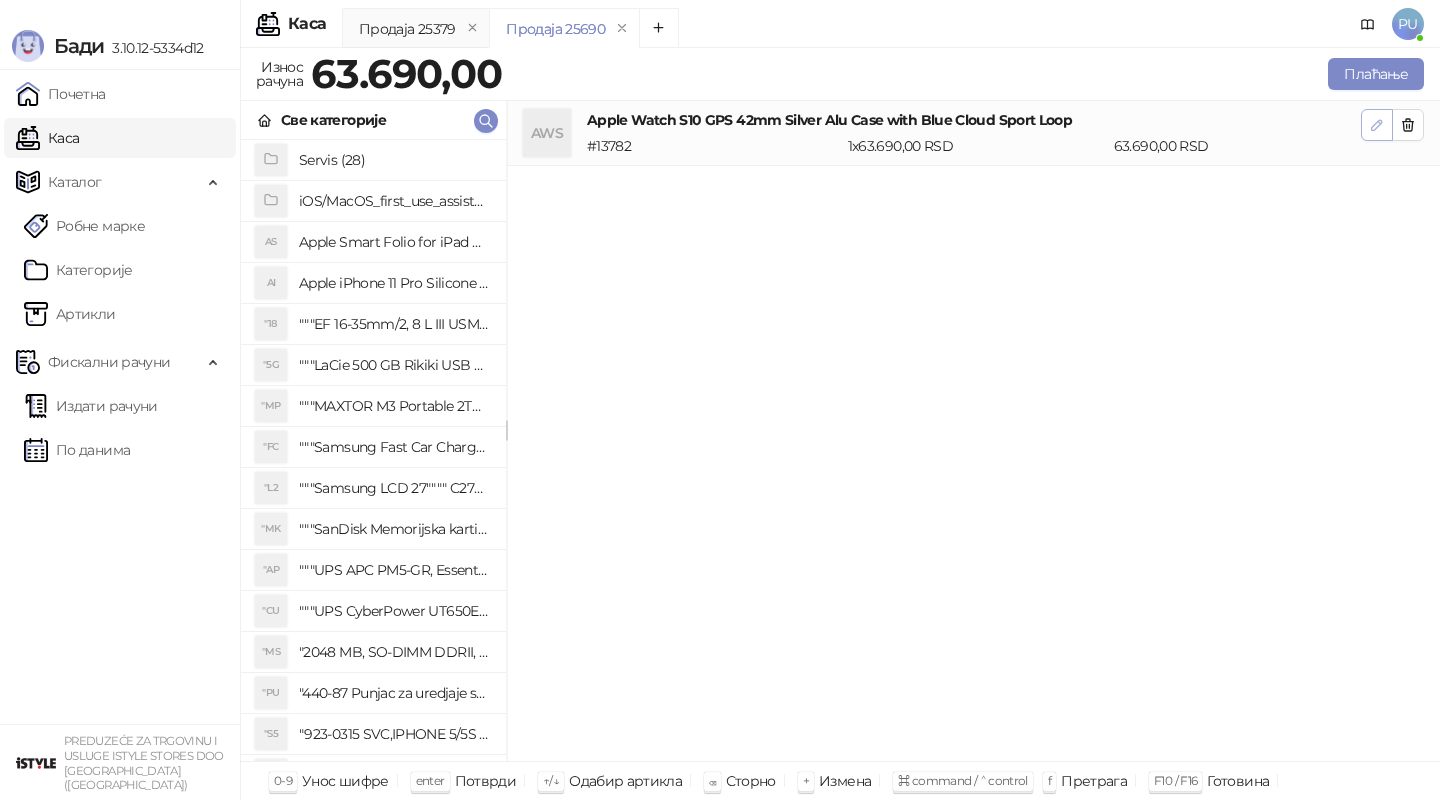 click 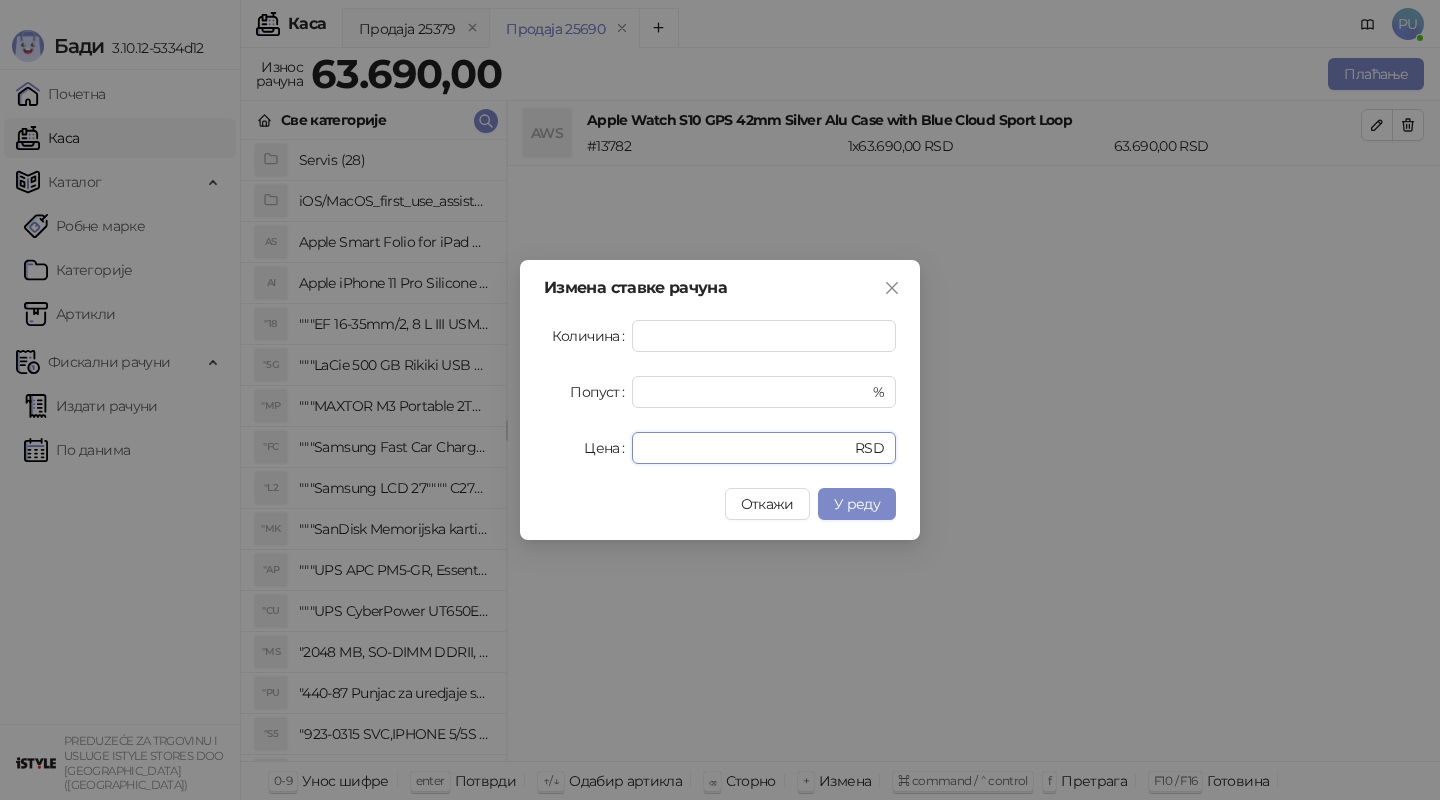 drag, startPoint x: 693, startPoint y: 448, endPoint x: 468, endPoint y: 445, distance: 225.02 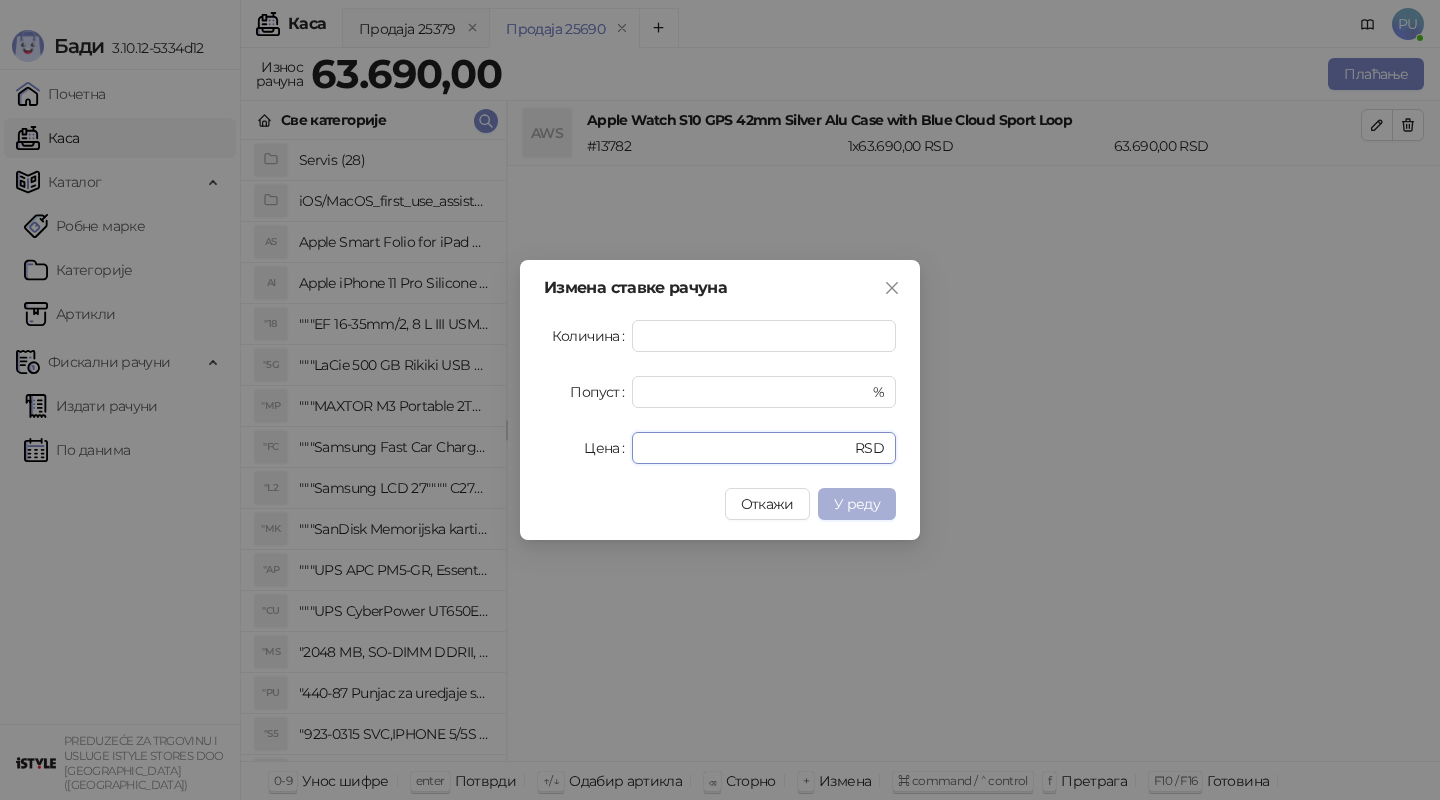 type on "*****" 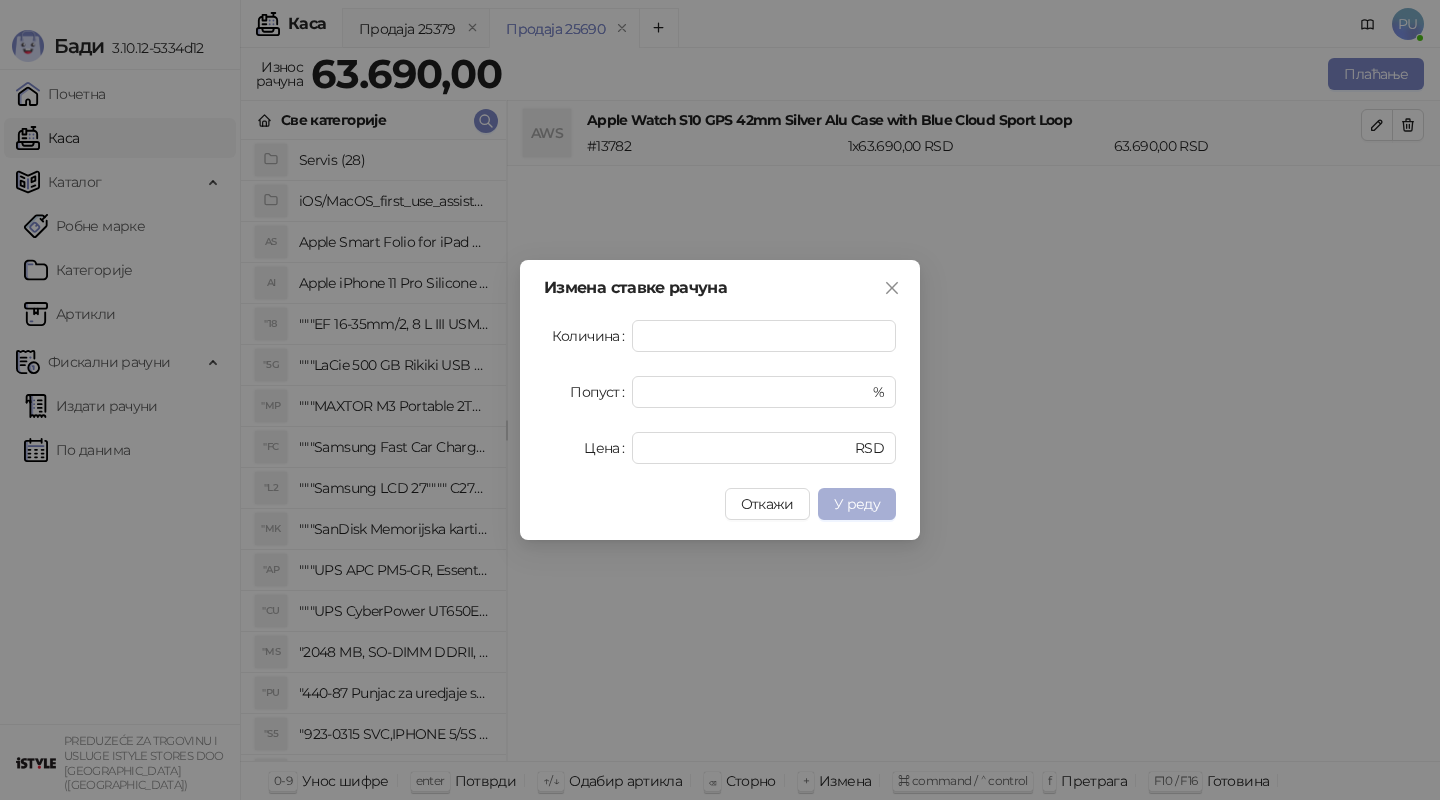 click on "У реду" at bounding box center (857, 504) 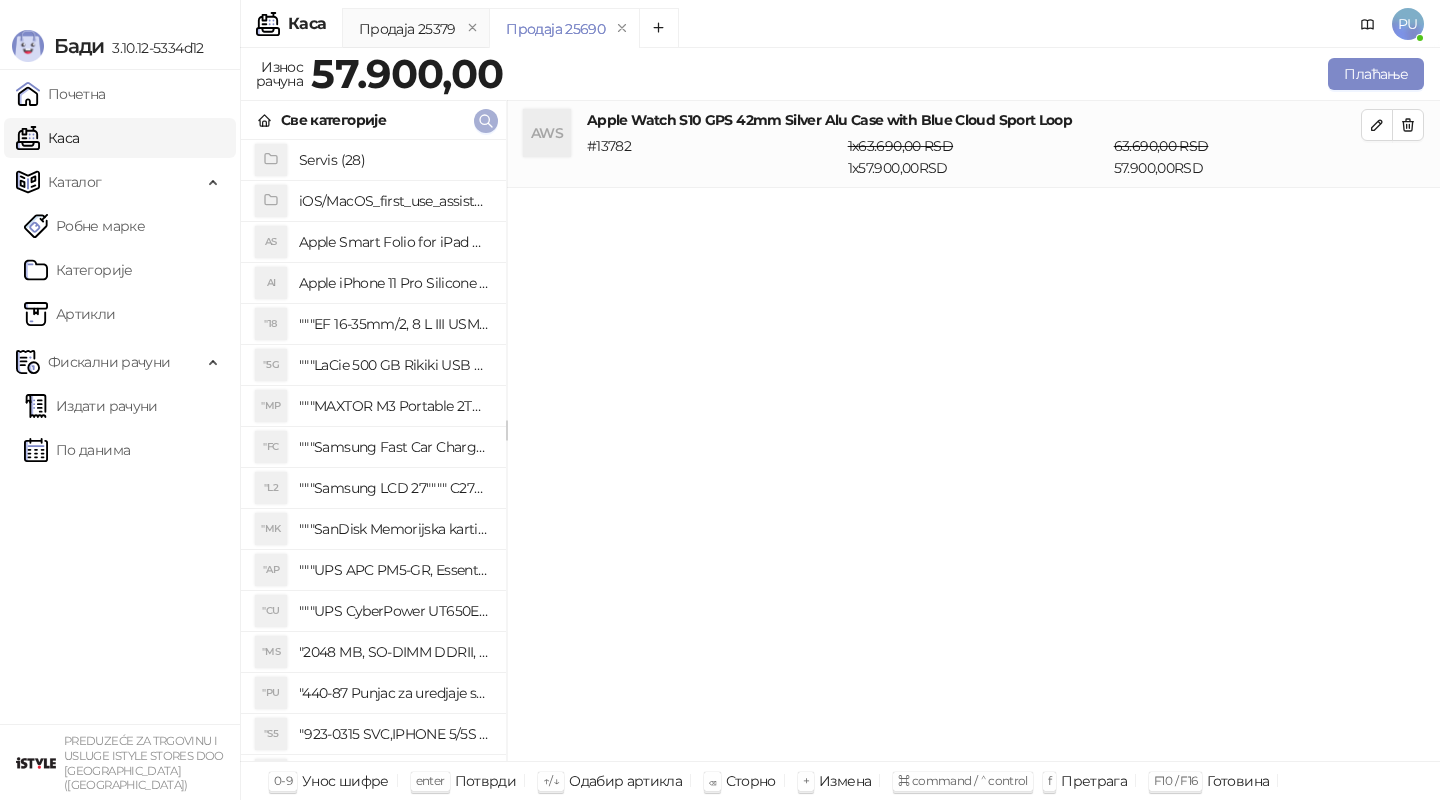 click 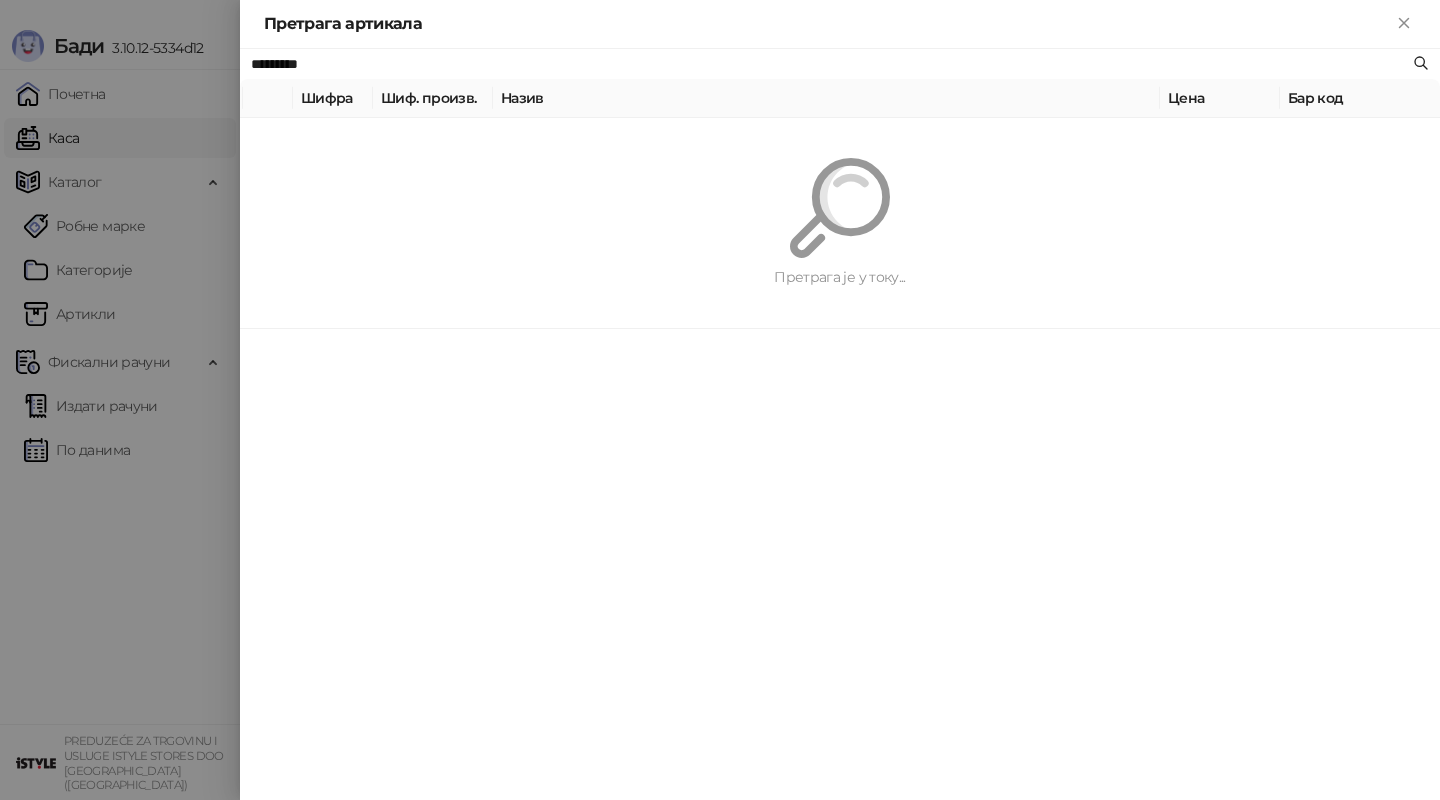 paste on "*******" 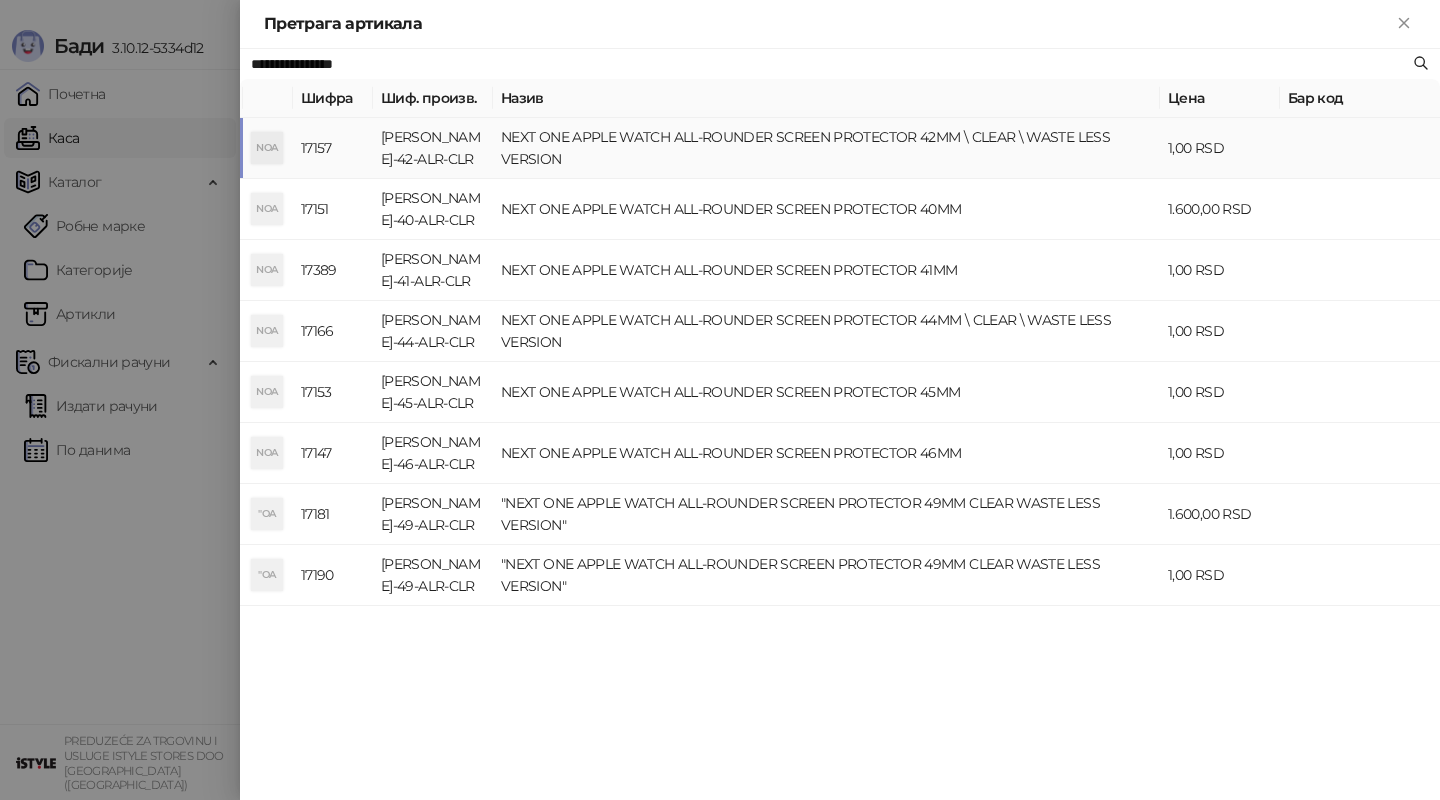 click on "NEXT ONE APPLE WATCH ALL-ROUNDER SCREEN PROTECTOR 42MM \ CLEAR \ WASTE LESS VERSION" at bounding box center [826, 148] 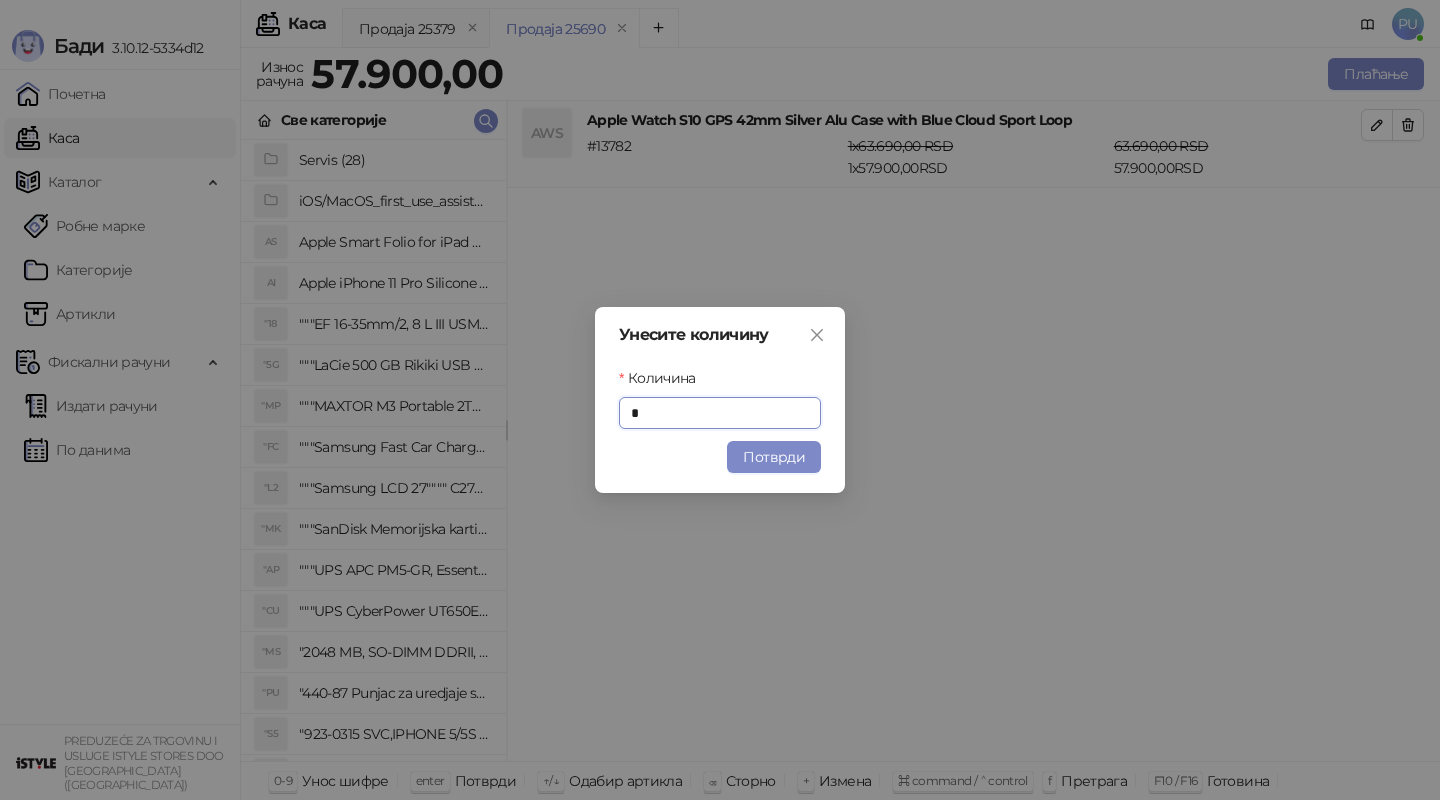 click on "Потврди" at bounding box center [774, 457] 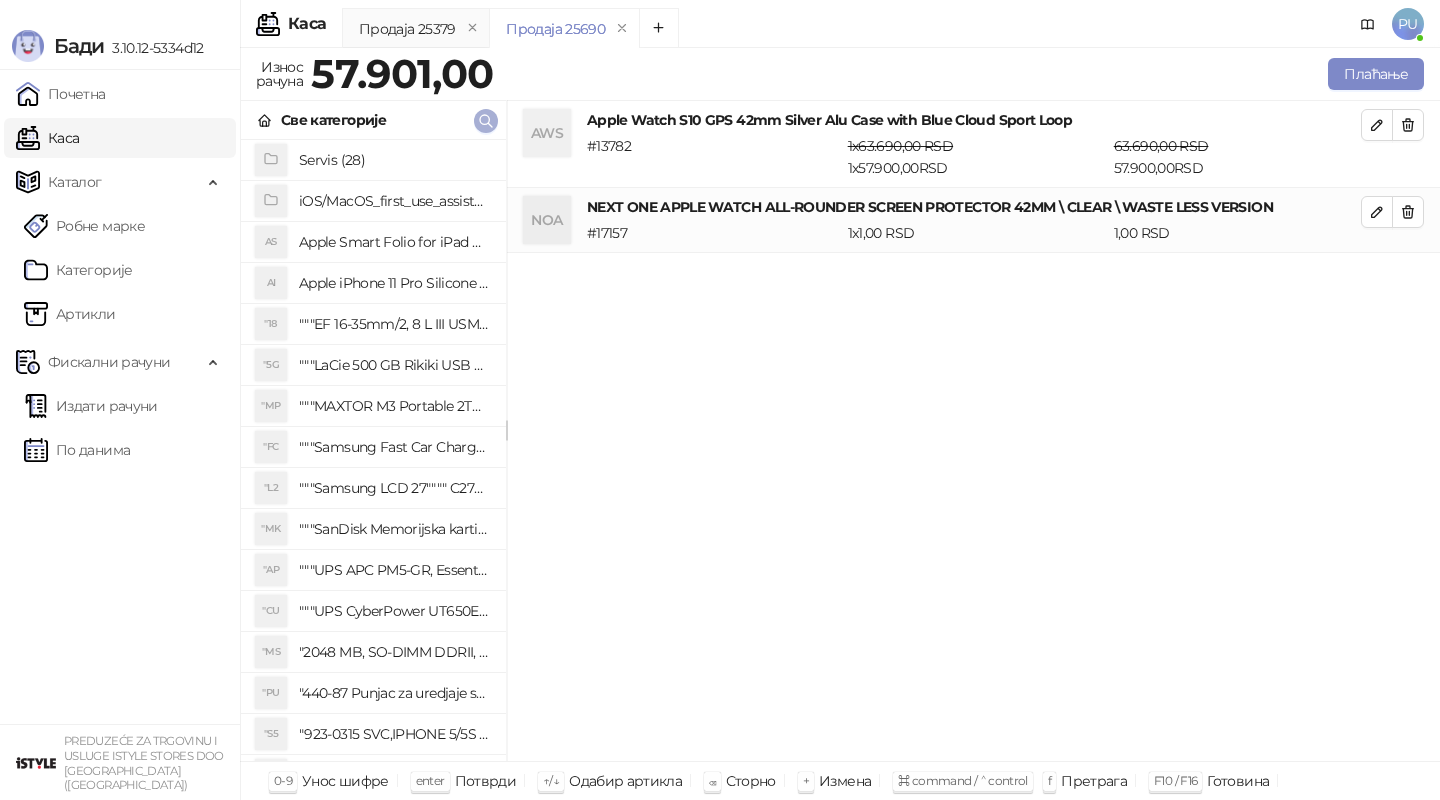 click 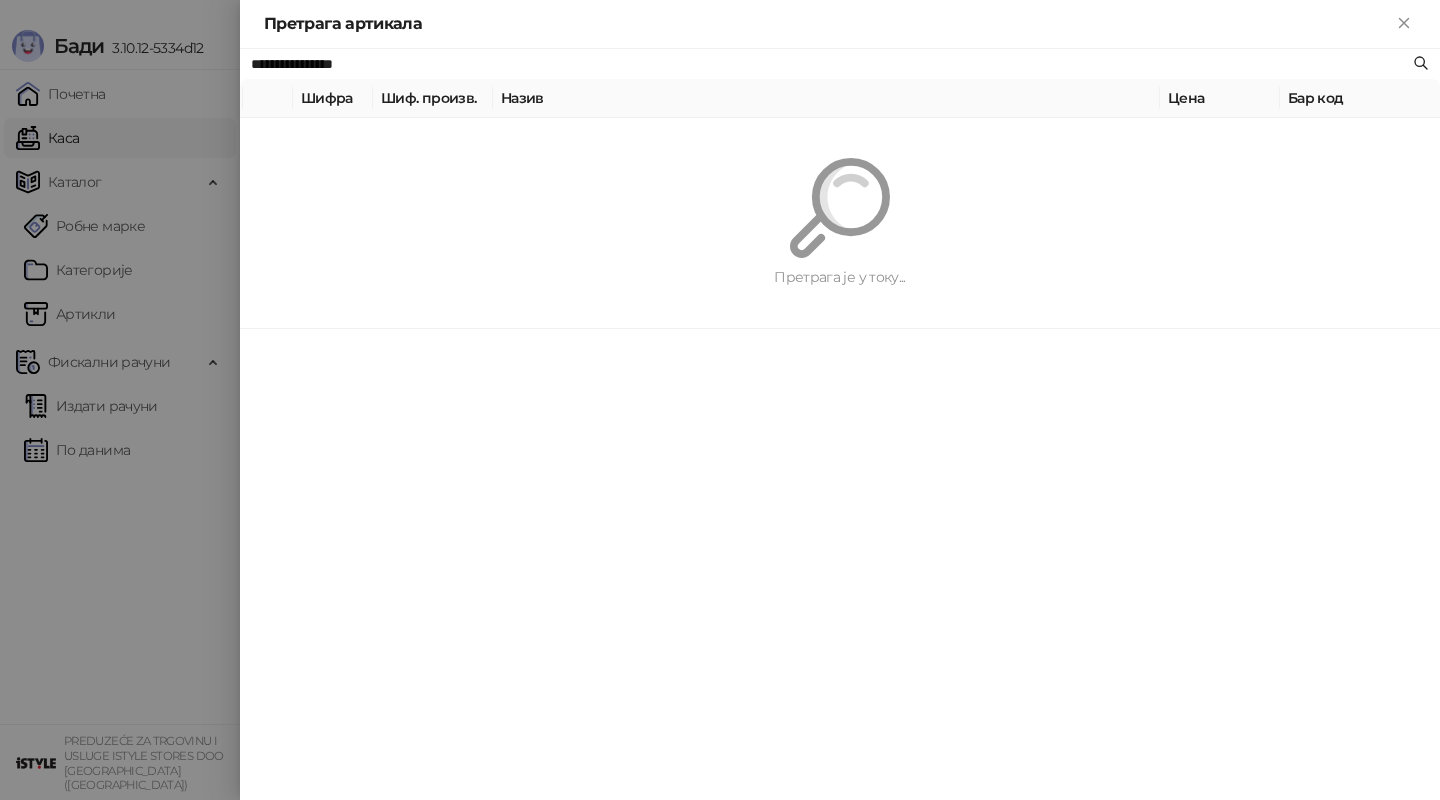 paste on "**********" 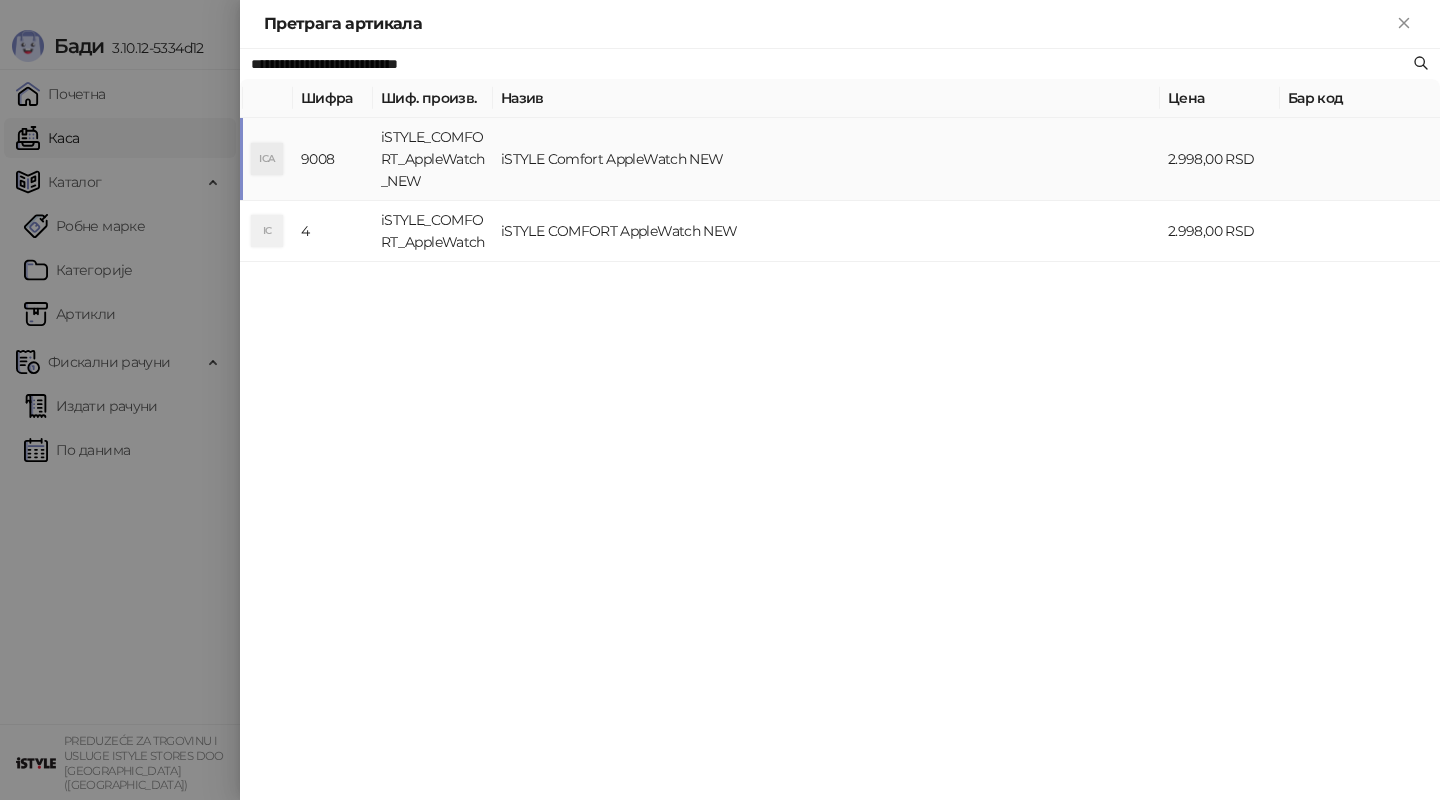 click on "iSTYLE Comfort AppleWatch NEW" at bounding box center (826, 159) 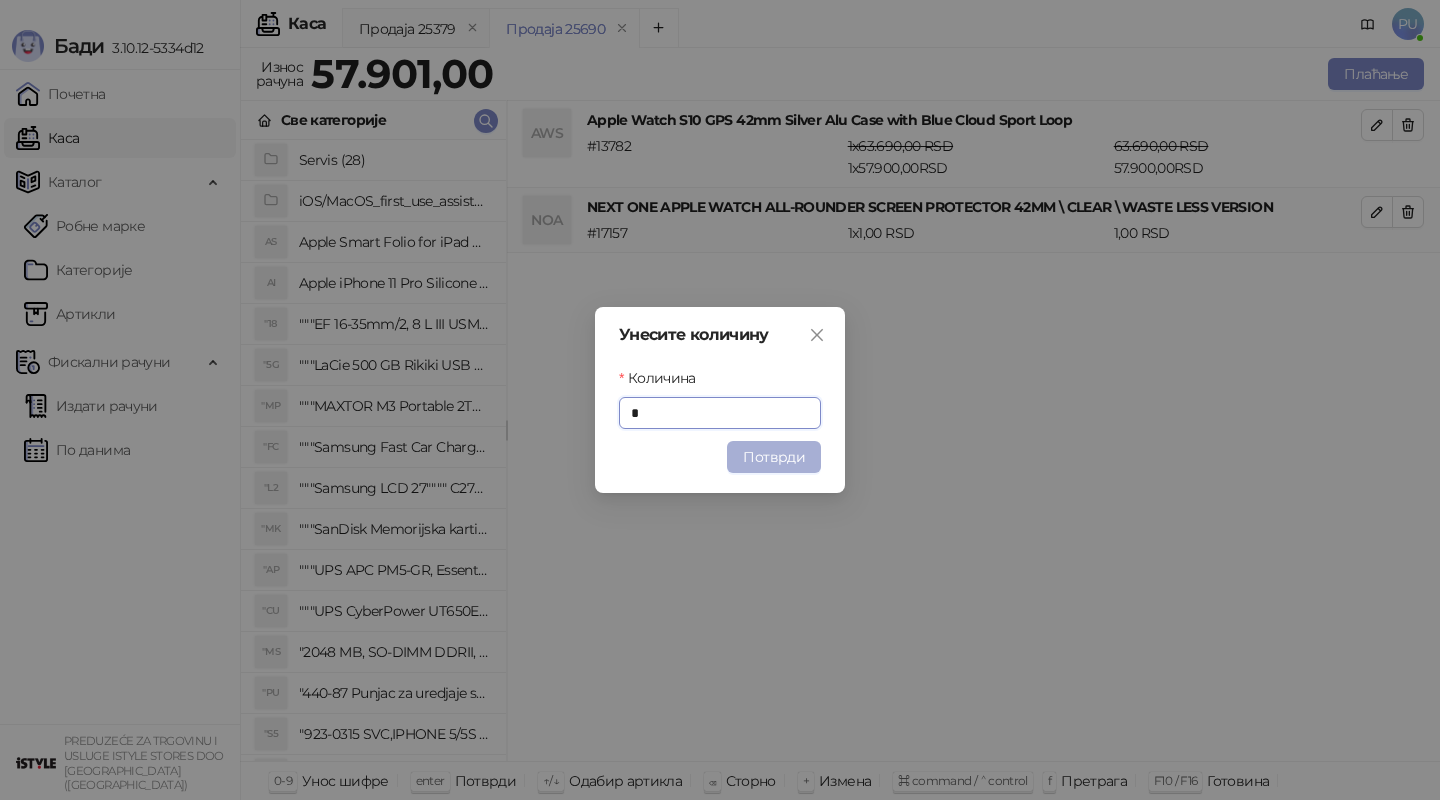 click on "Потврди" at bounding box center [774, 457] 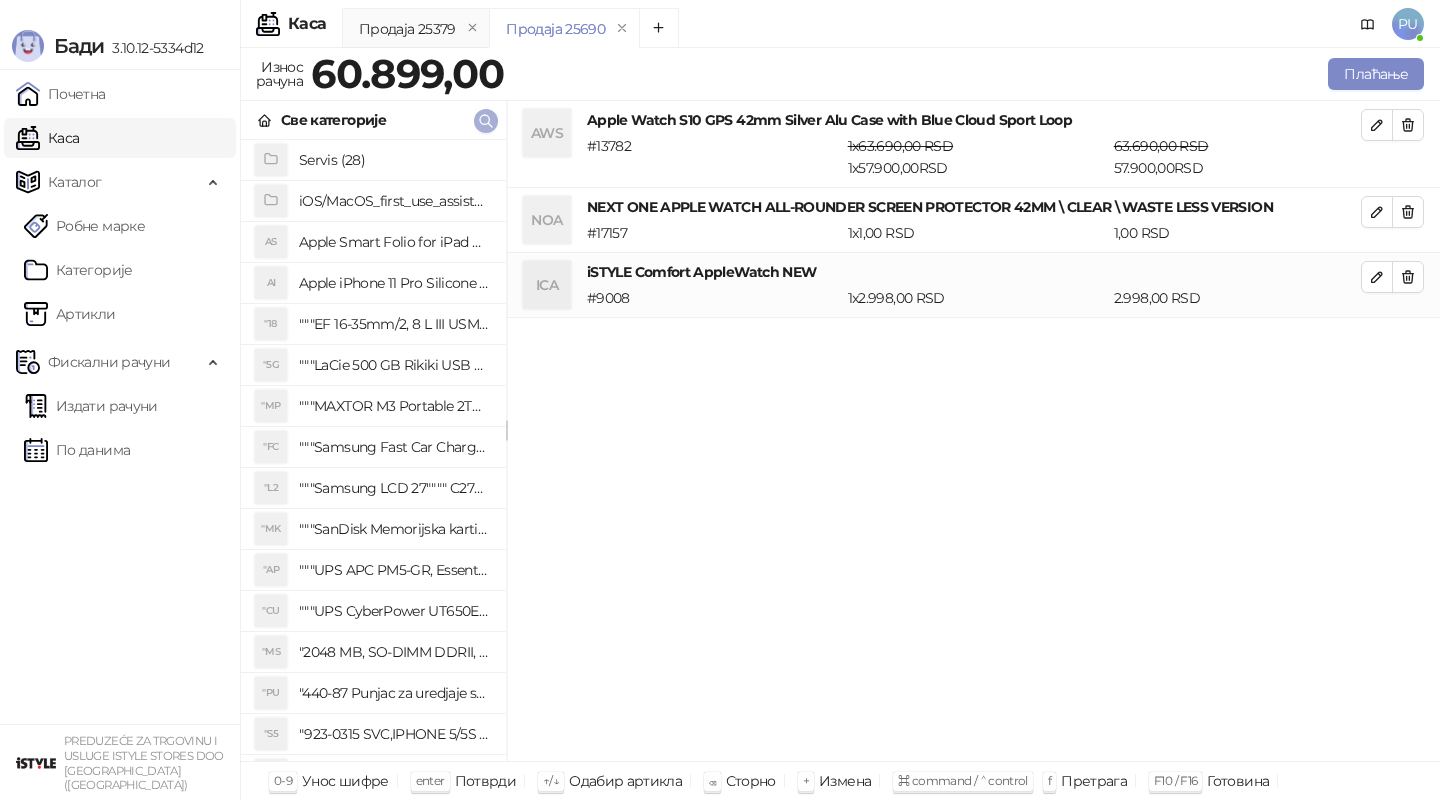 click 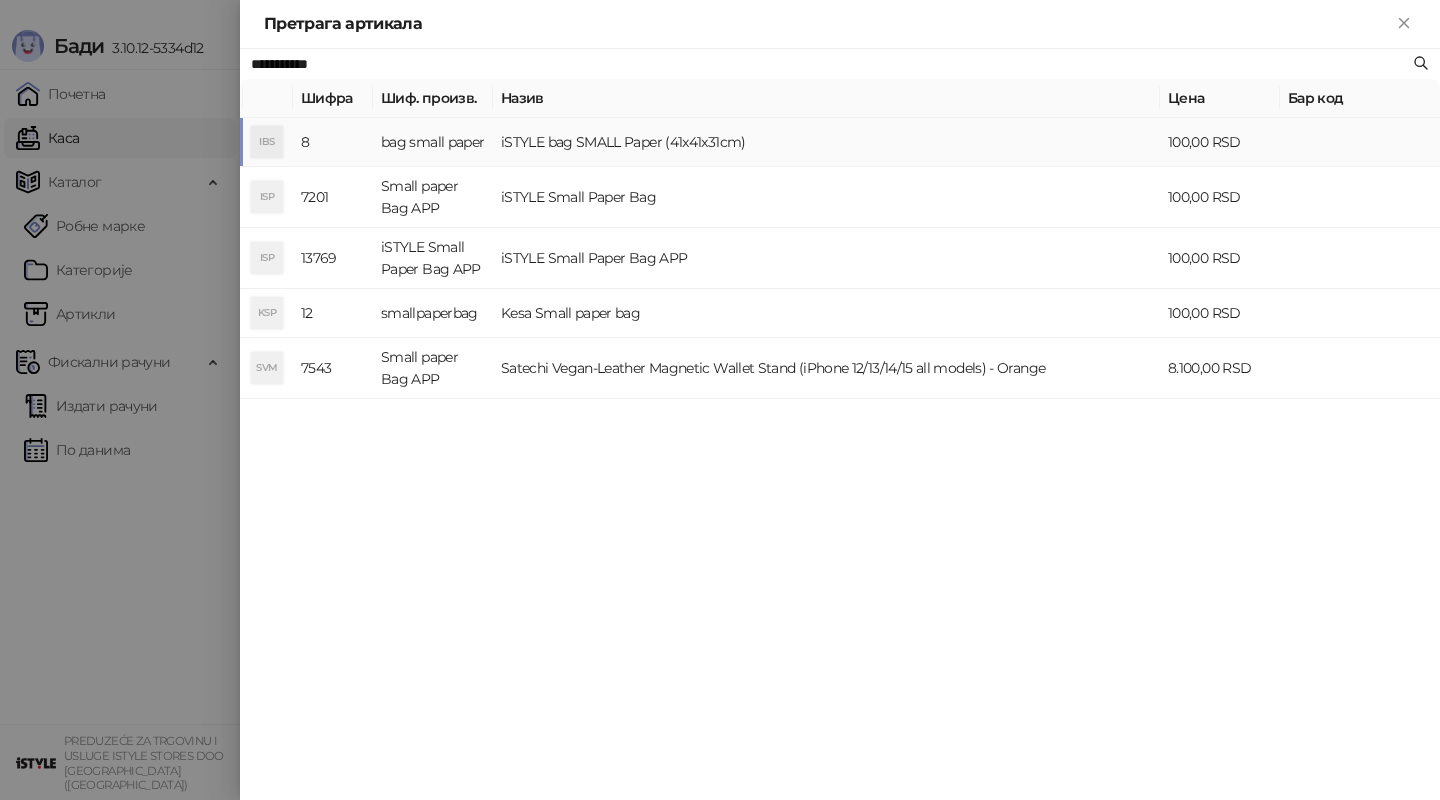 type on "**********" 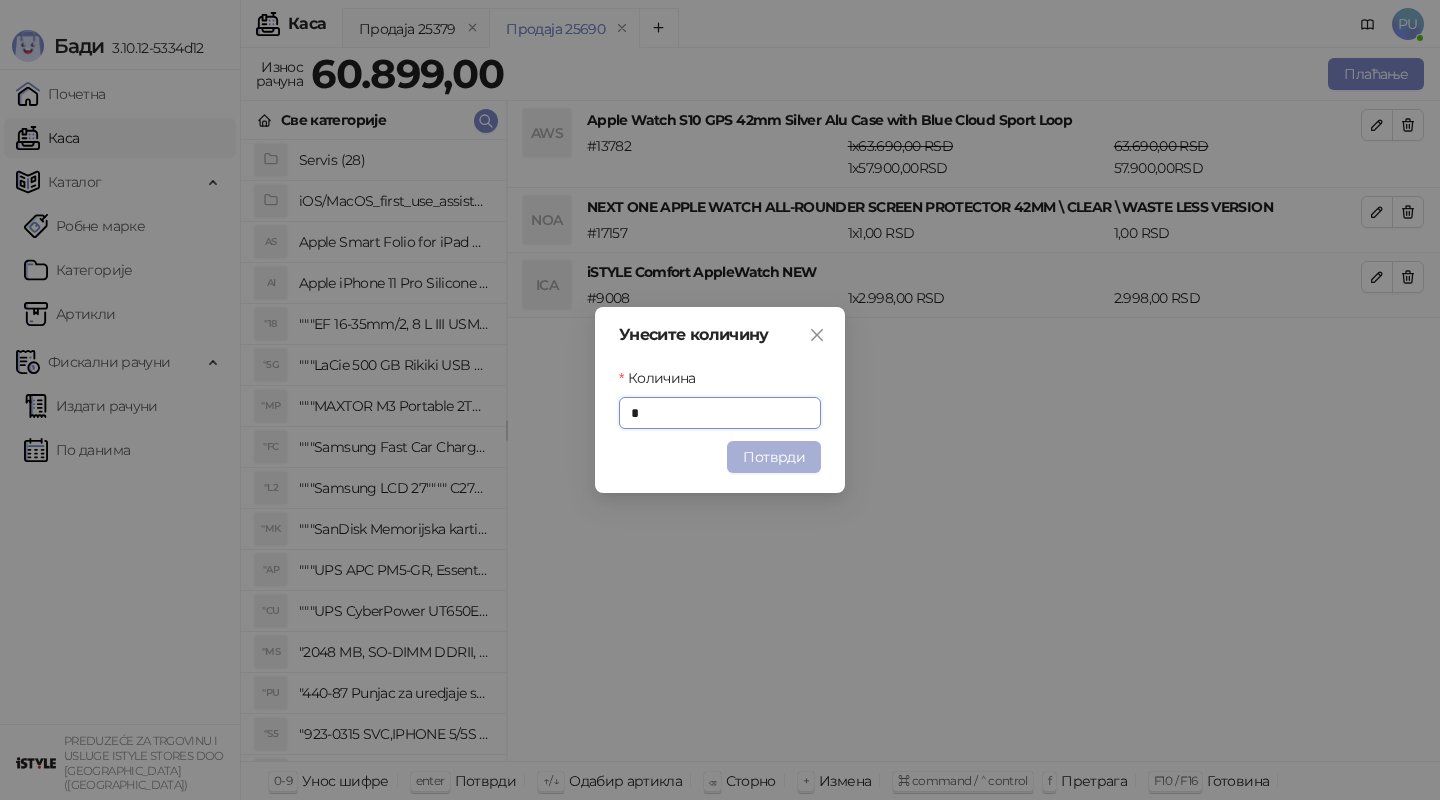 click on "Потврди" at bounding box center (774, 457) 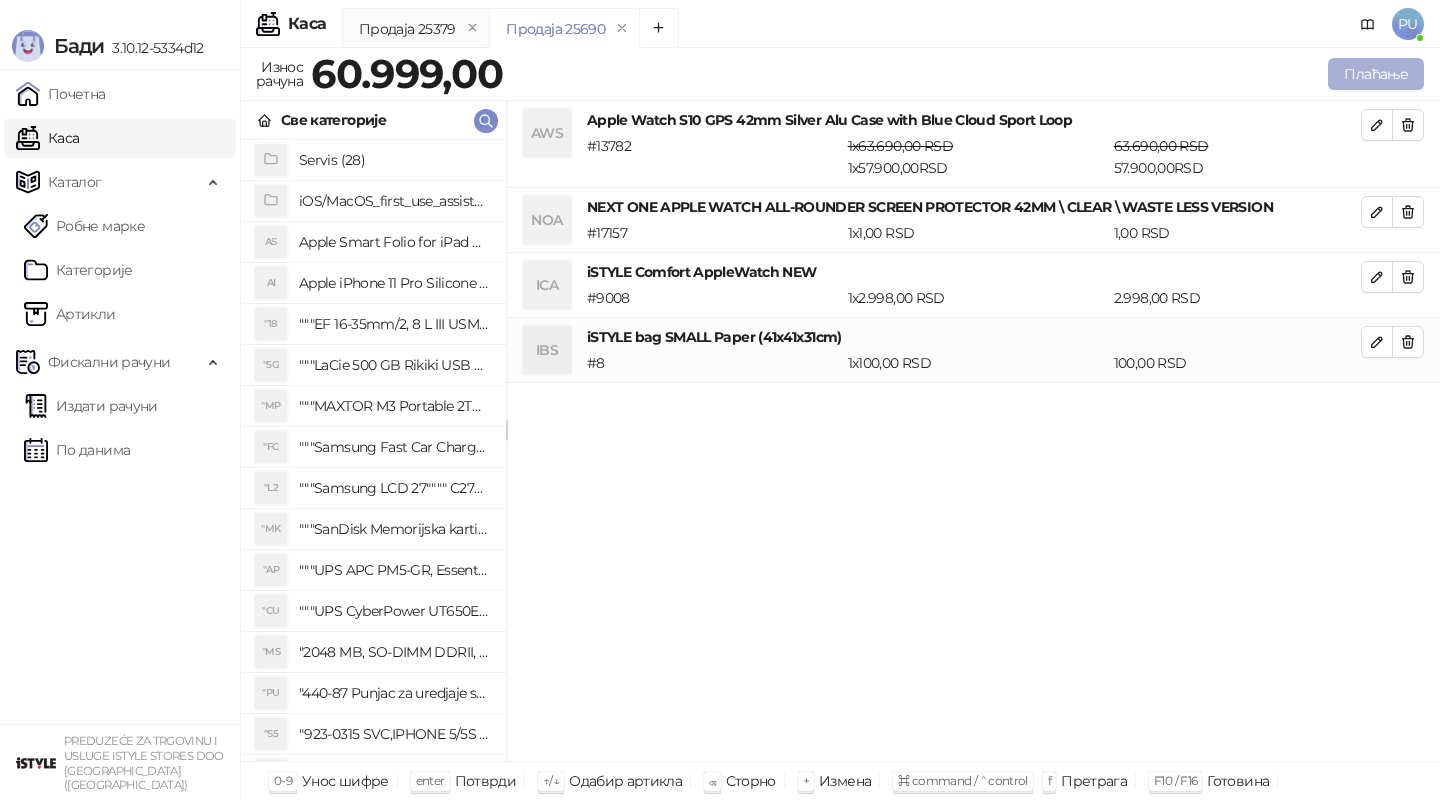 click on "Плаћање" at bounding box center (1376, 74) 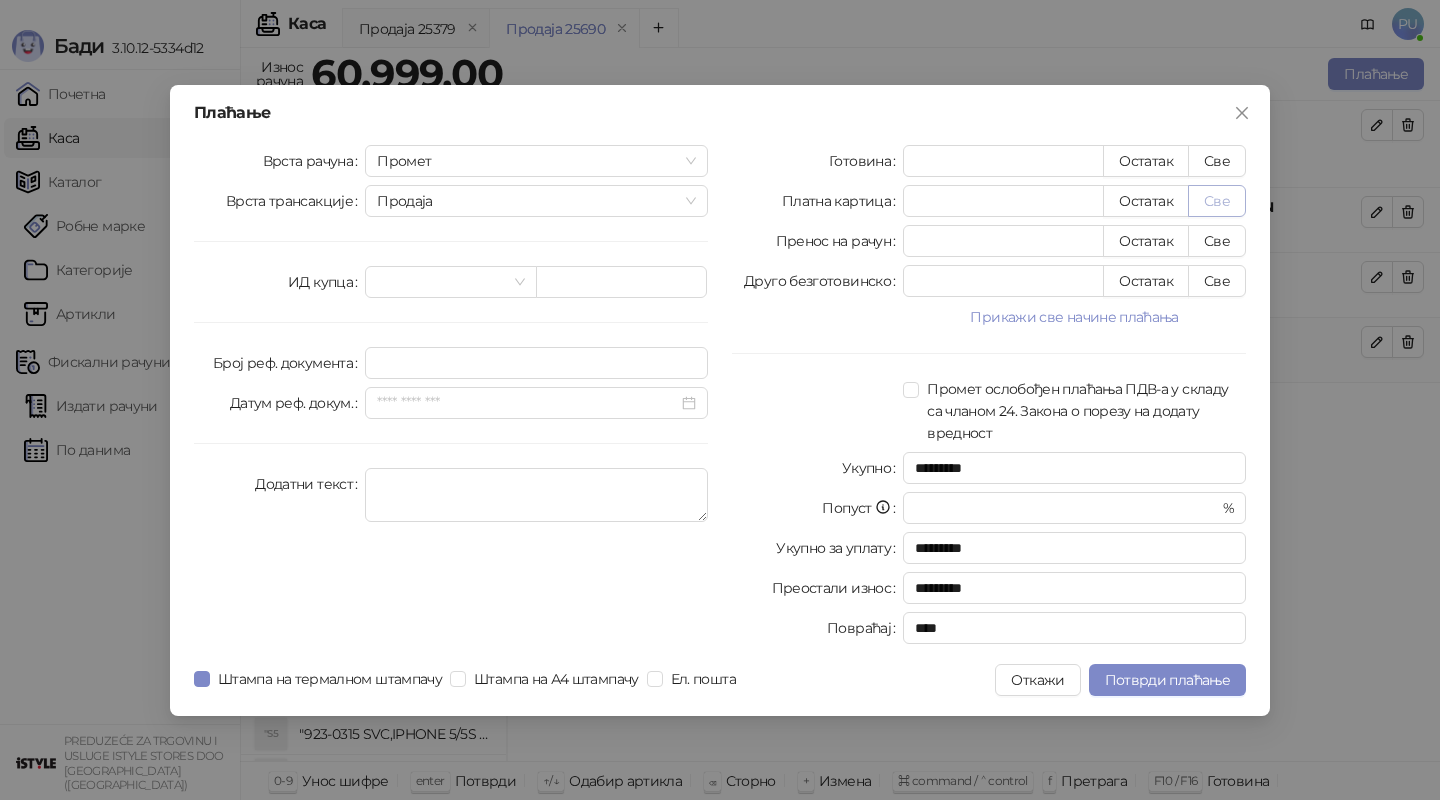 click on "Све" at bounding box center [1217, 201] 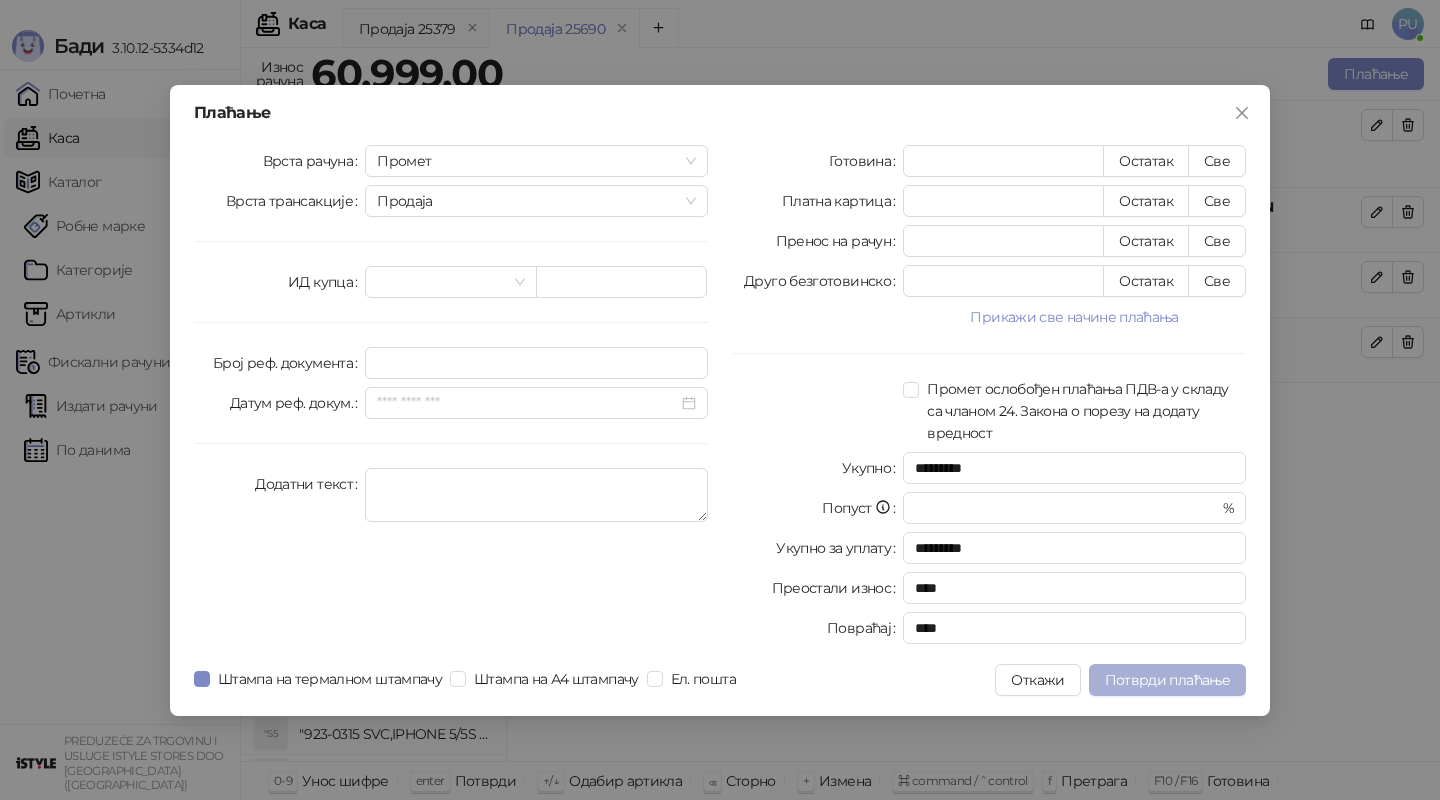 click on "Потврди плаћање" at bounding box center [1167, 680] 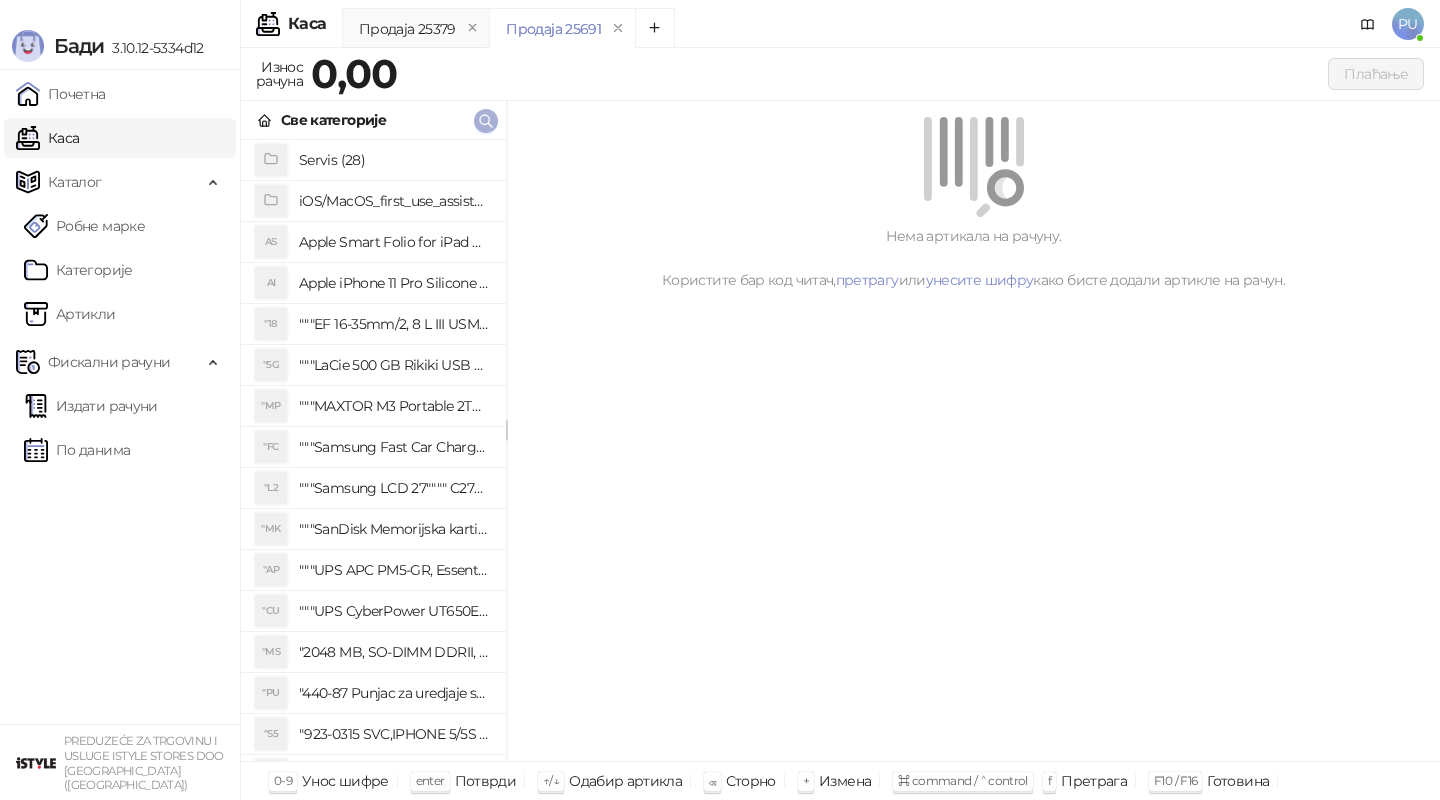 click 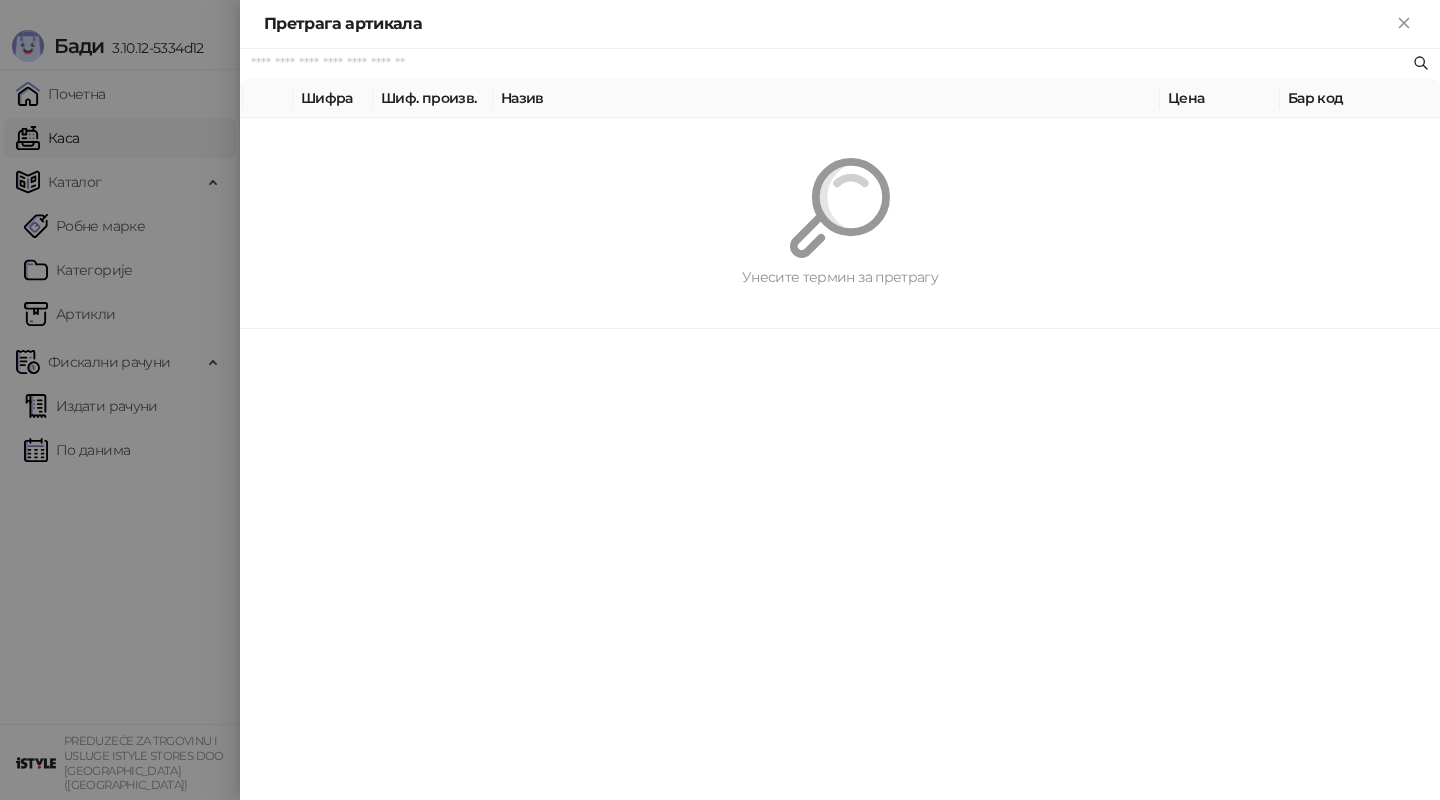 paste on "*********" 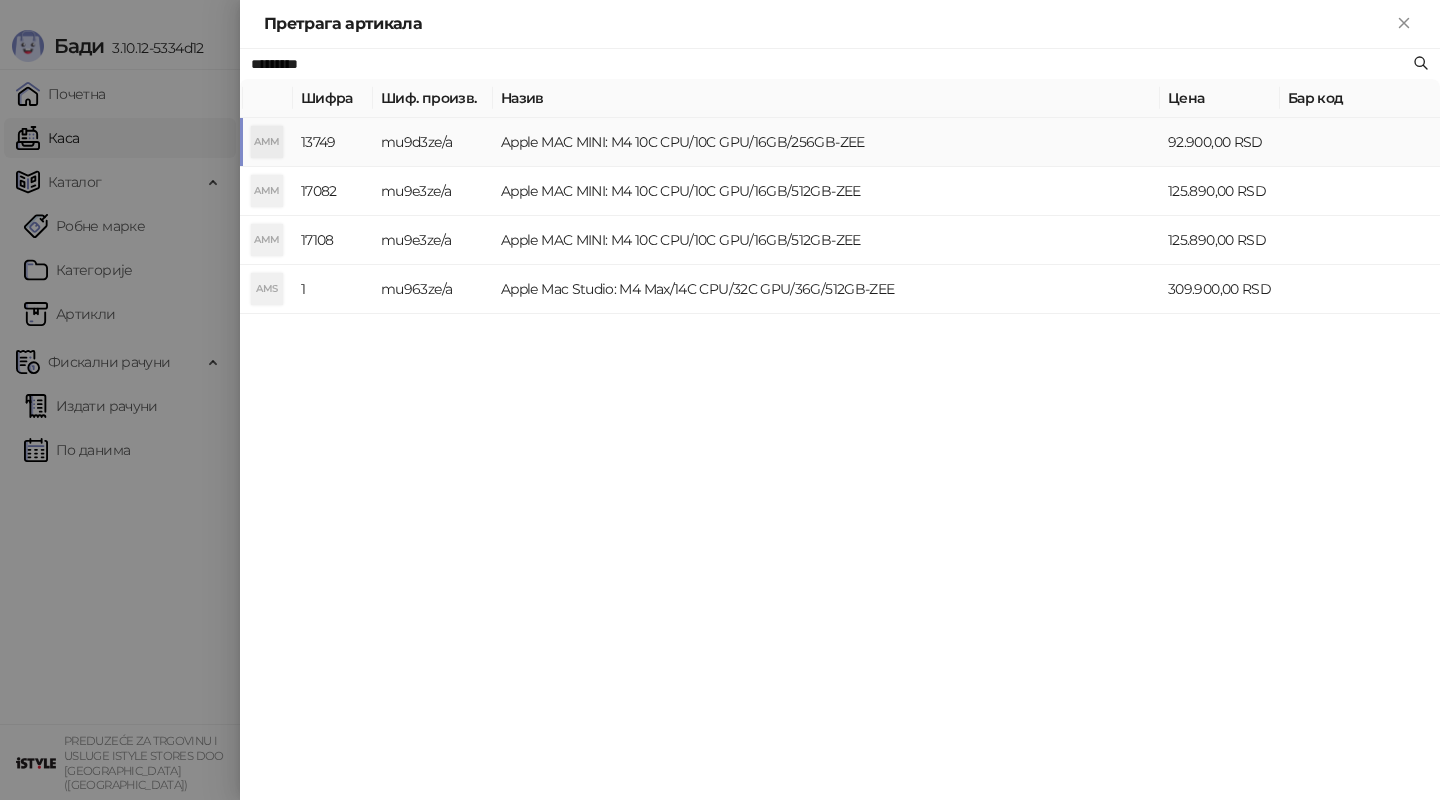 type on "*********" 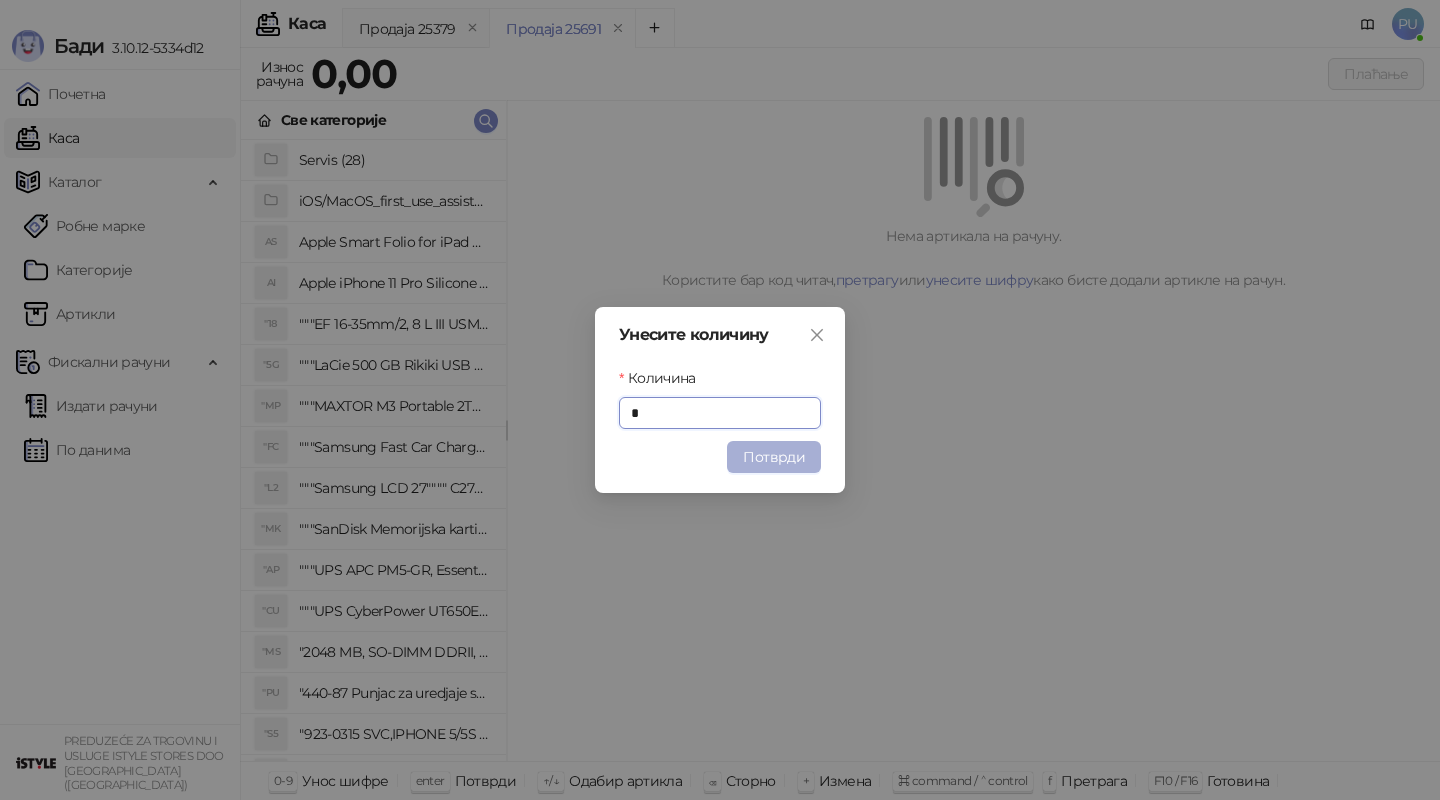 type on "*" 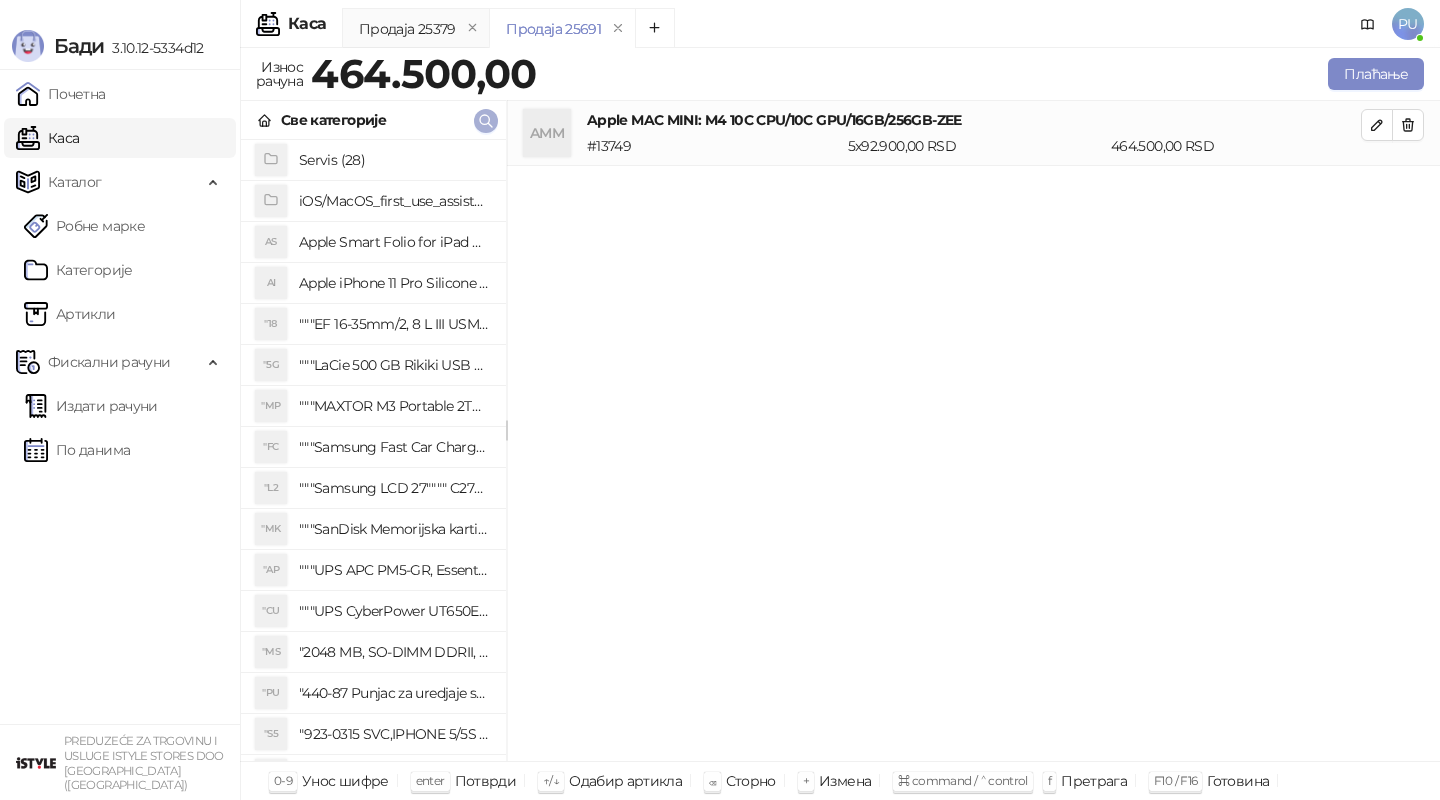 click 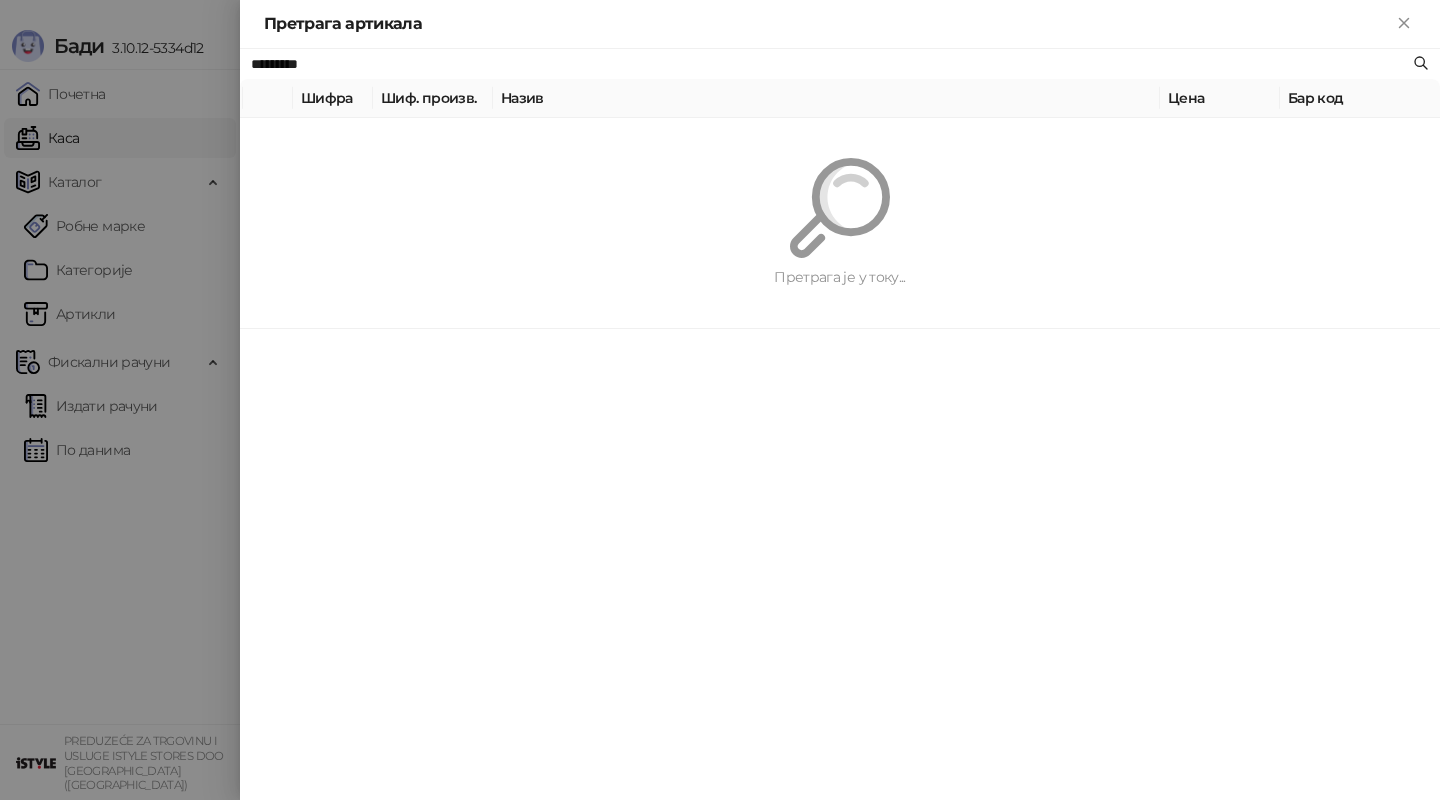 paste 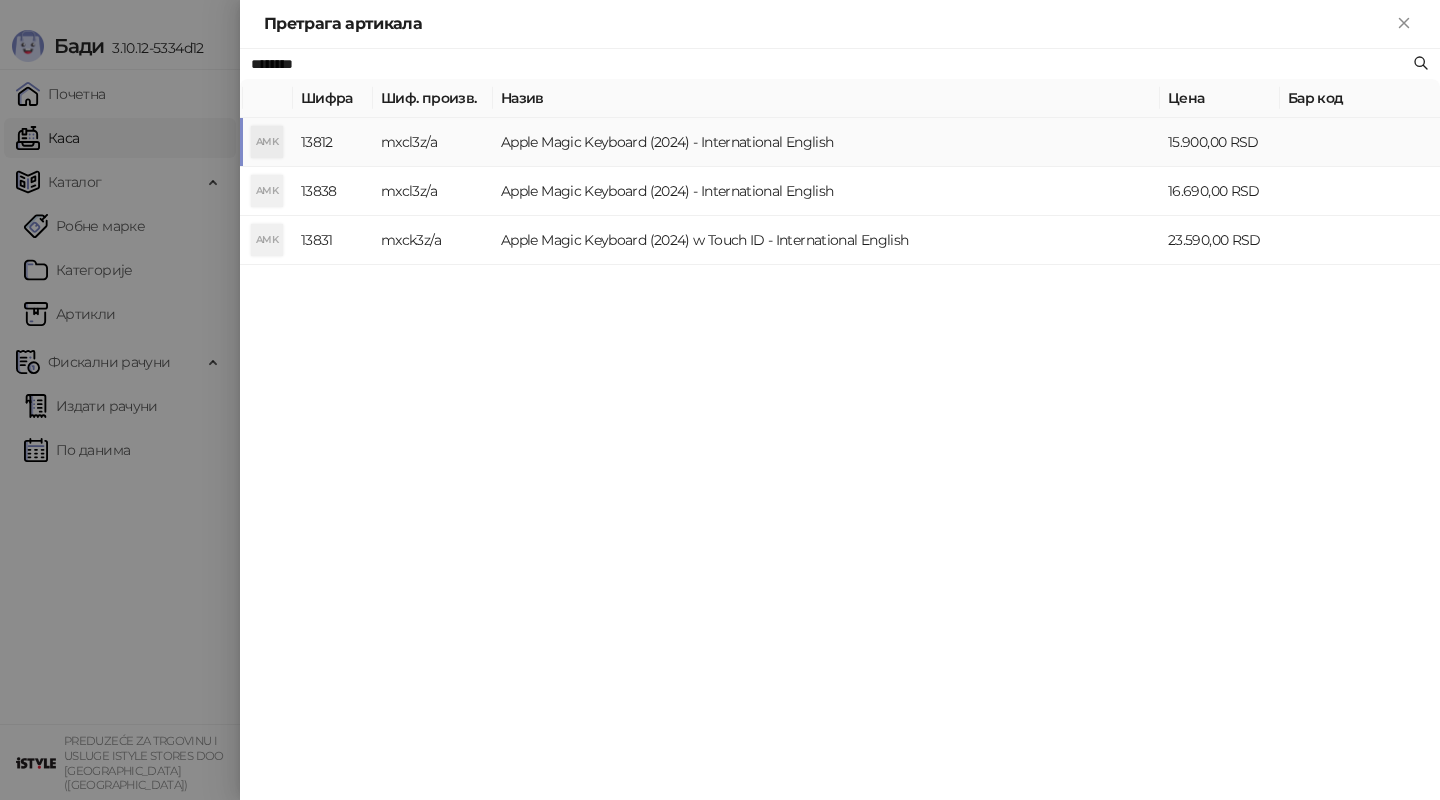 type on "********" 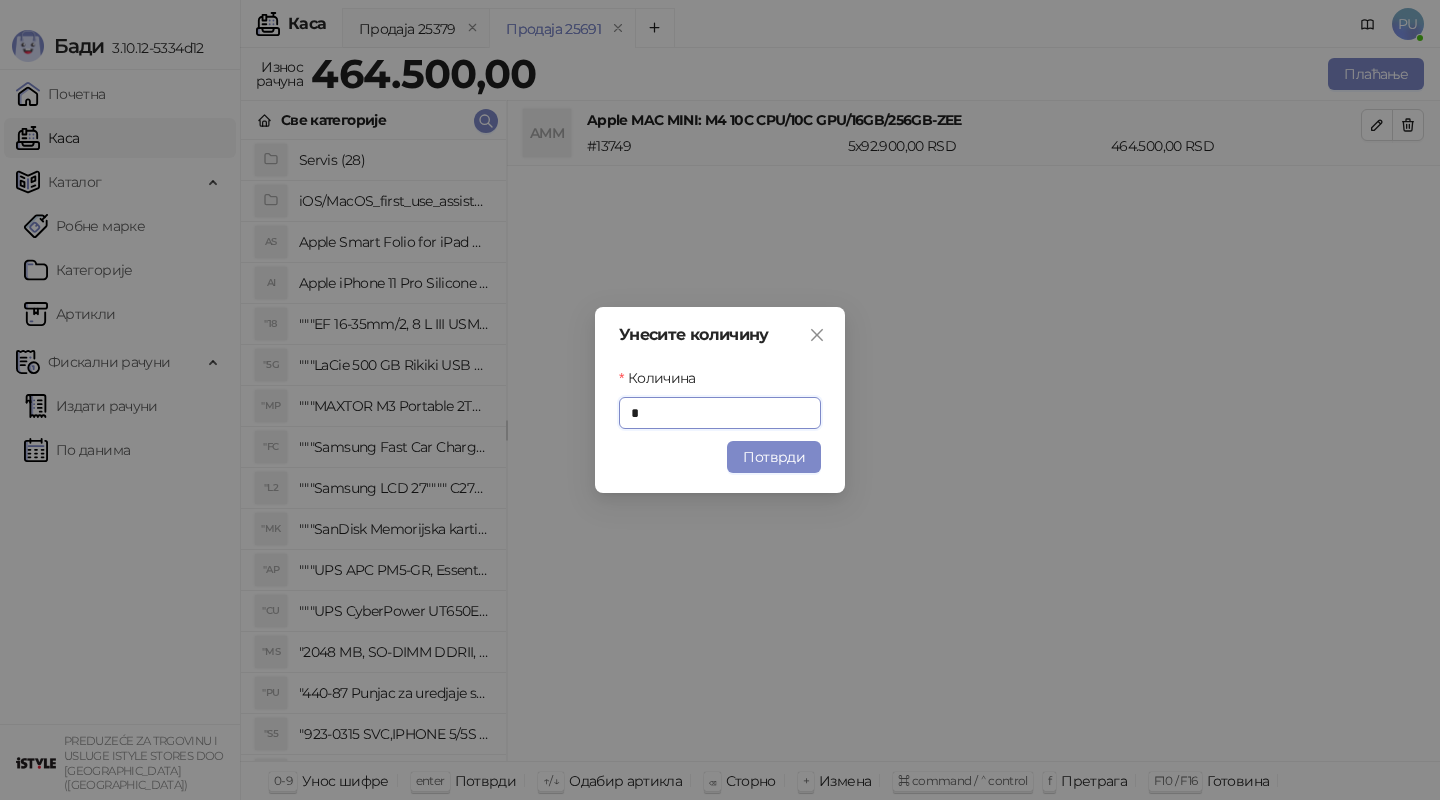 type on "*" 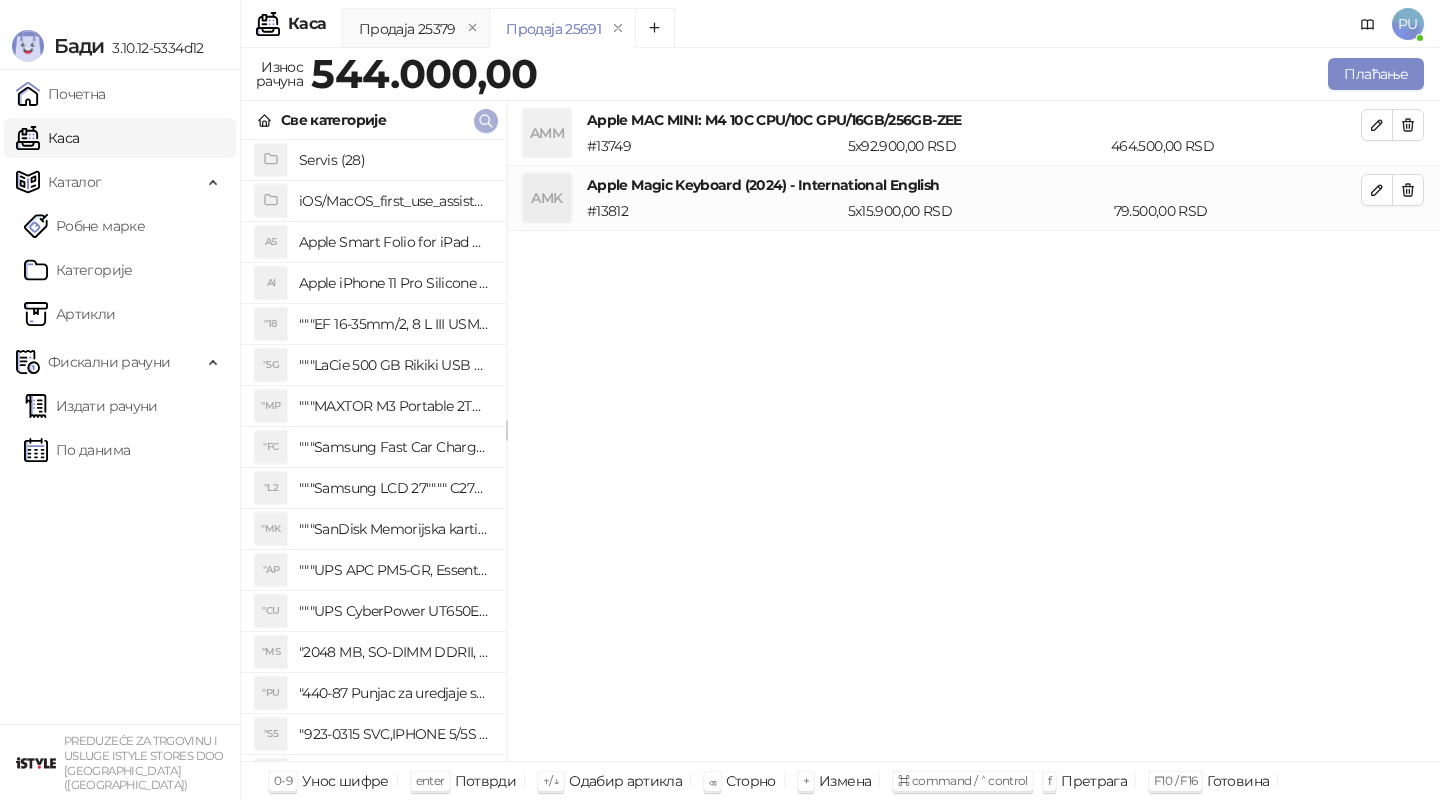 click 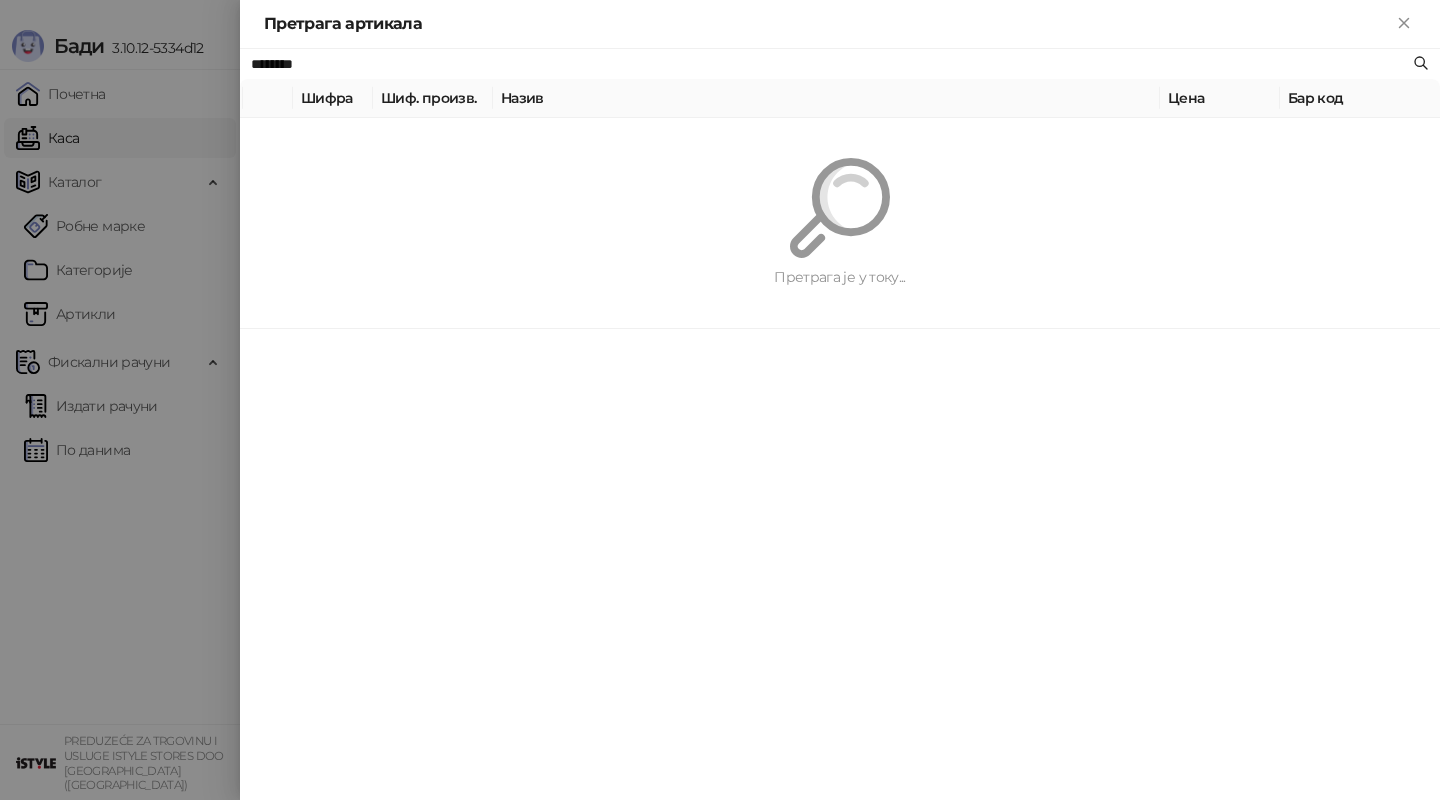 paste on "*" 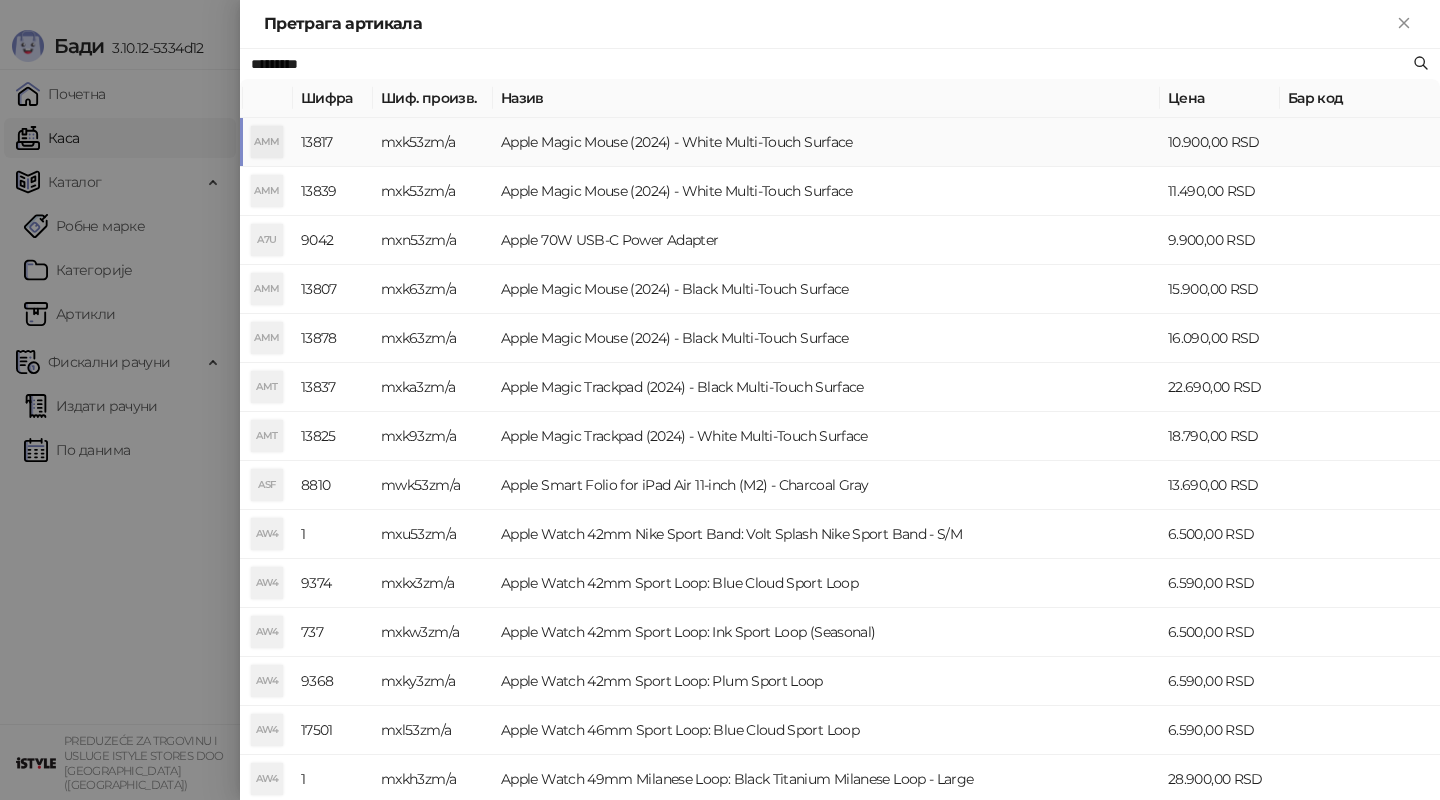 type on "*********" 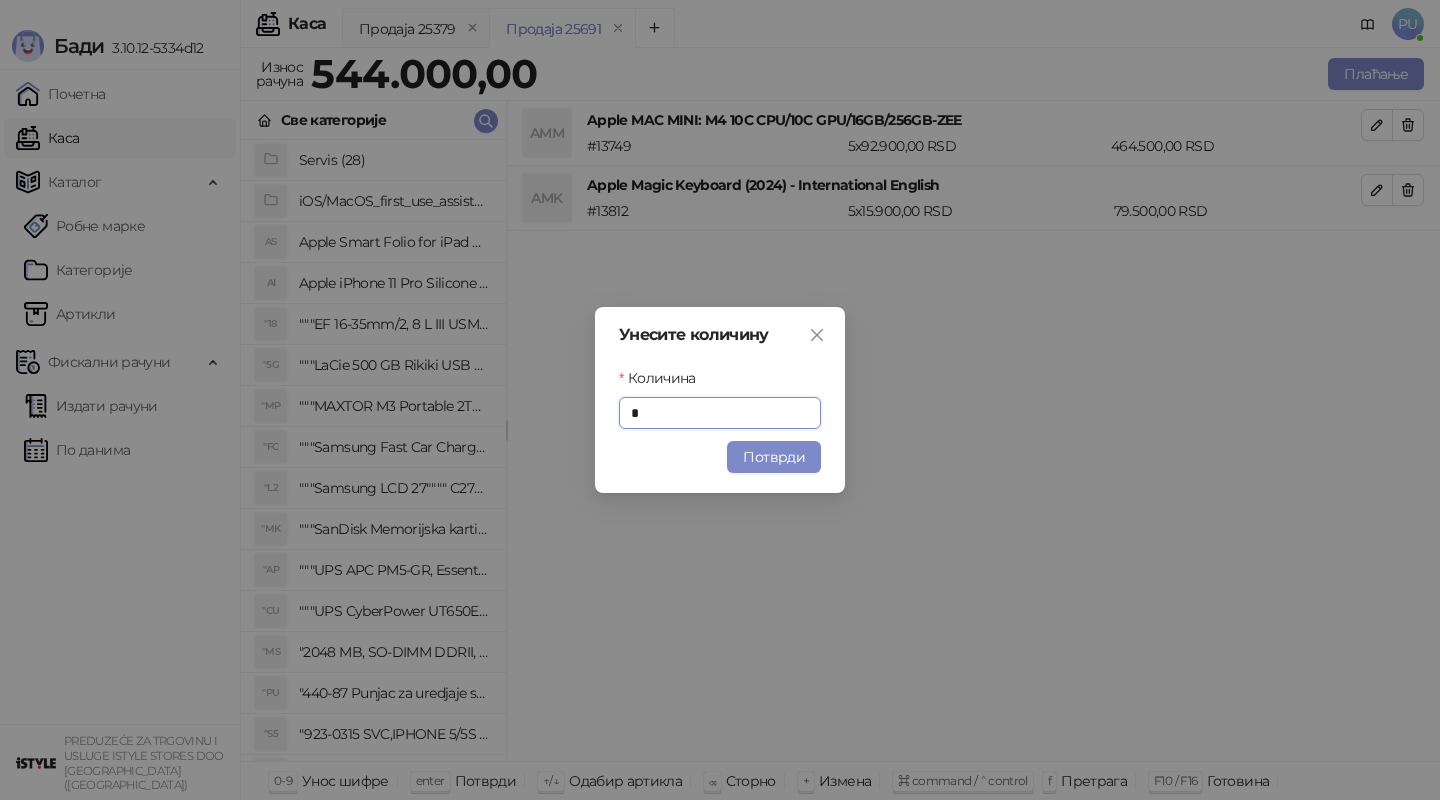 type on "*" 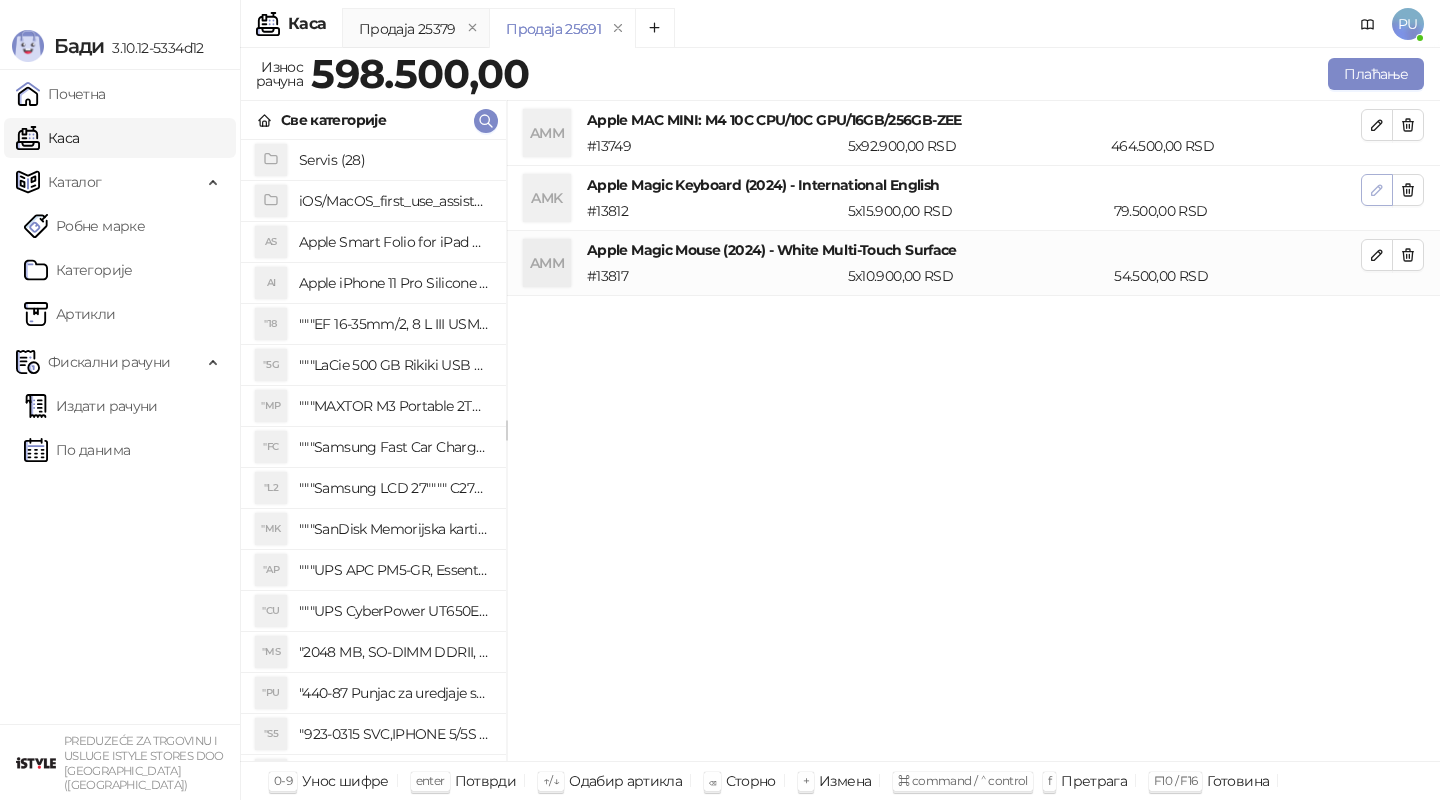 click 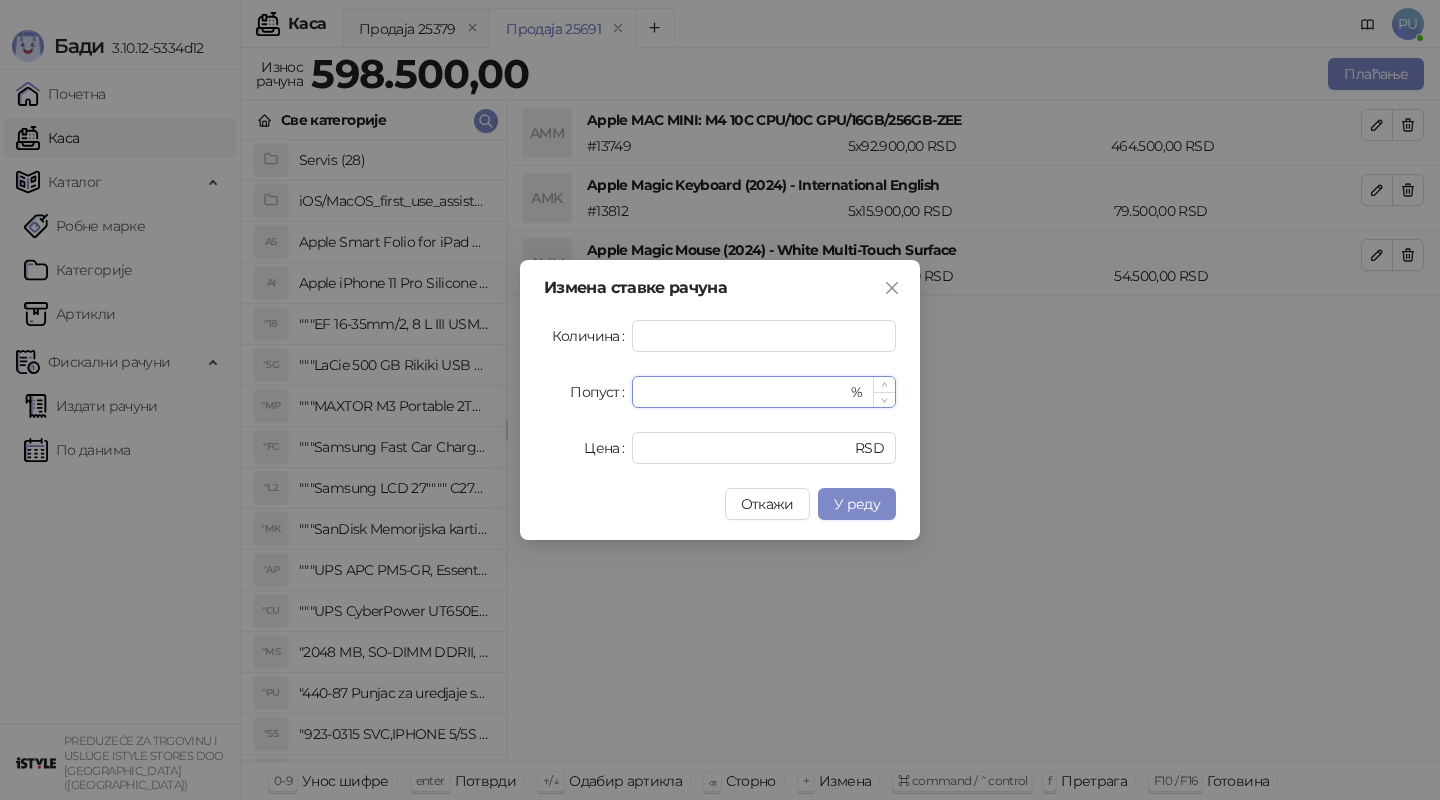 click on "*" at bounding box center [745, 392] 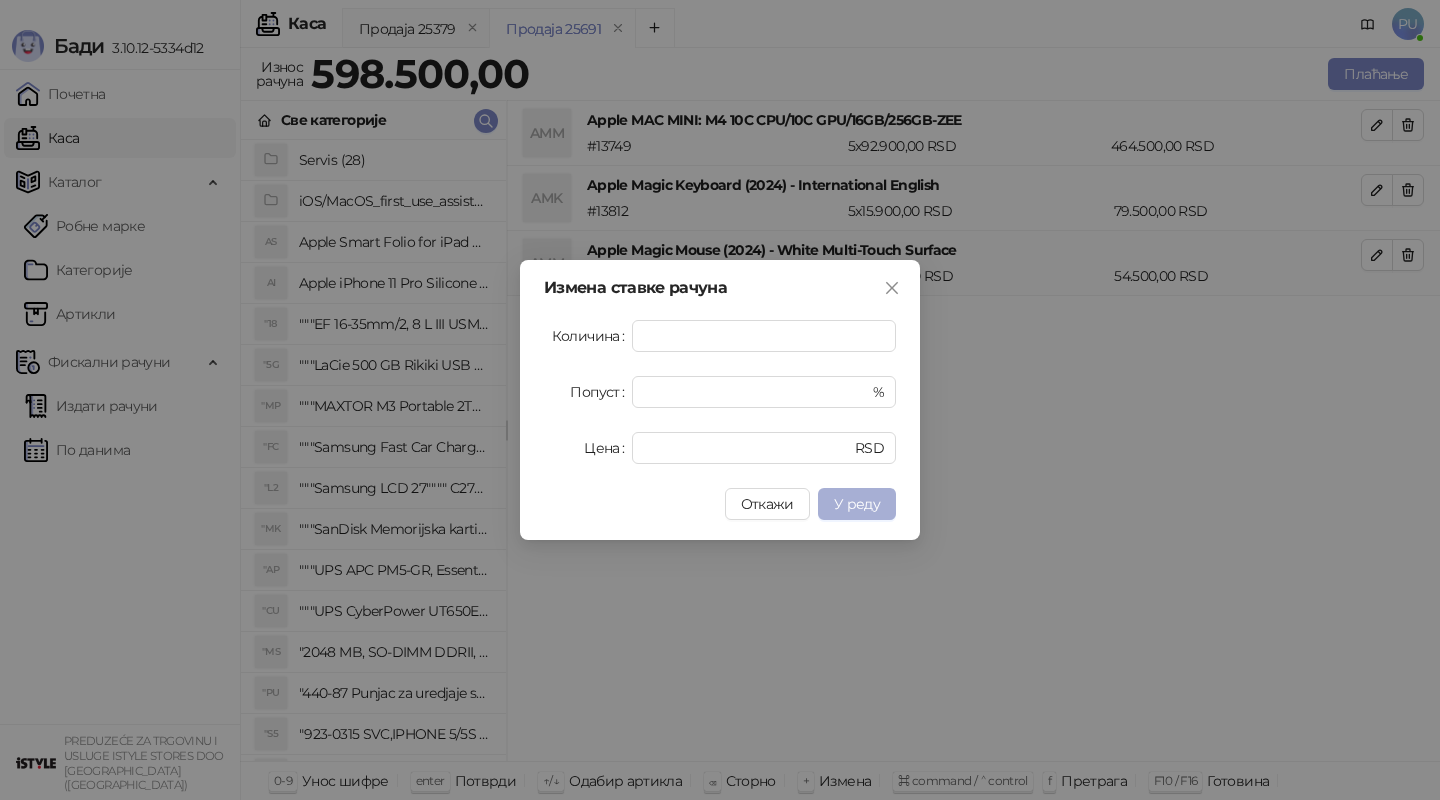 click on "У реду" at bounding box center [857, 504] 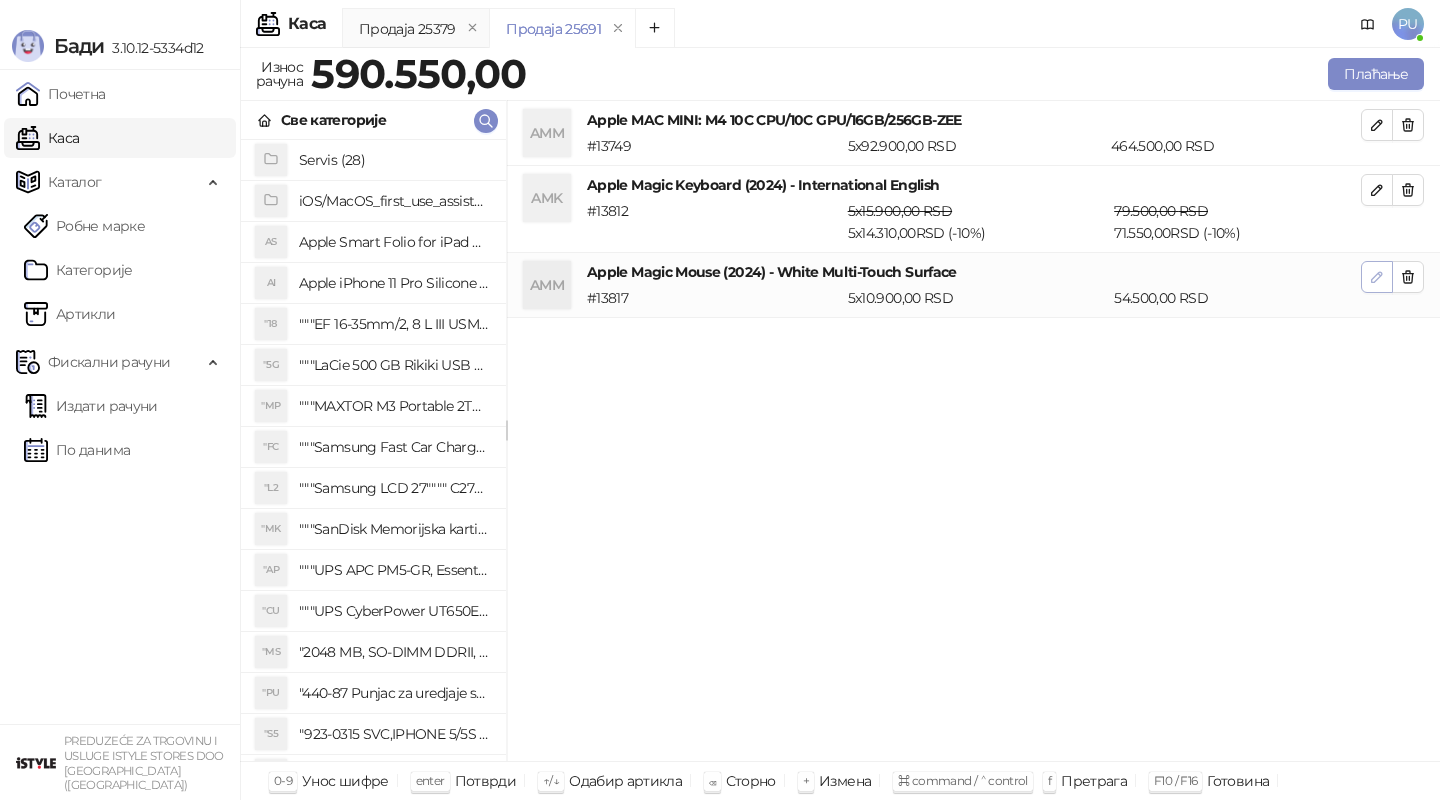 click at bounding box center (1377, 277) 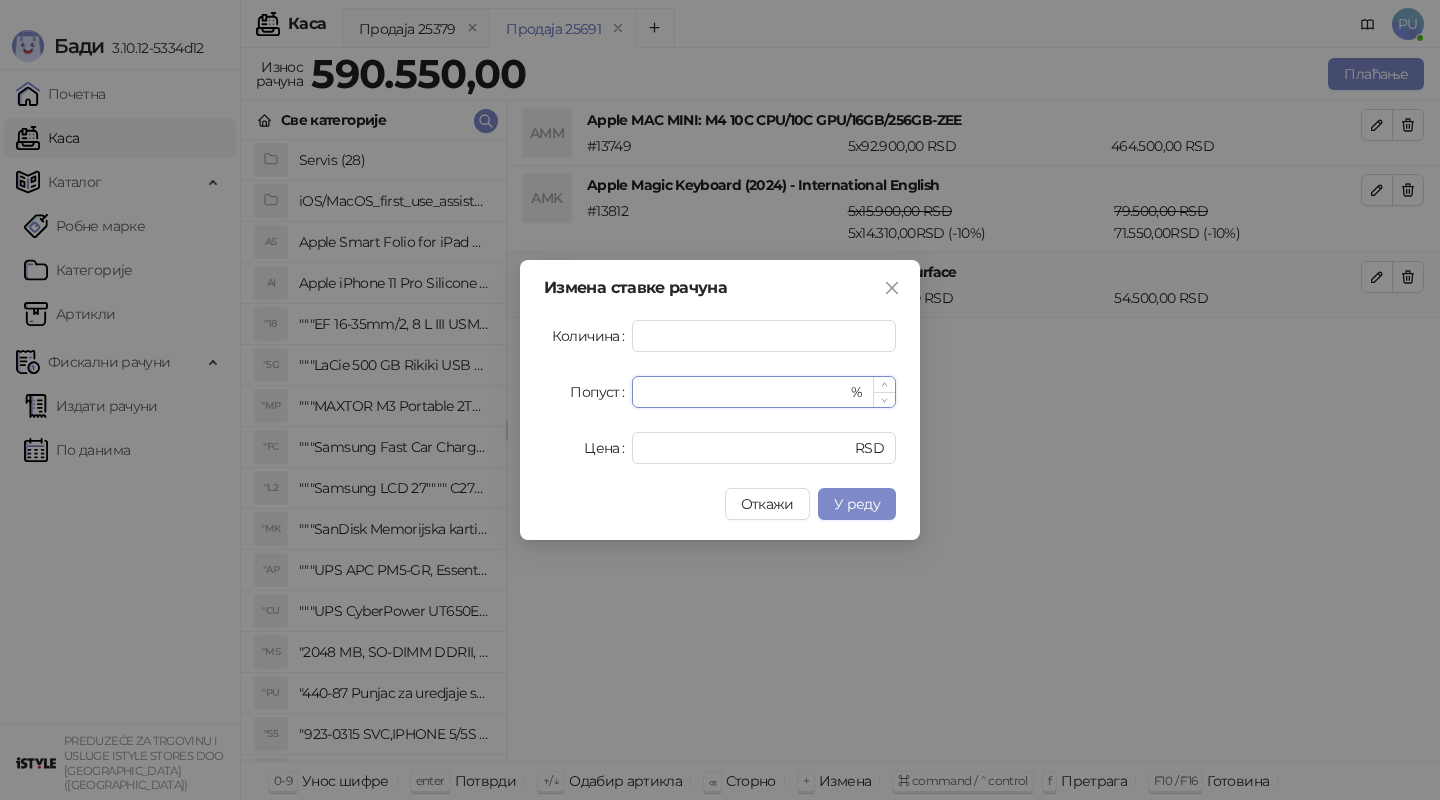click on "*" at bounding box center (745, 392) 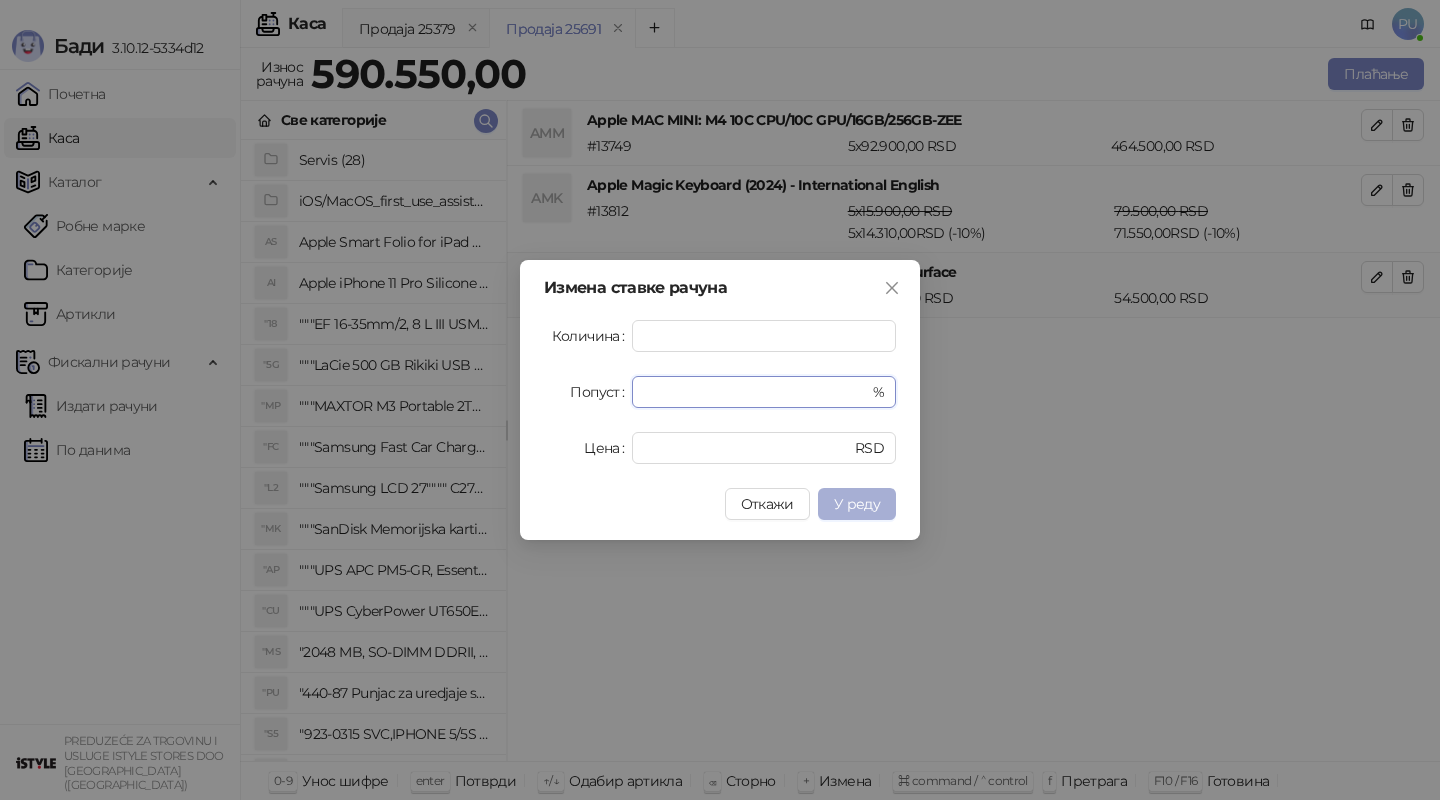 type on "**" 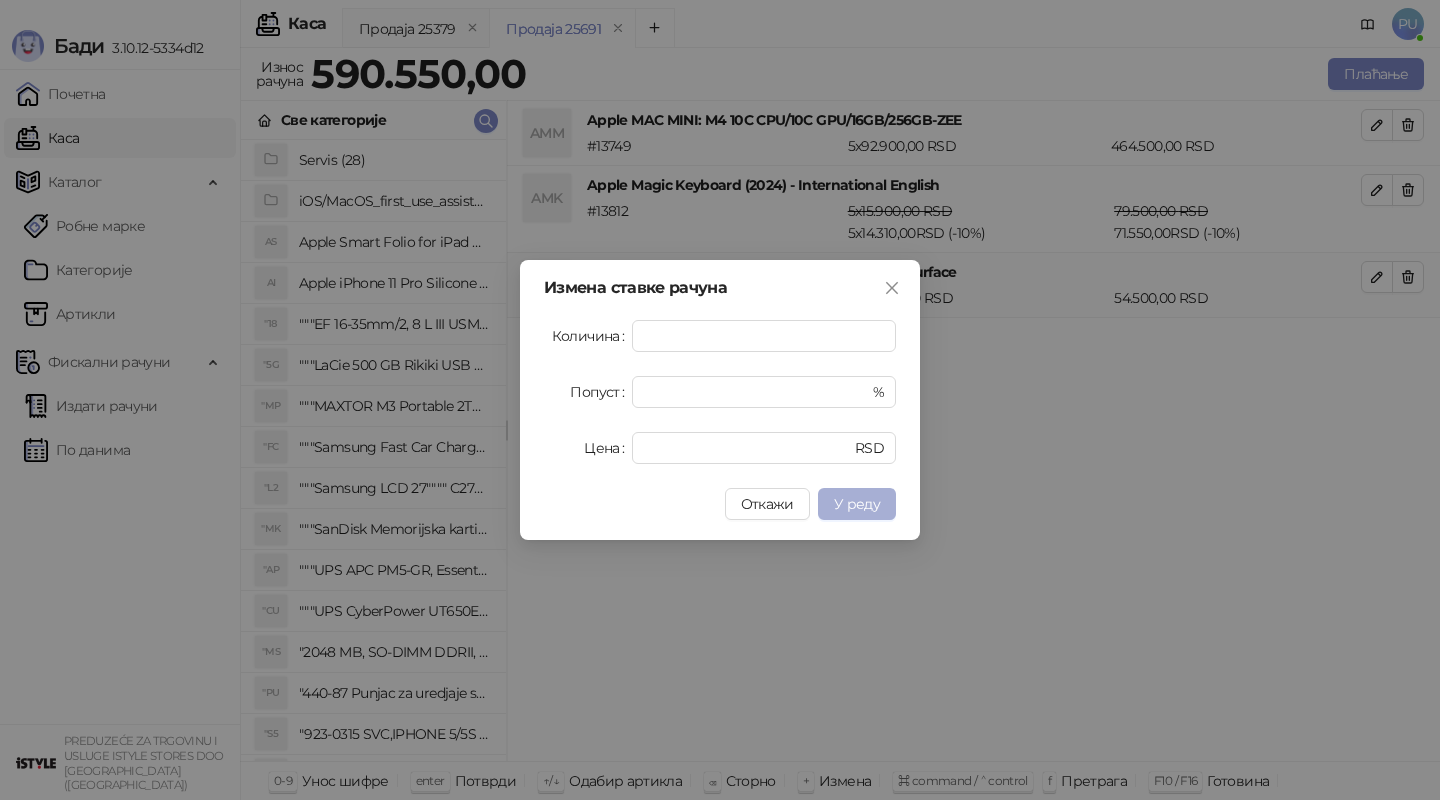 click on "У реду" at bounding box center [857, 504] 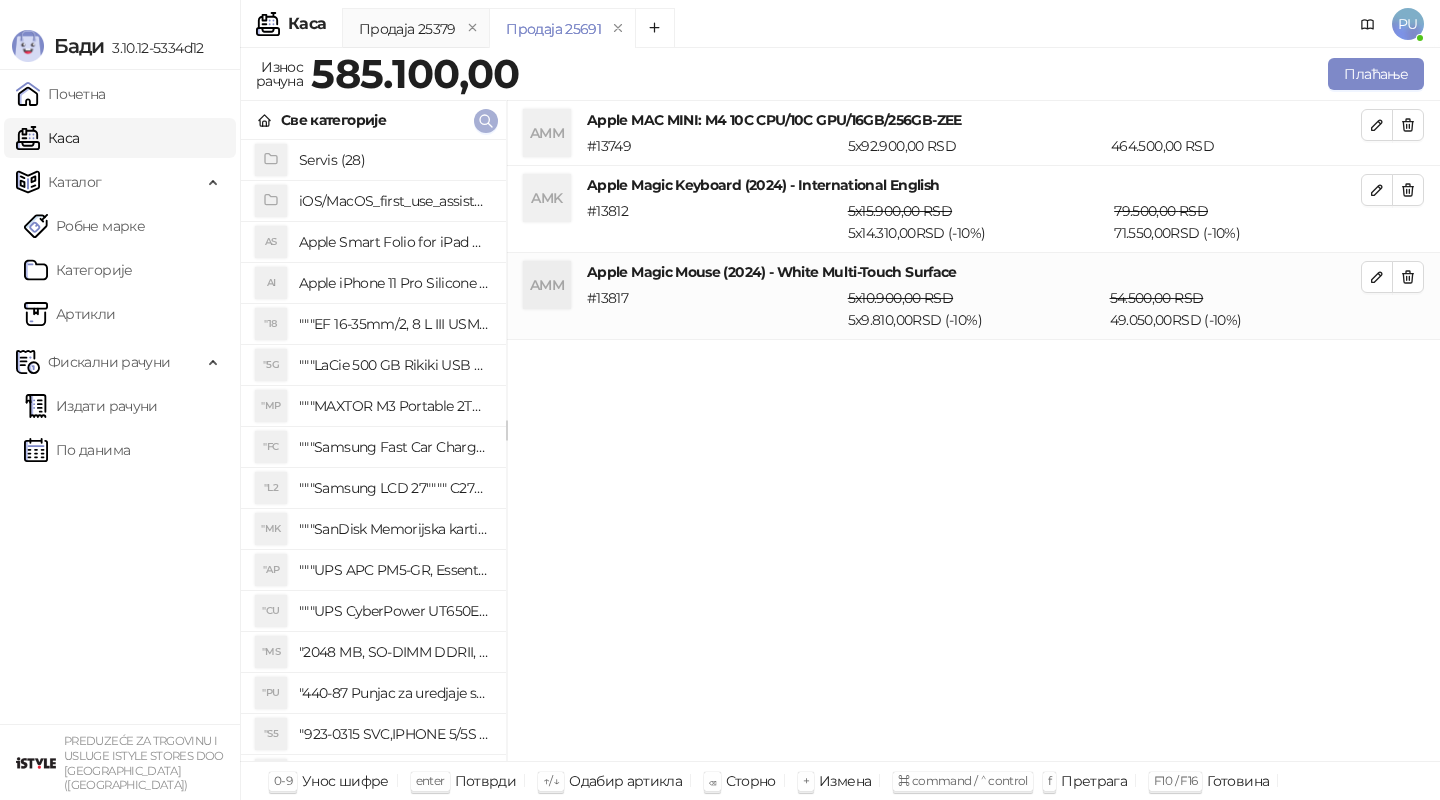 click 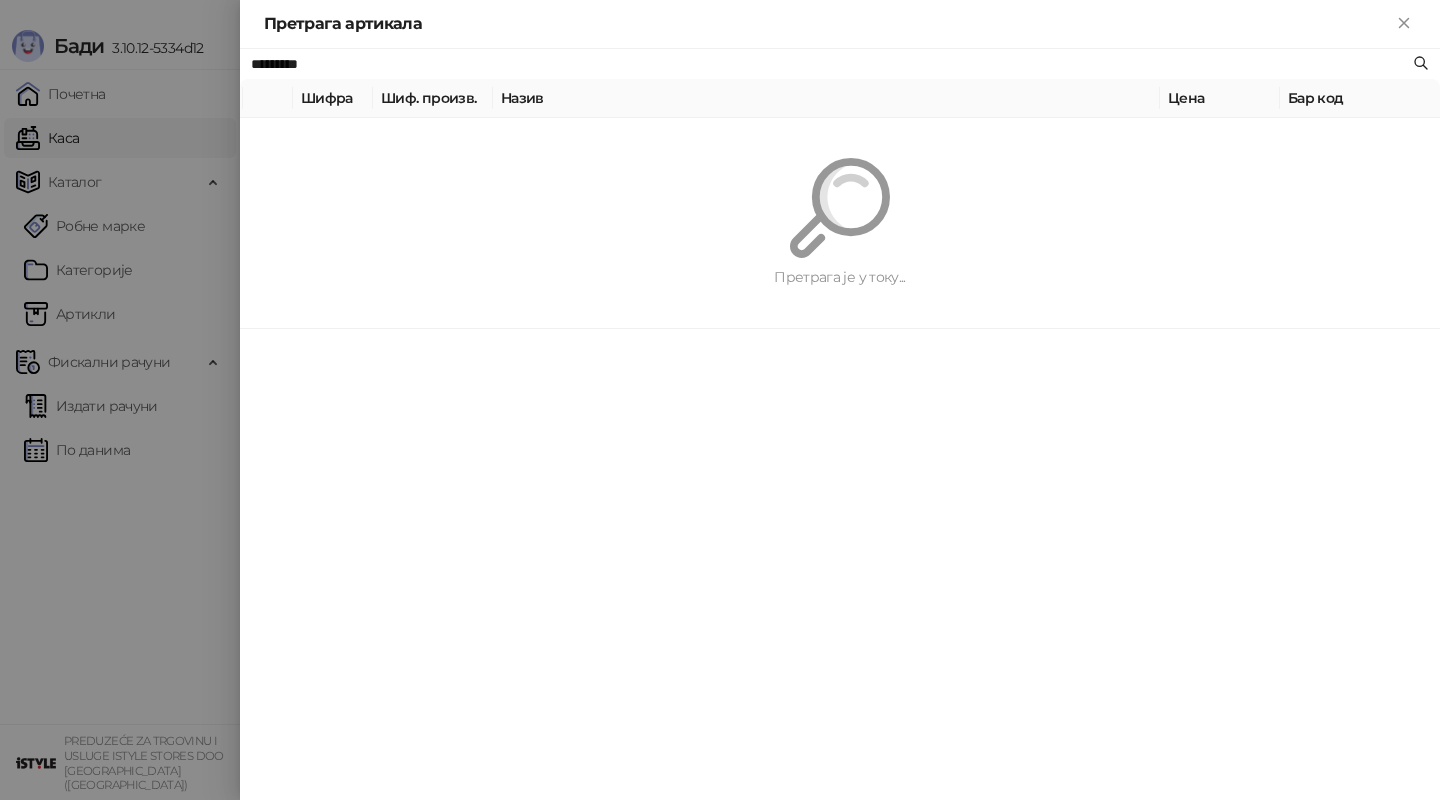 paste 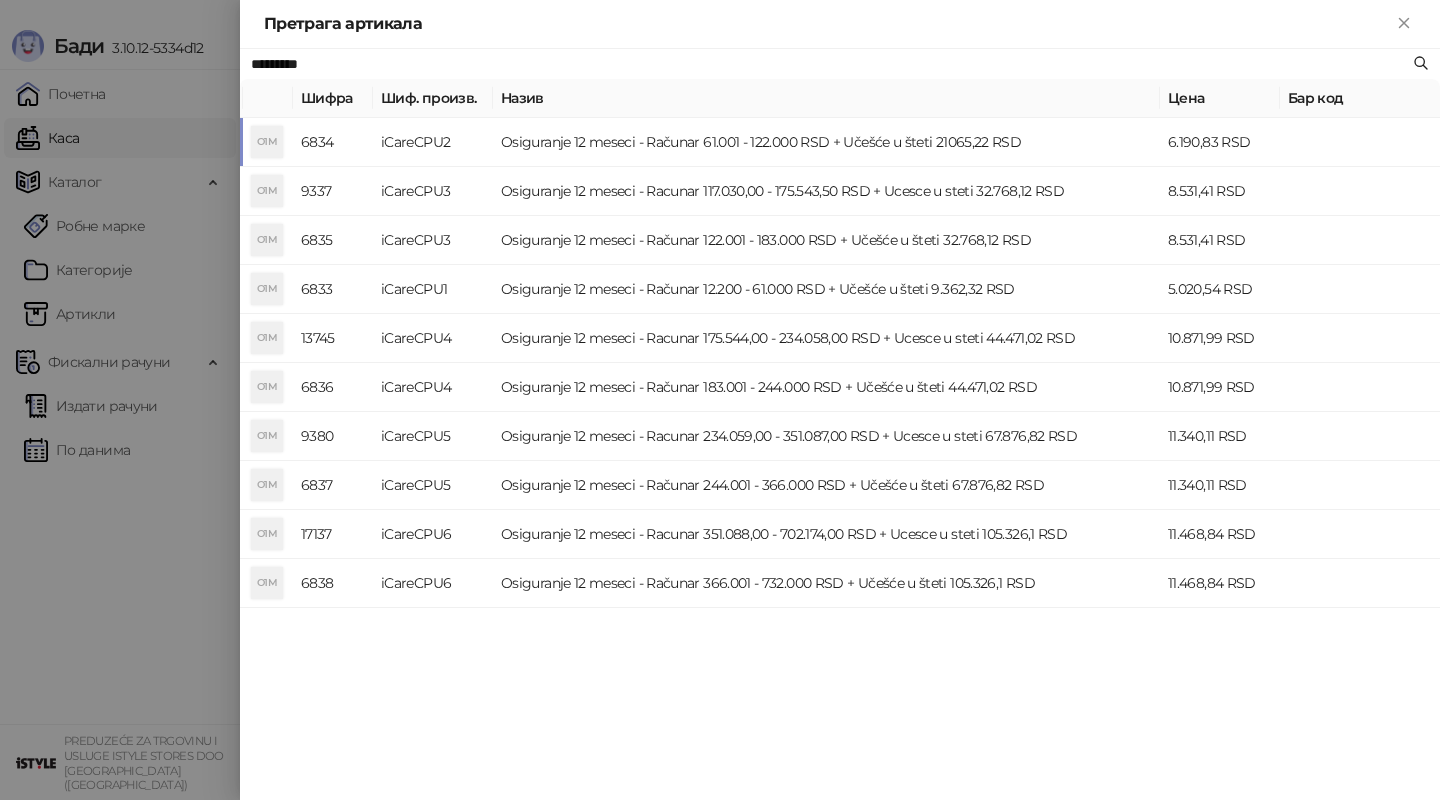 type on "*********" 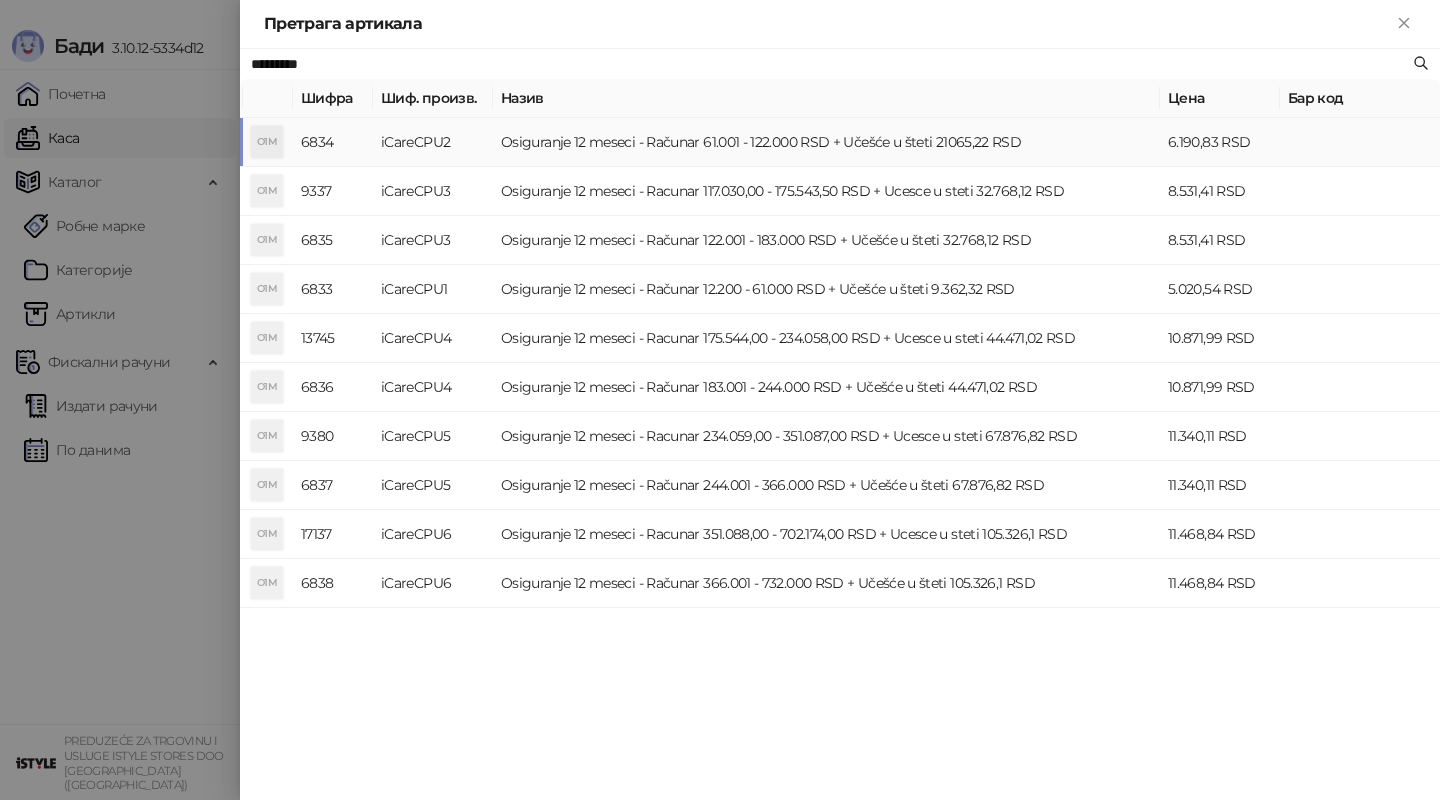 click on "Osiguranje 12 meseci - Računar 61.001 - 122.000 RSD + Učešće u šteti 21065,22 RSD" at bounding box center [826, 142] 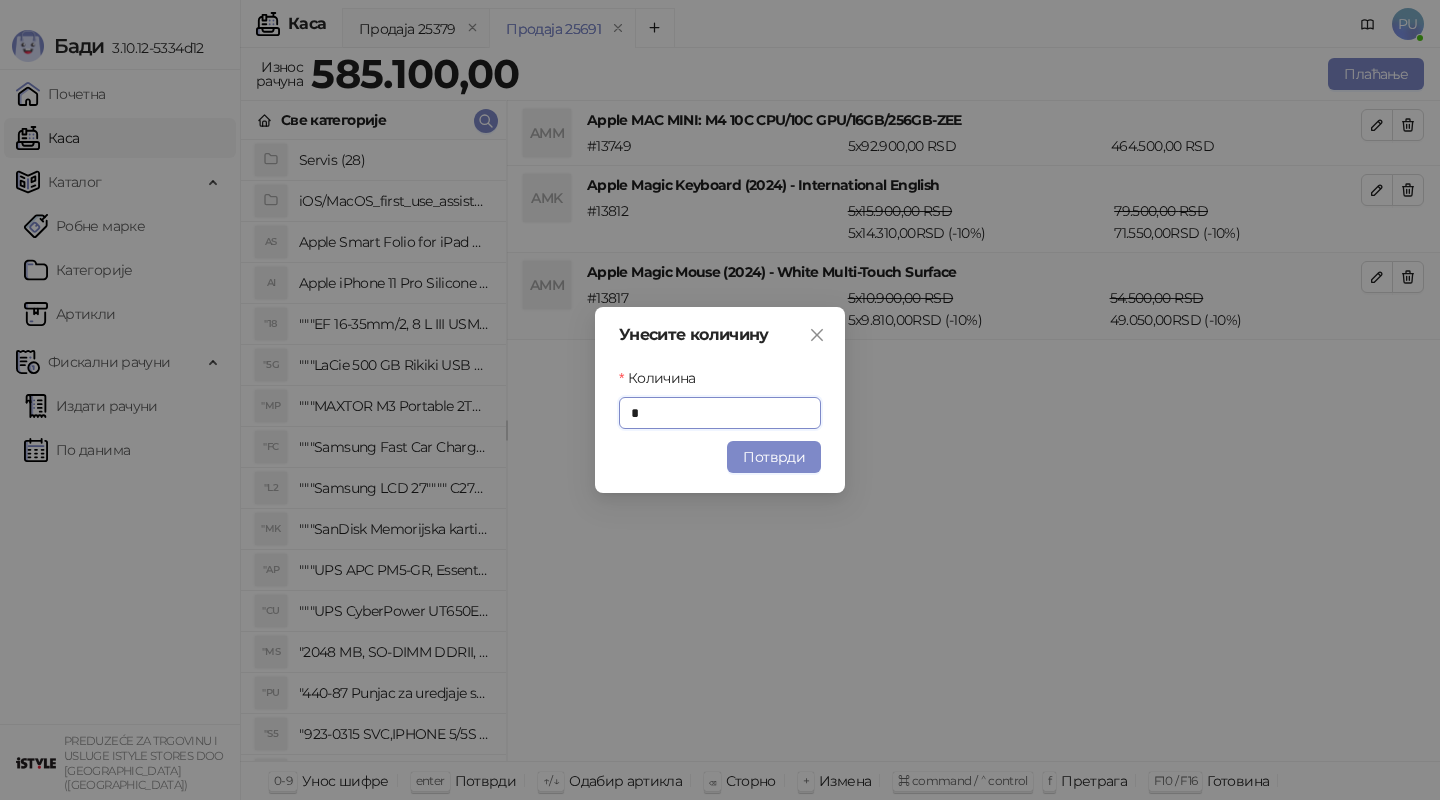 type on "*" 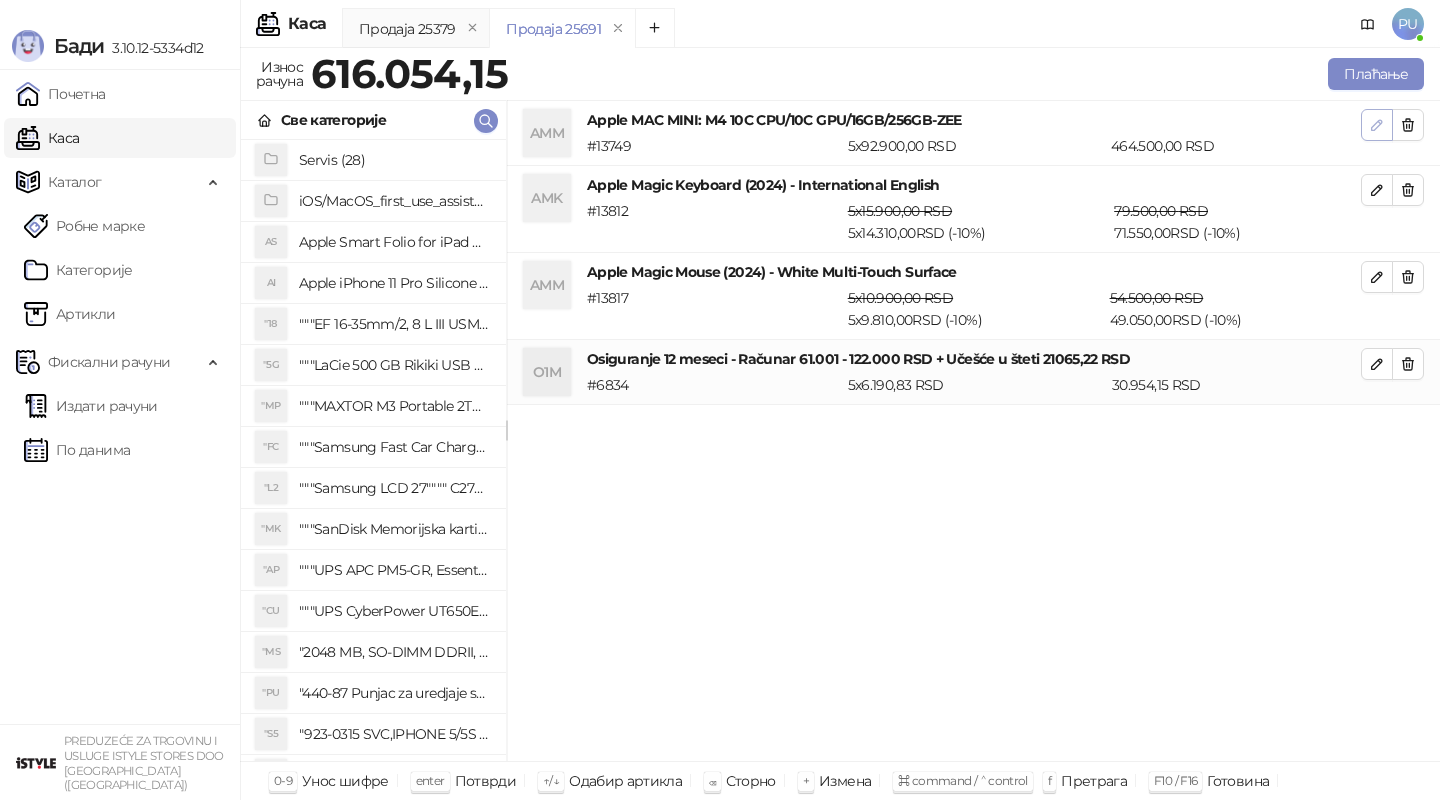click 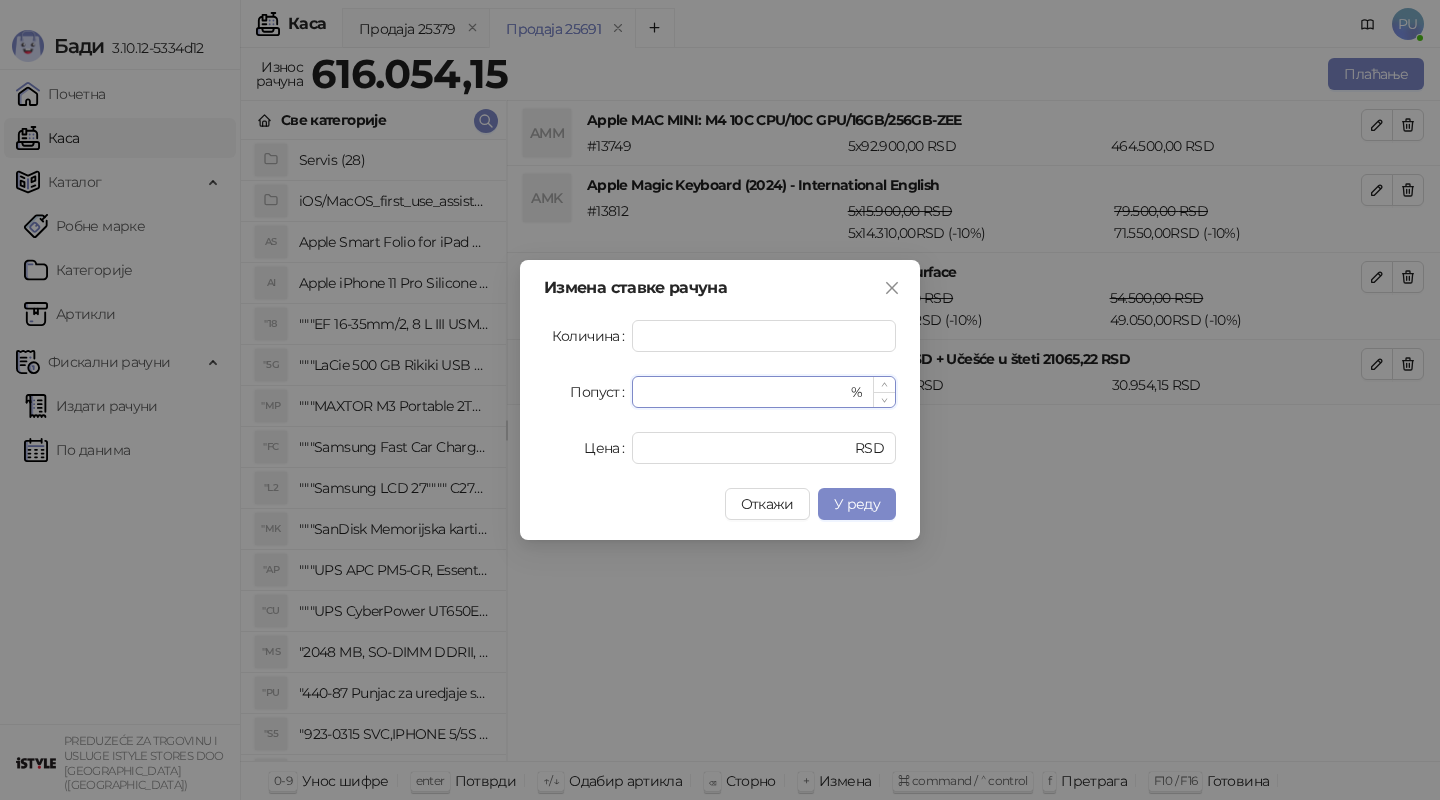 click on "*" at bounding box center (745, 392) 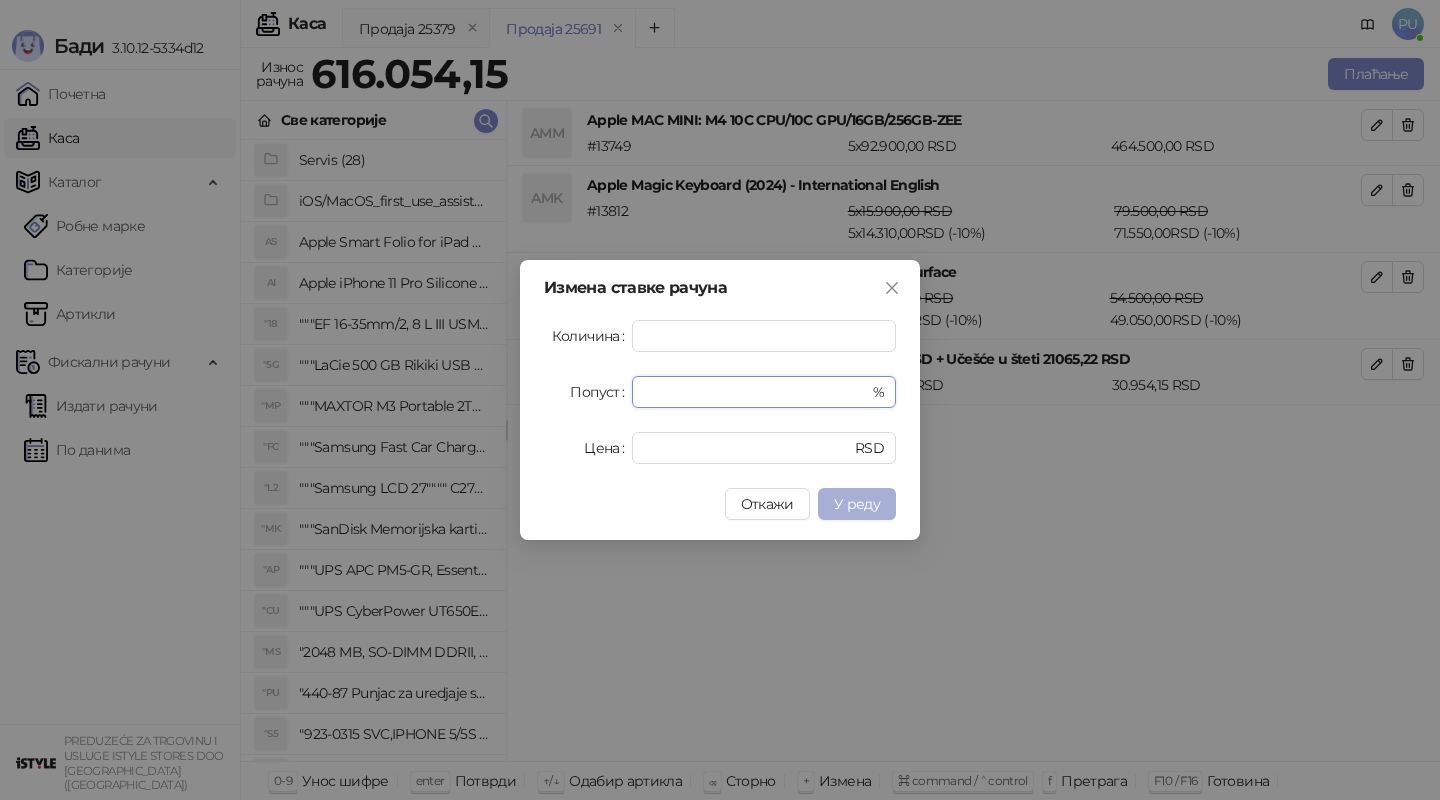 type on "**********" 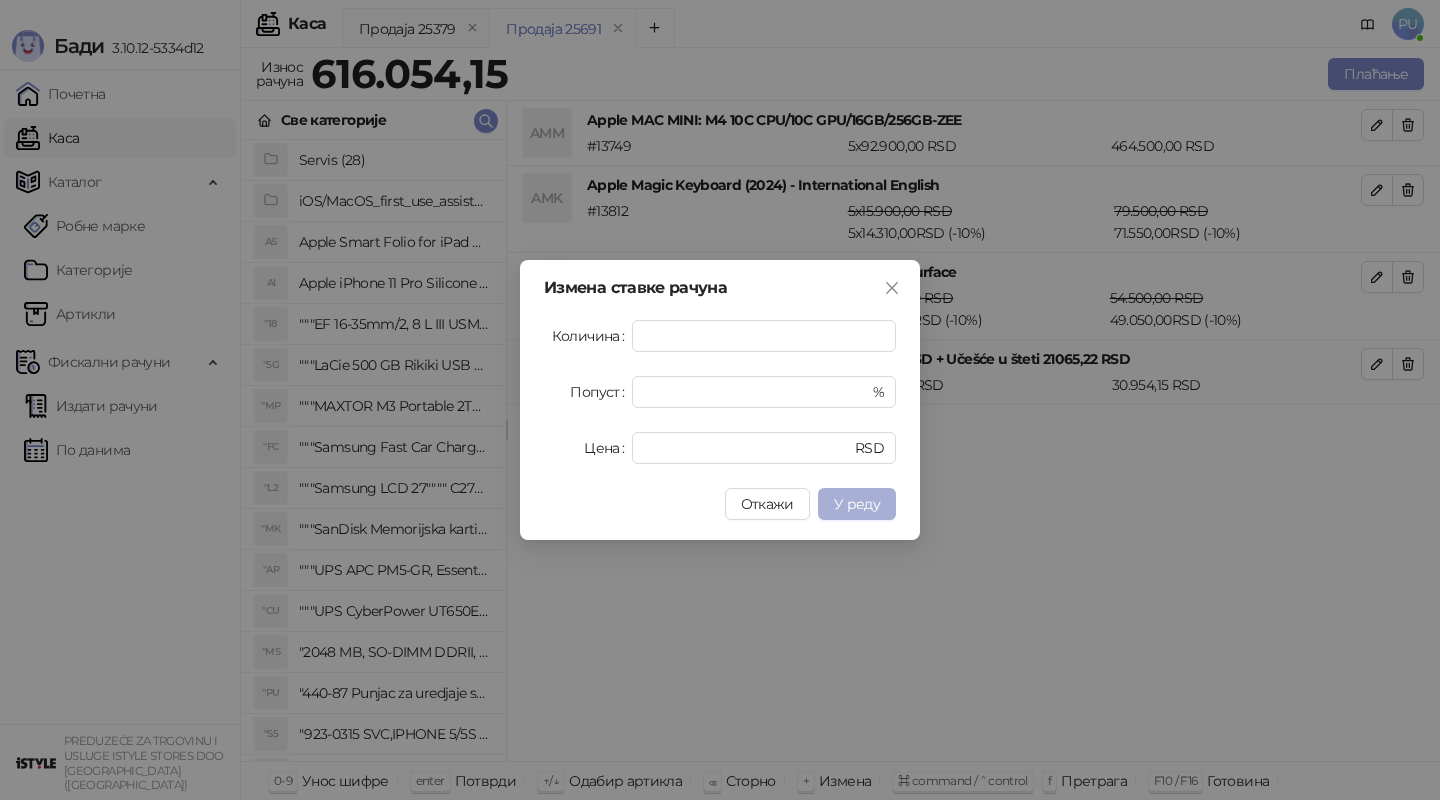 click on "У реду" at bounding box center (857, 504) 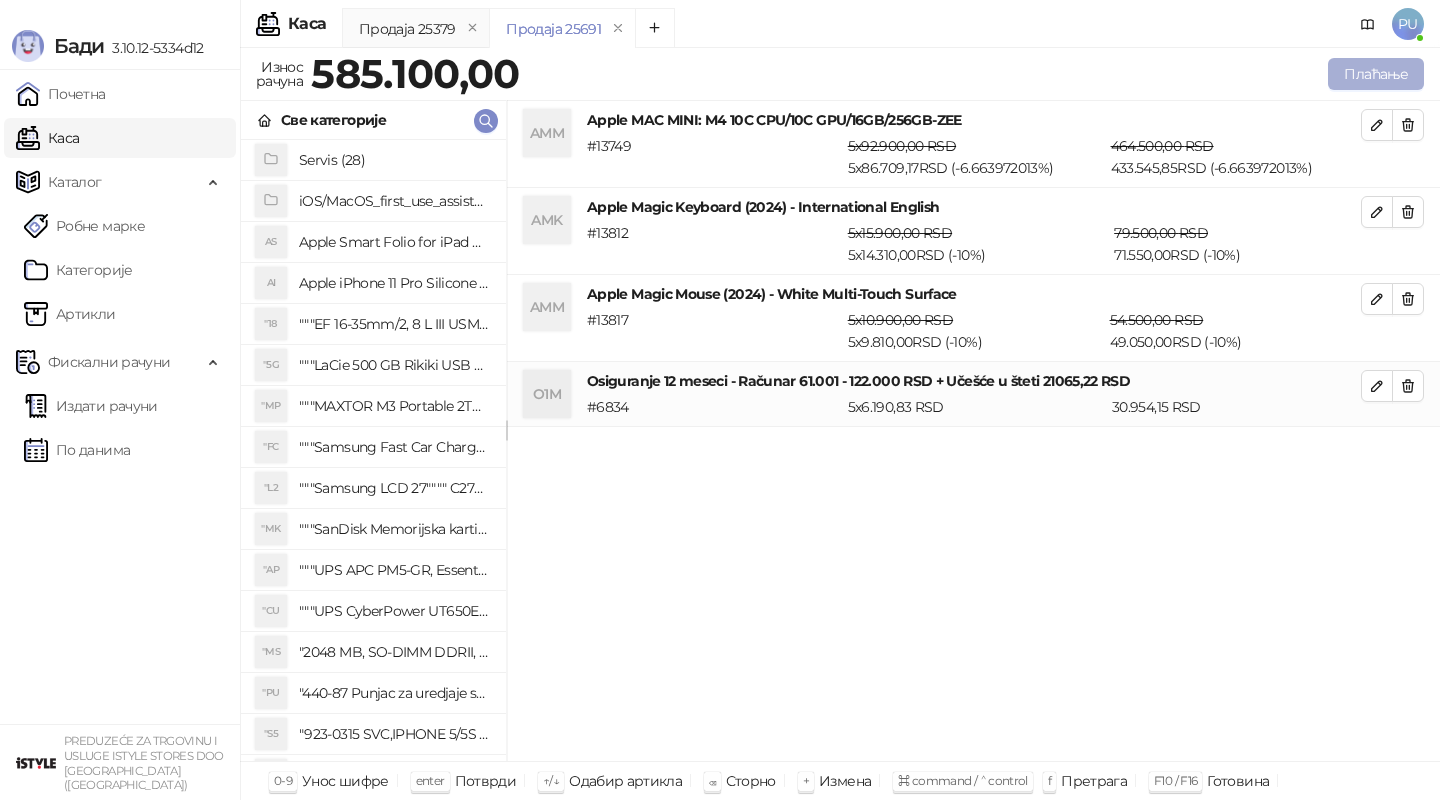 click on "Плаћање" at bounding box center (1376, 74) 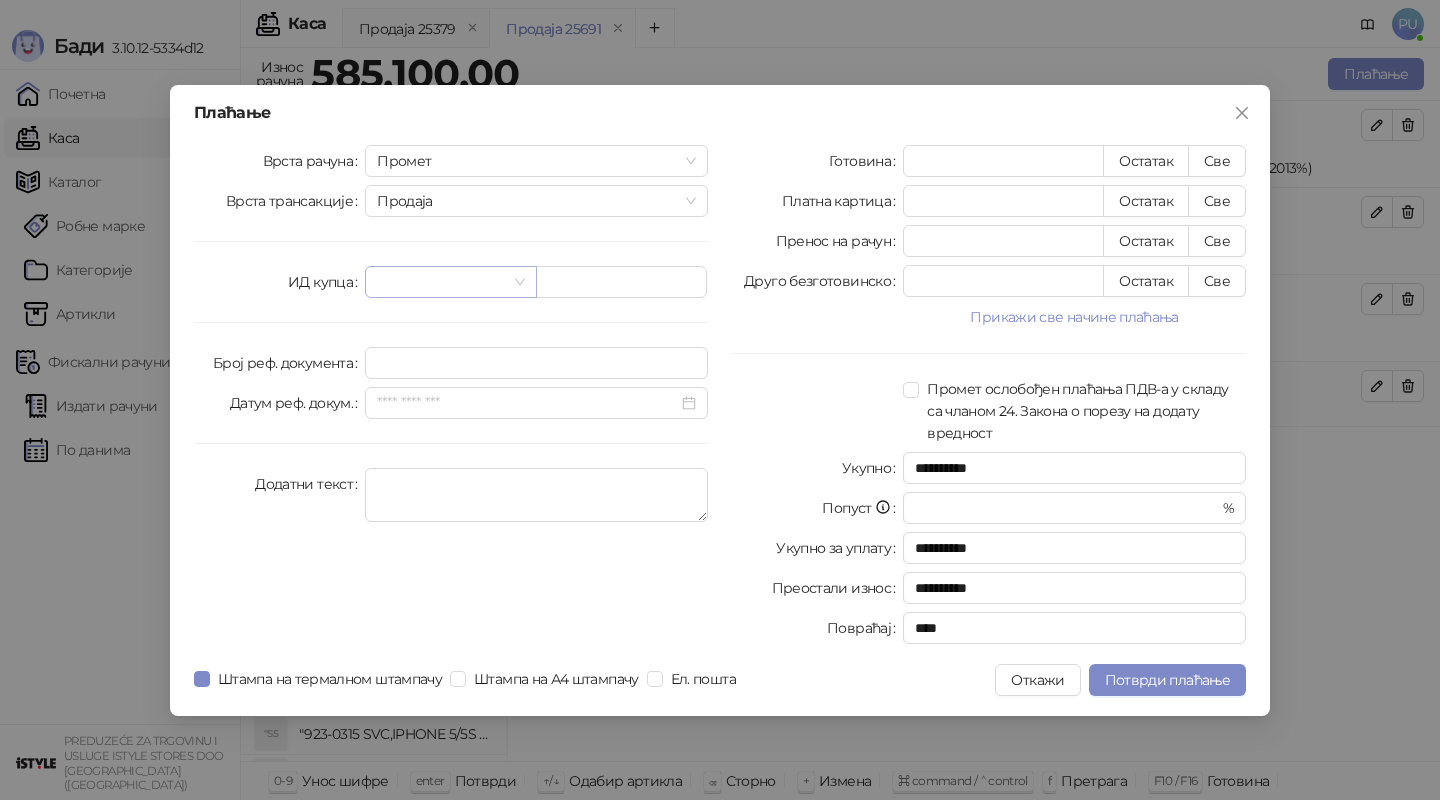 click at bounding box center [441, 282] 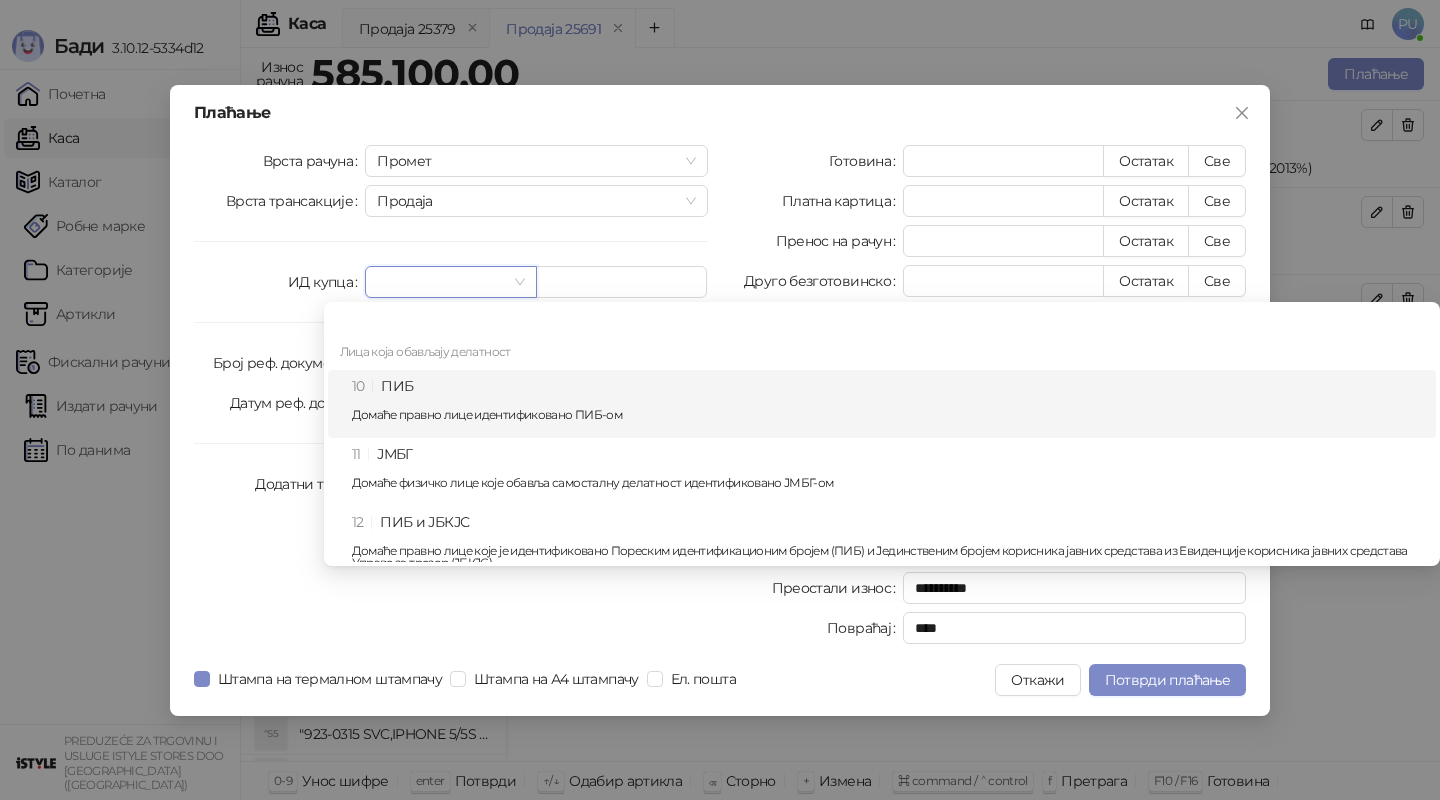 click on "Домаће правно лице идентификовано ПИБ-ом" at bounding box center (888, 415) 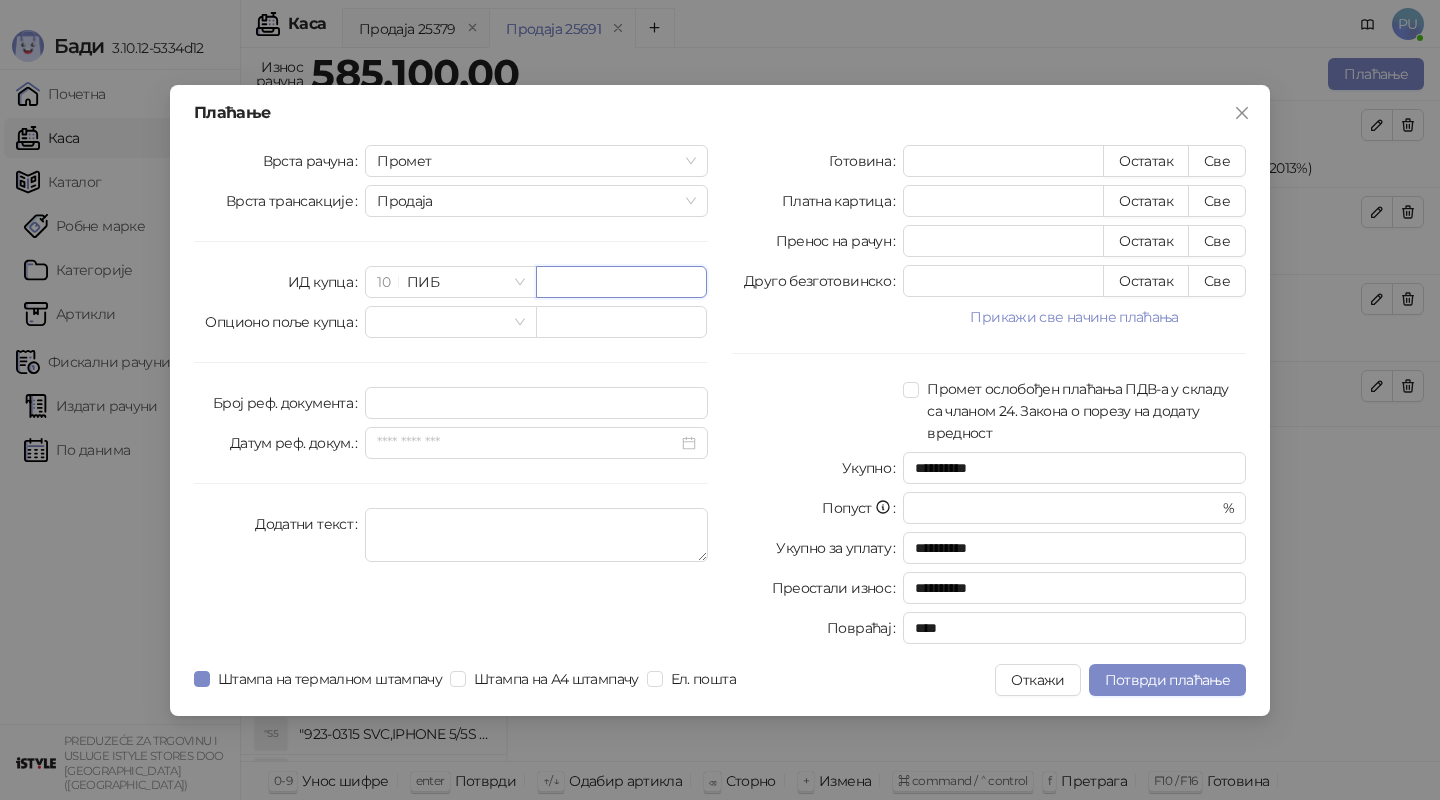 click at bounding box center [621, 282] 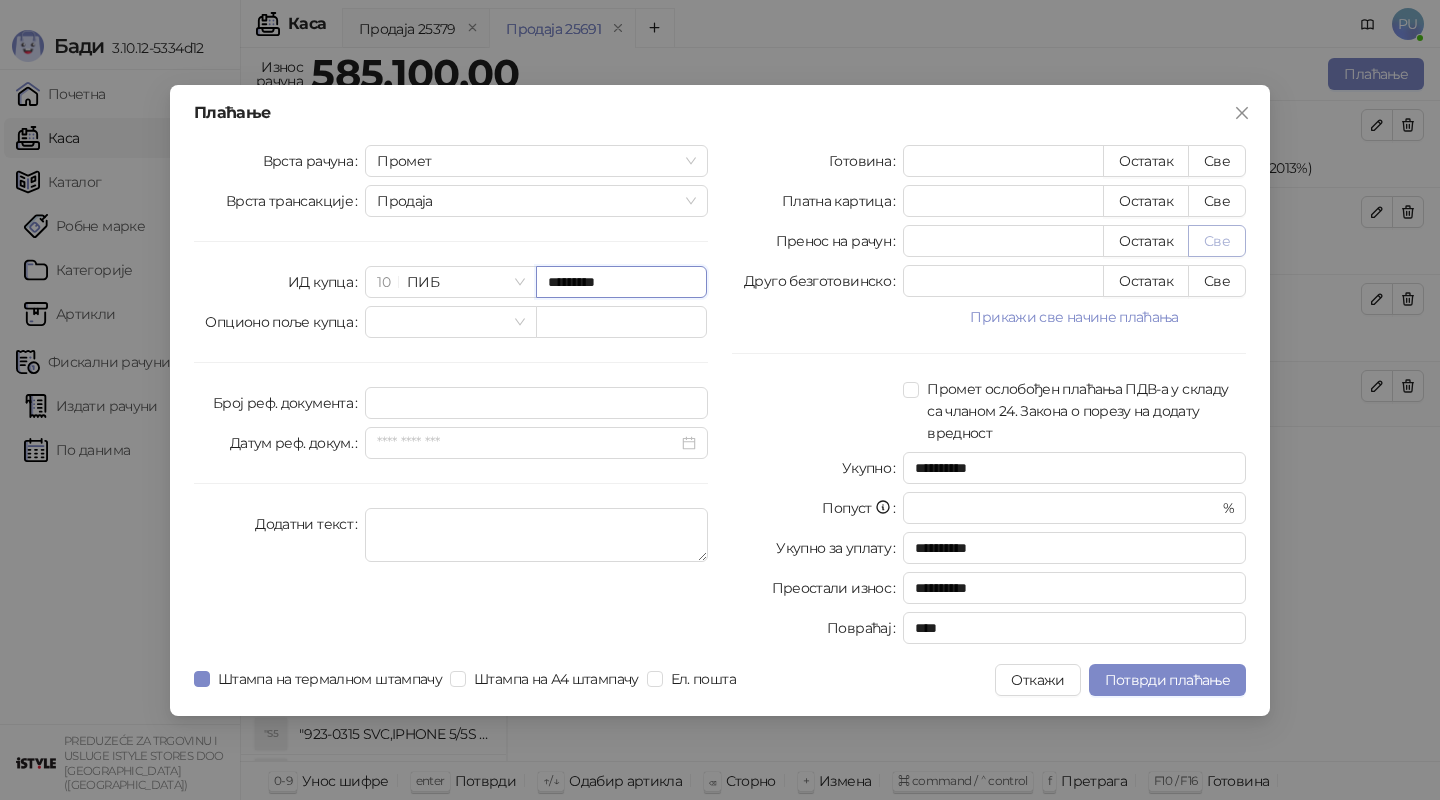 type on "*********" 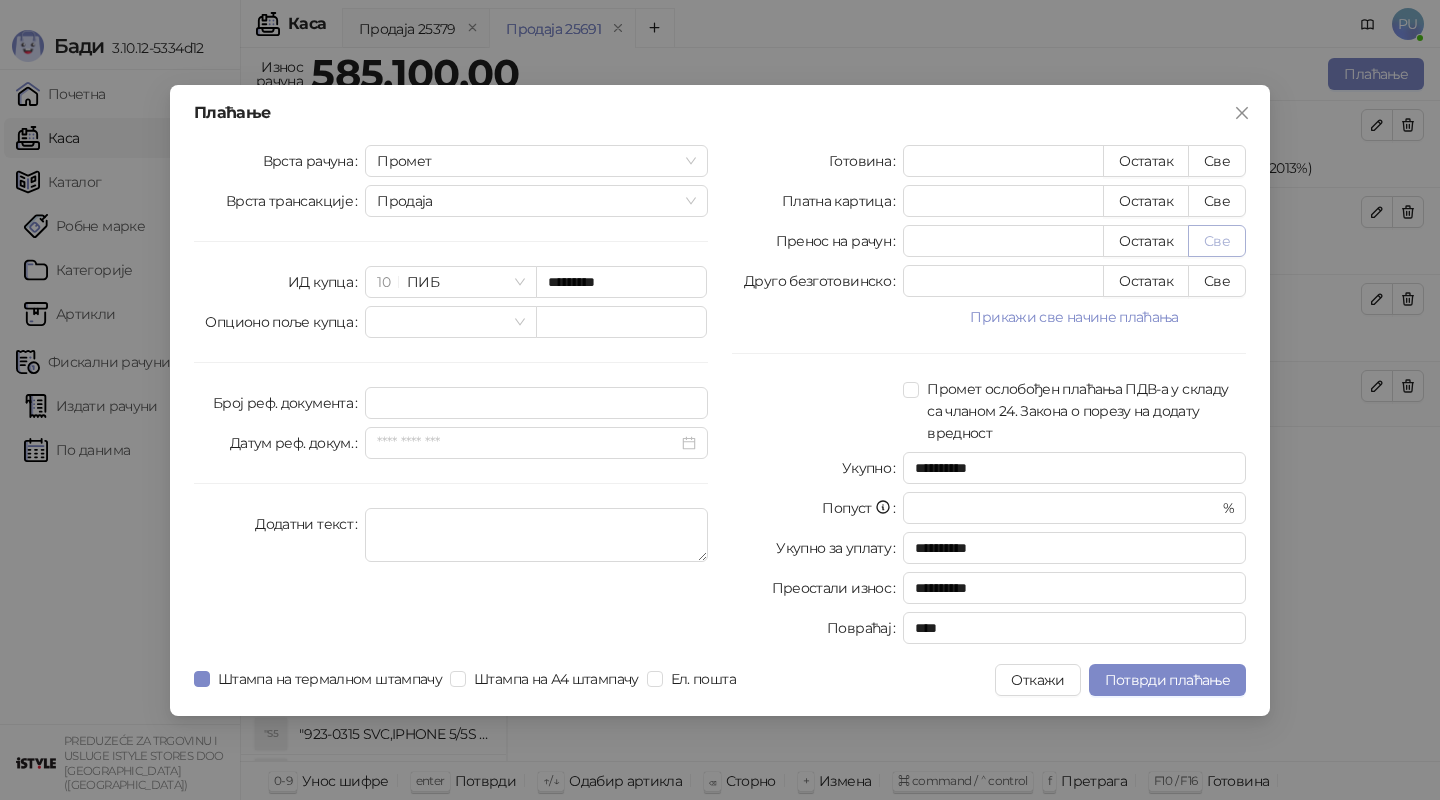 click on "Све" at bounding box center [1217, 241] 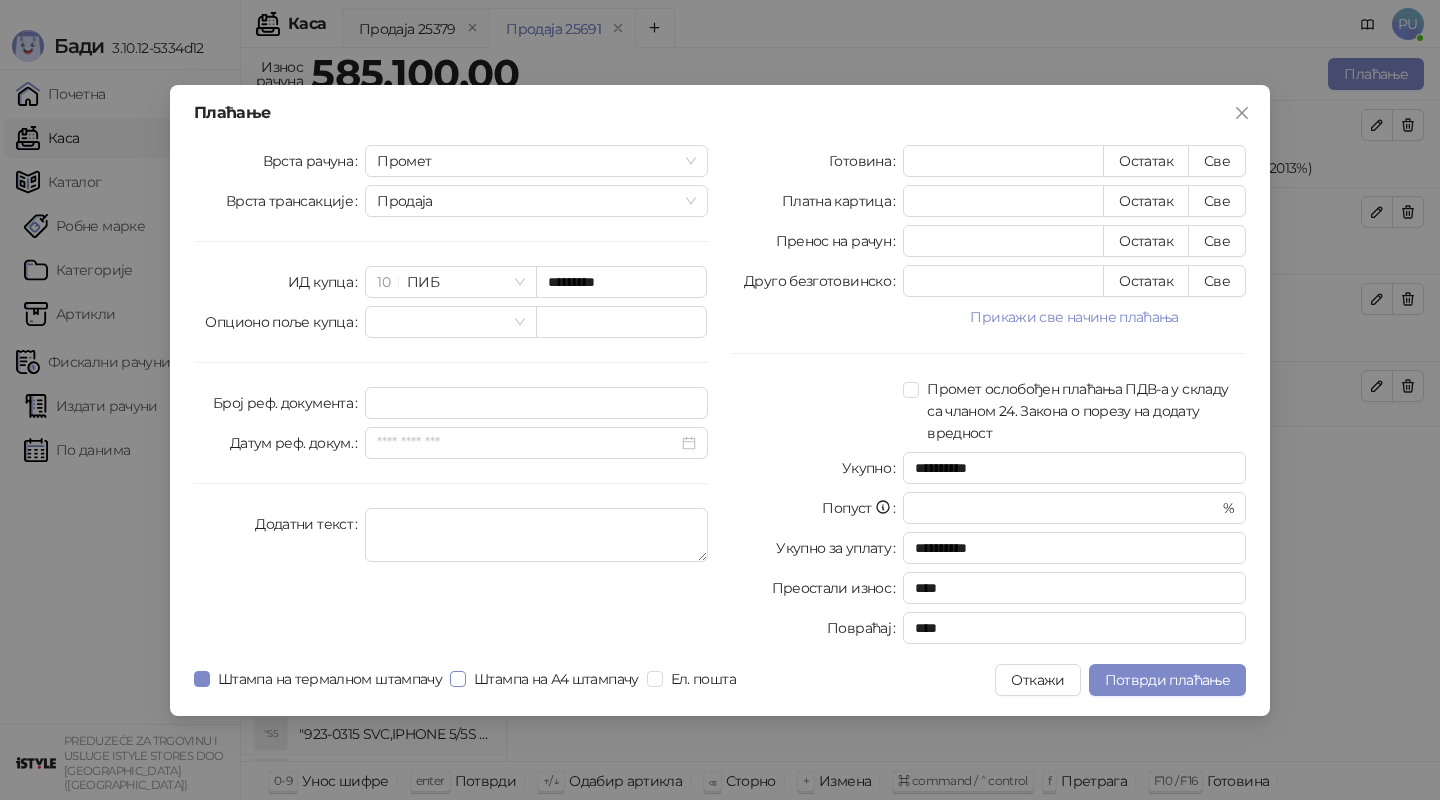 click on "Штампа на А4 штампачу" at bounding box center (556, 679) 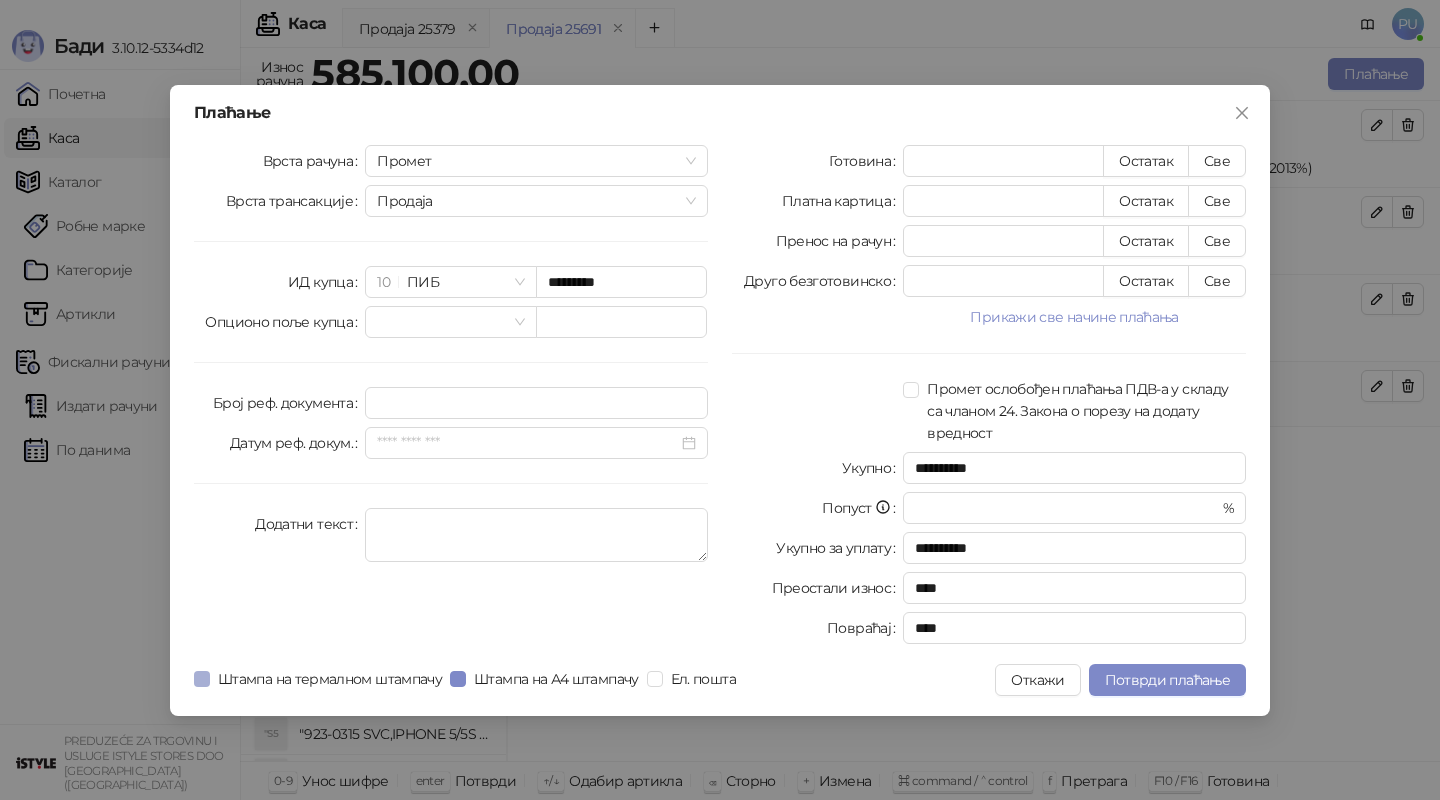 click on "Штампа на термалном штампачу" at bounding box center [330, 679] 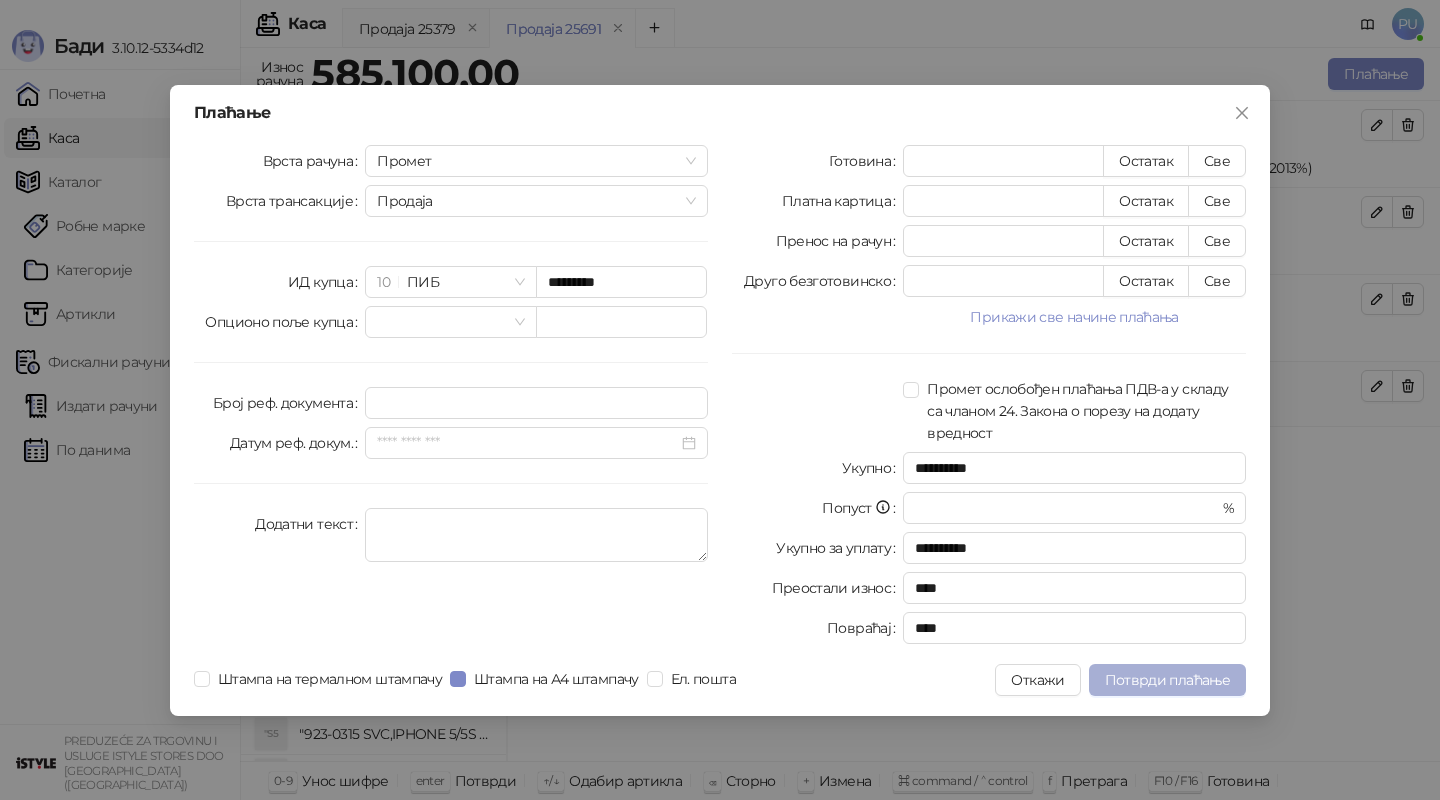 click on "Потврди плаћање" at bounding box center [1167, 680] 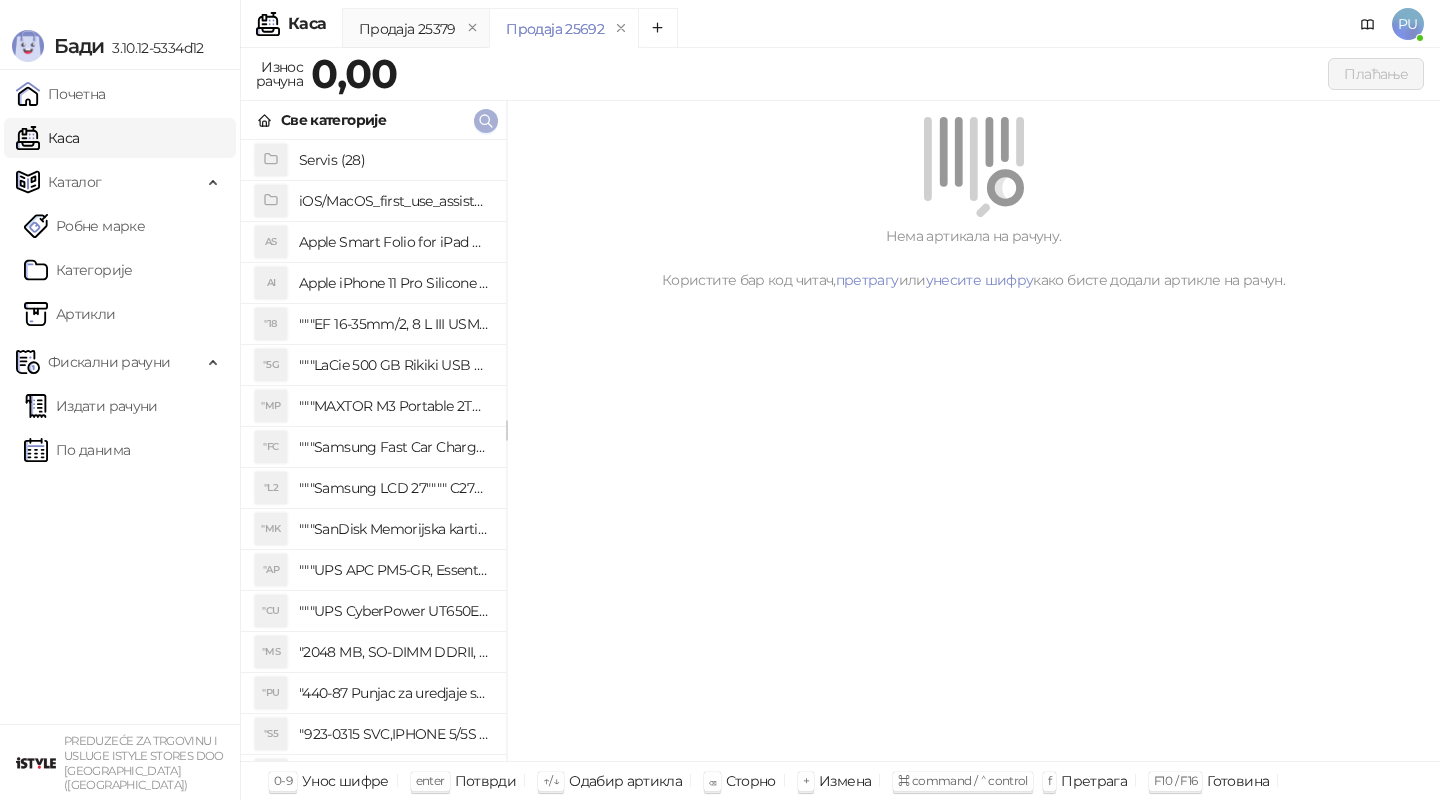click 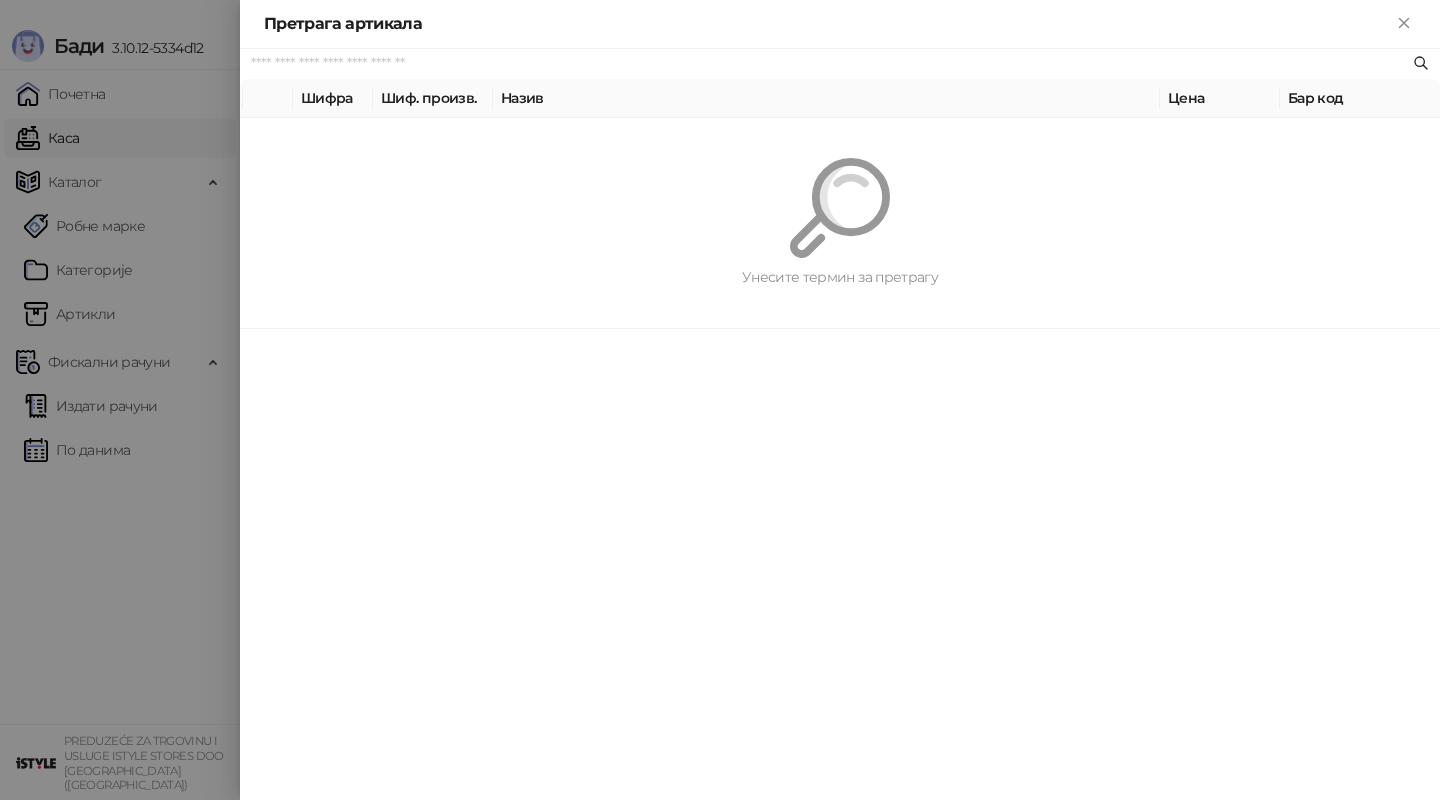 paste on "*********" 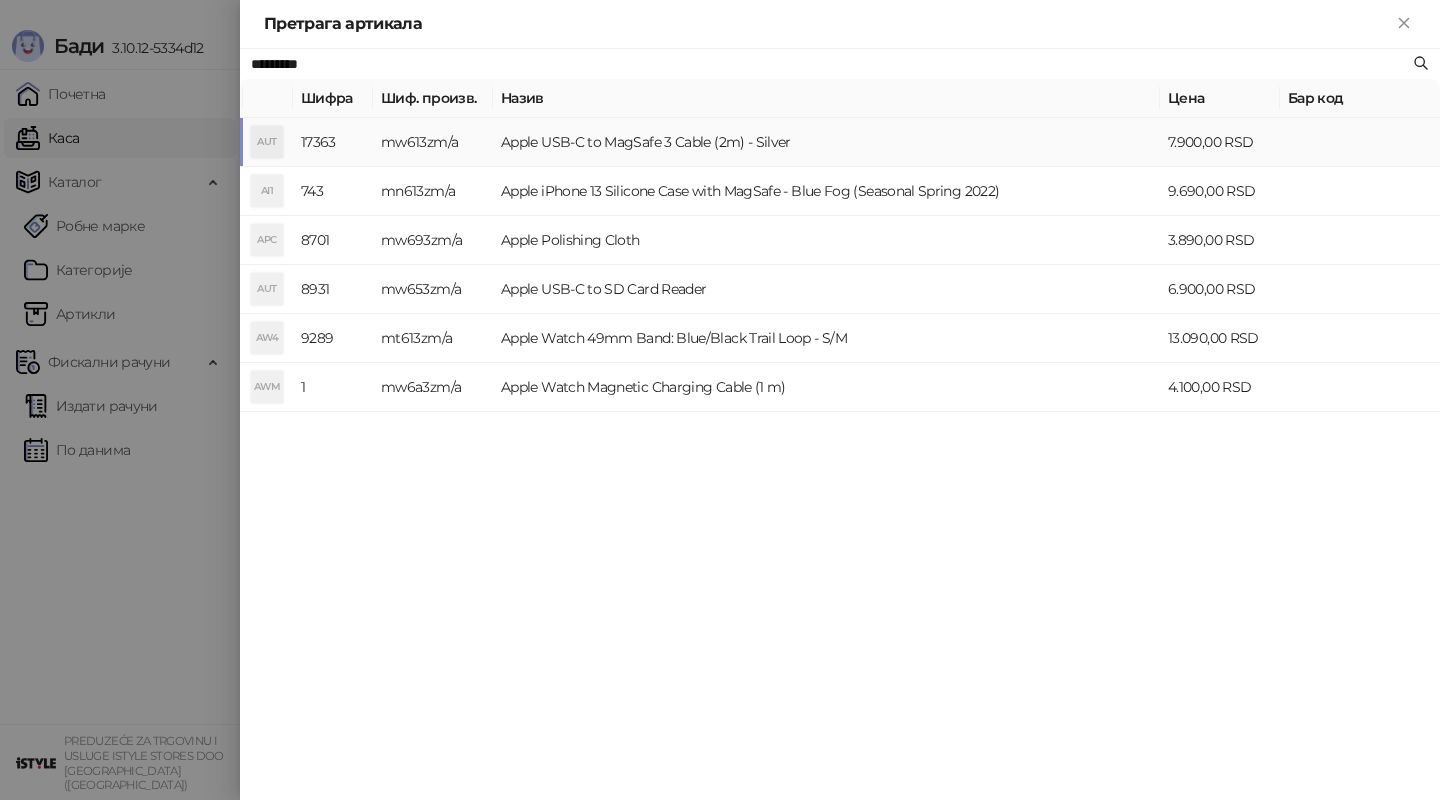 click on "Apple USB-C to MagSafe 3 Cable (2m) - Silver" at bounding box center (826, 142) 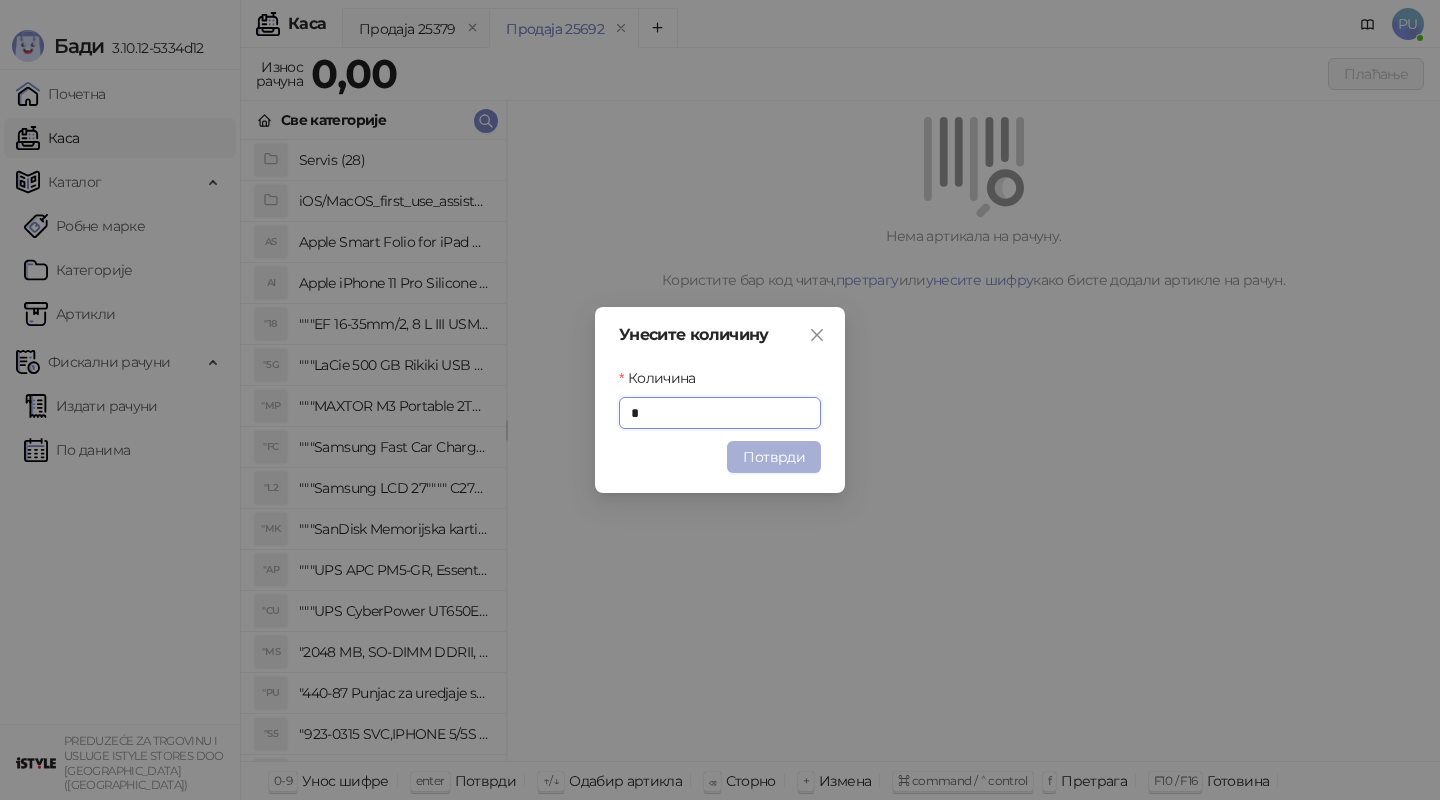 click on "Потврди" at bounding box center (774, 457) 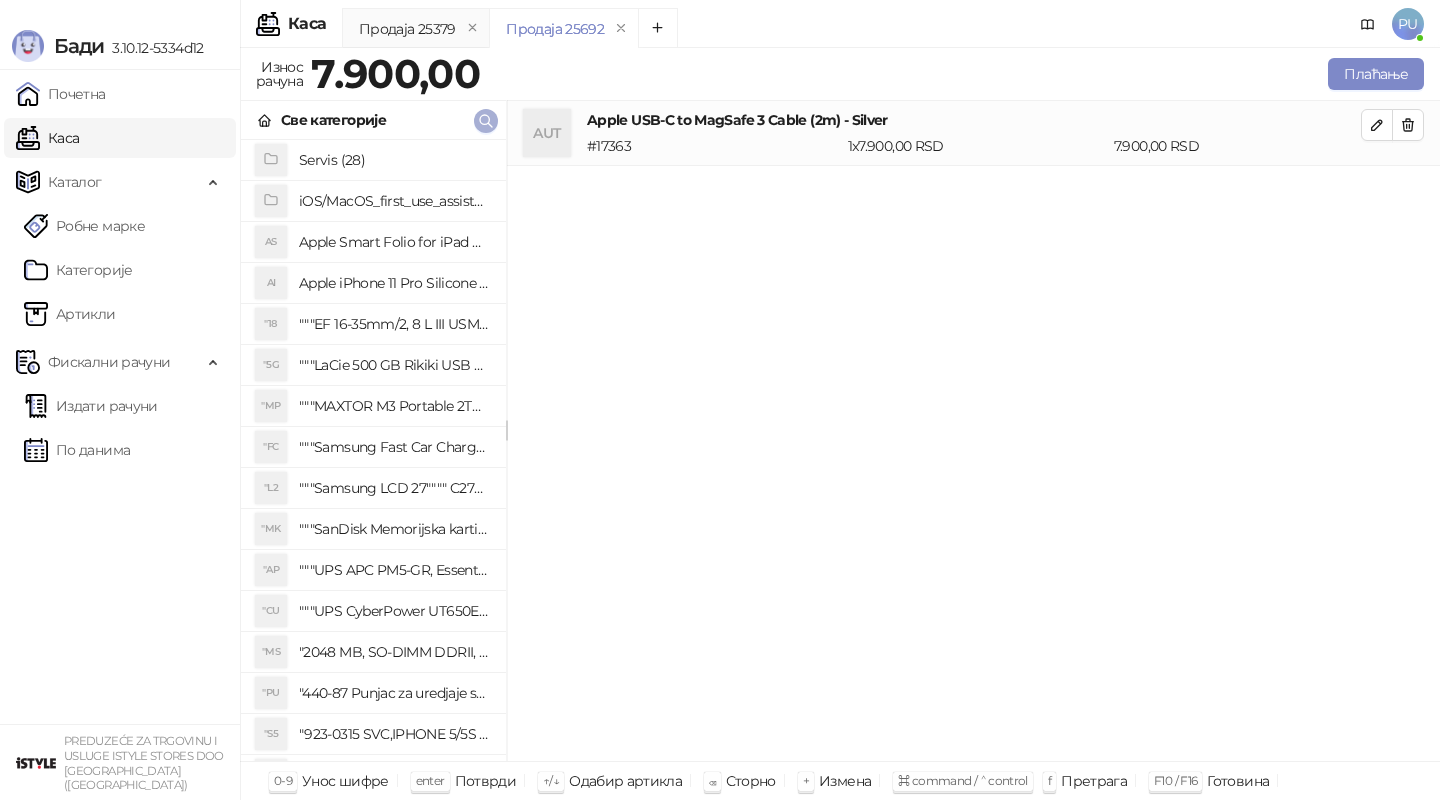 click 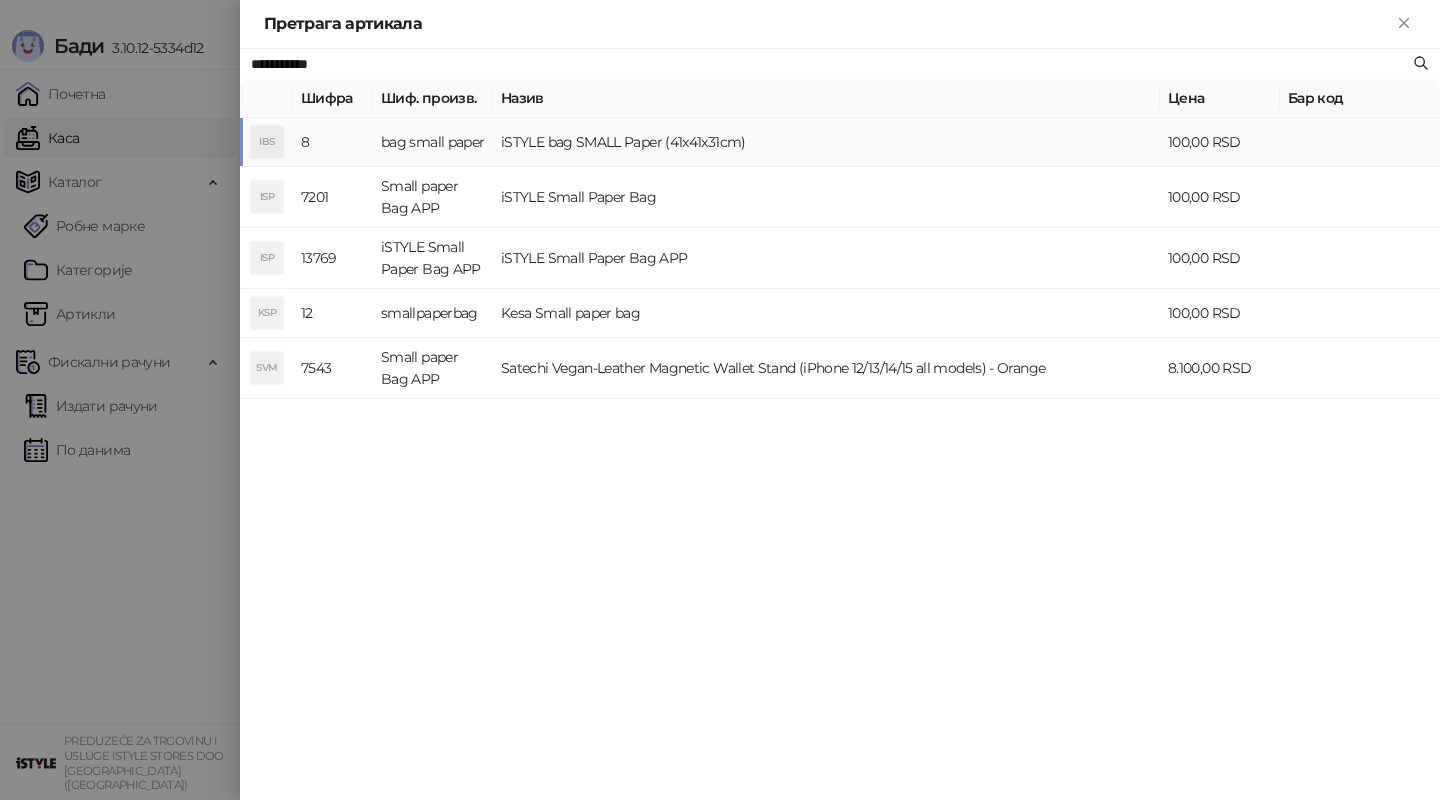 type on "**********" 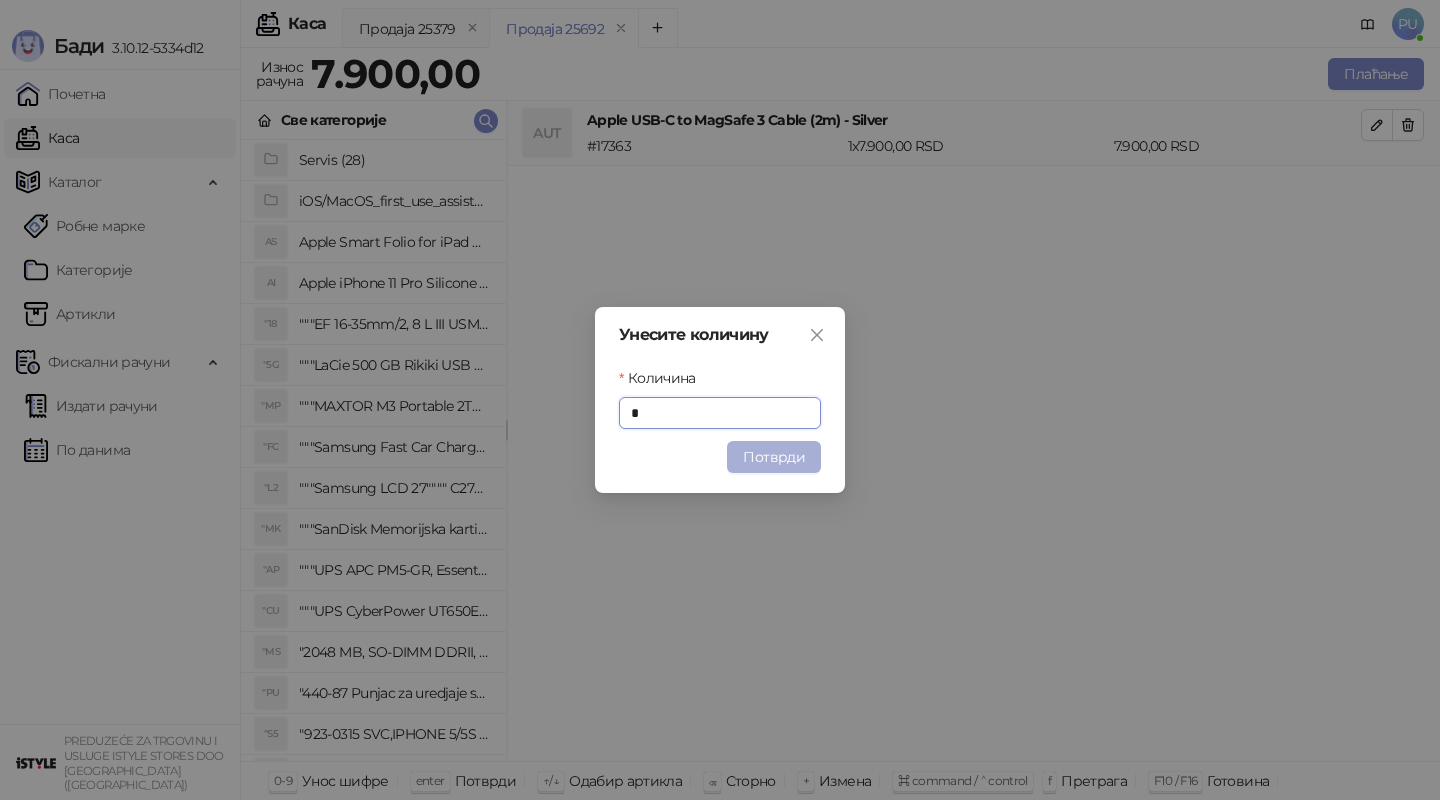 click on "Потврди" at bounding box center [774, 457] 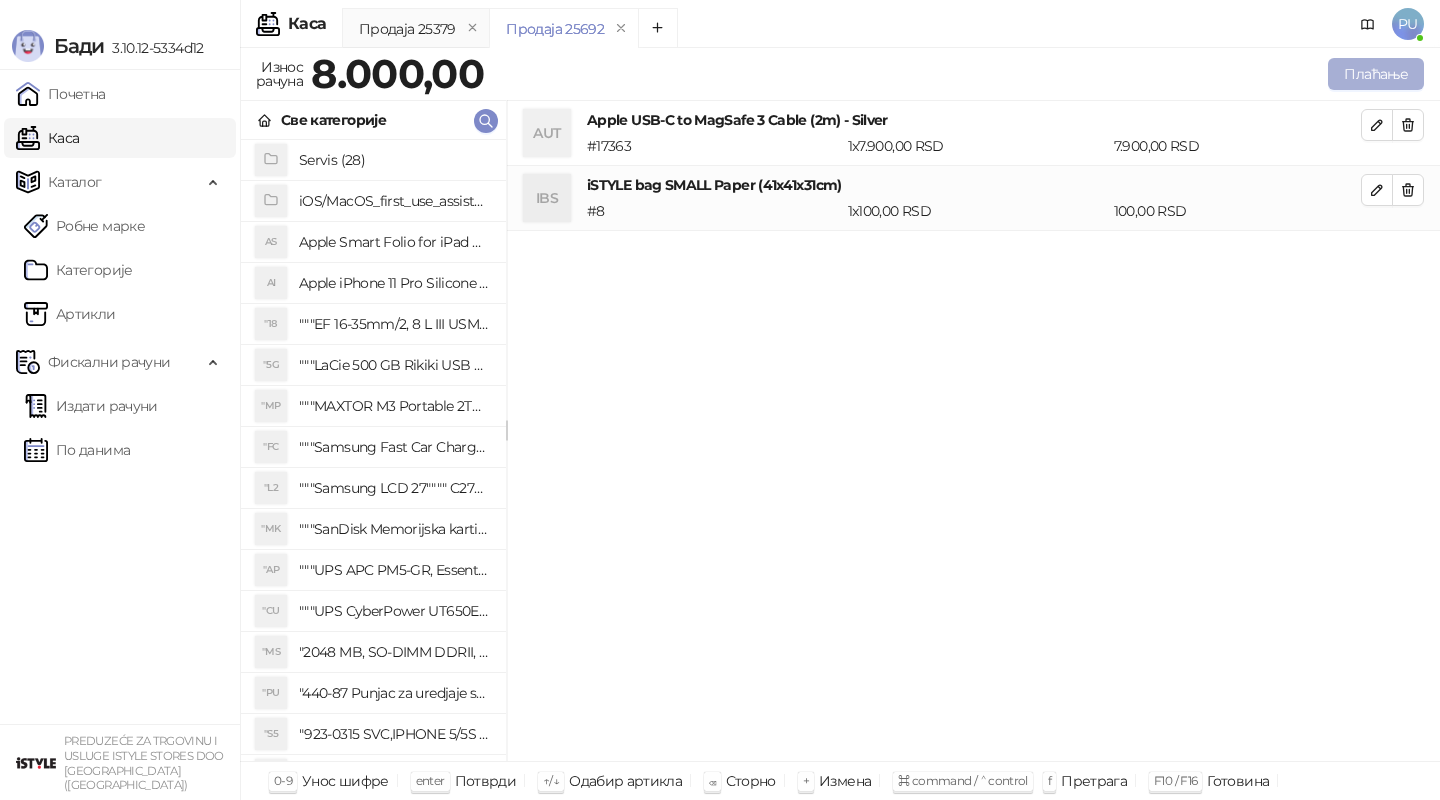 click on "Плаћање" at bounding box center [1376, 74] 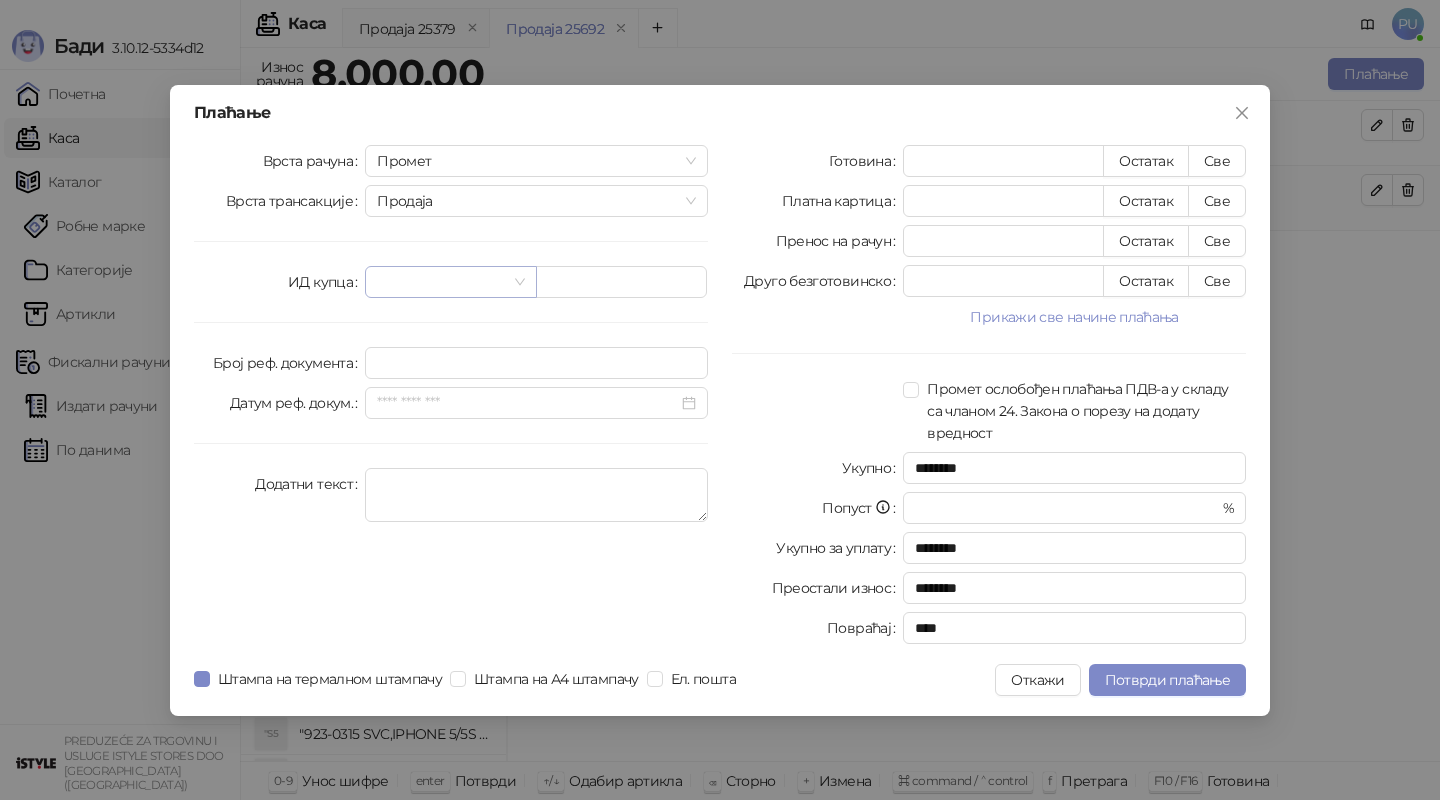 click at bounding box center (441, 282) 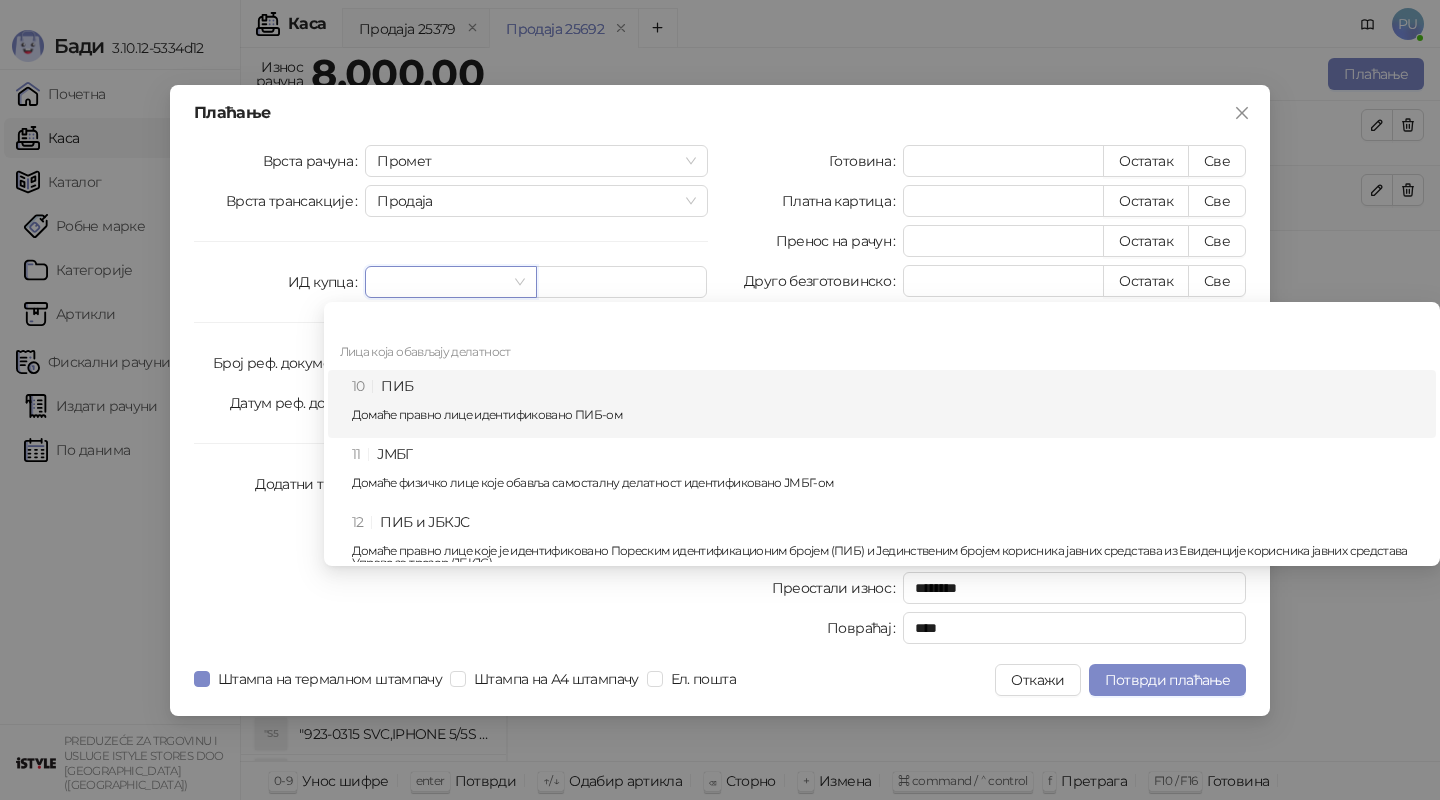 click on "10 ПИБ Домаће правно лице идентификовано ПИБ-ом" at bounding box center (888, 404) 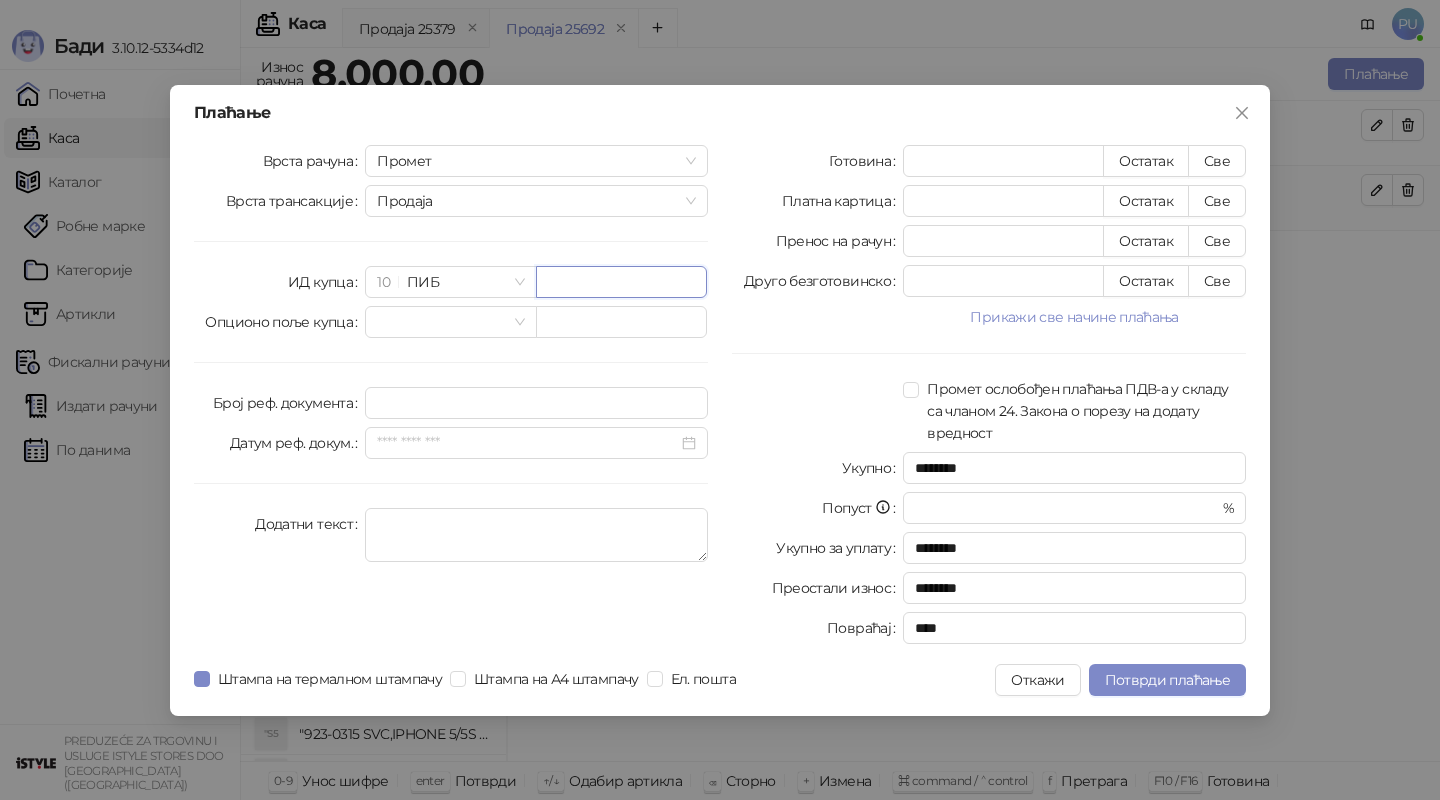 click at bounding box center (621, 282) 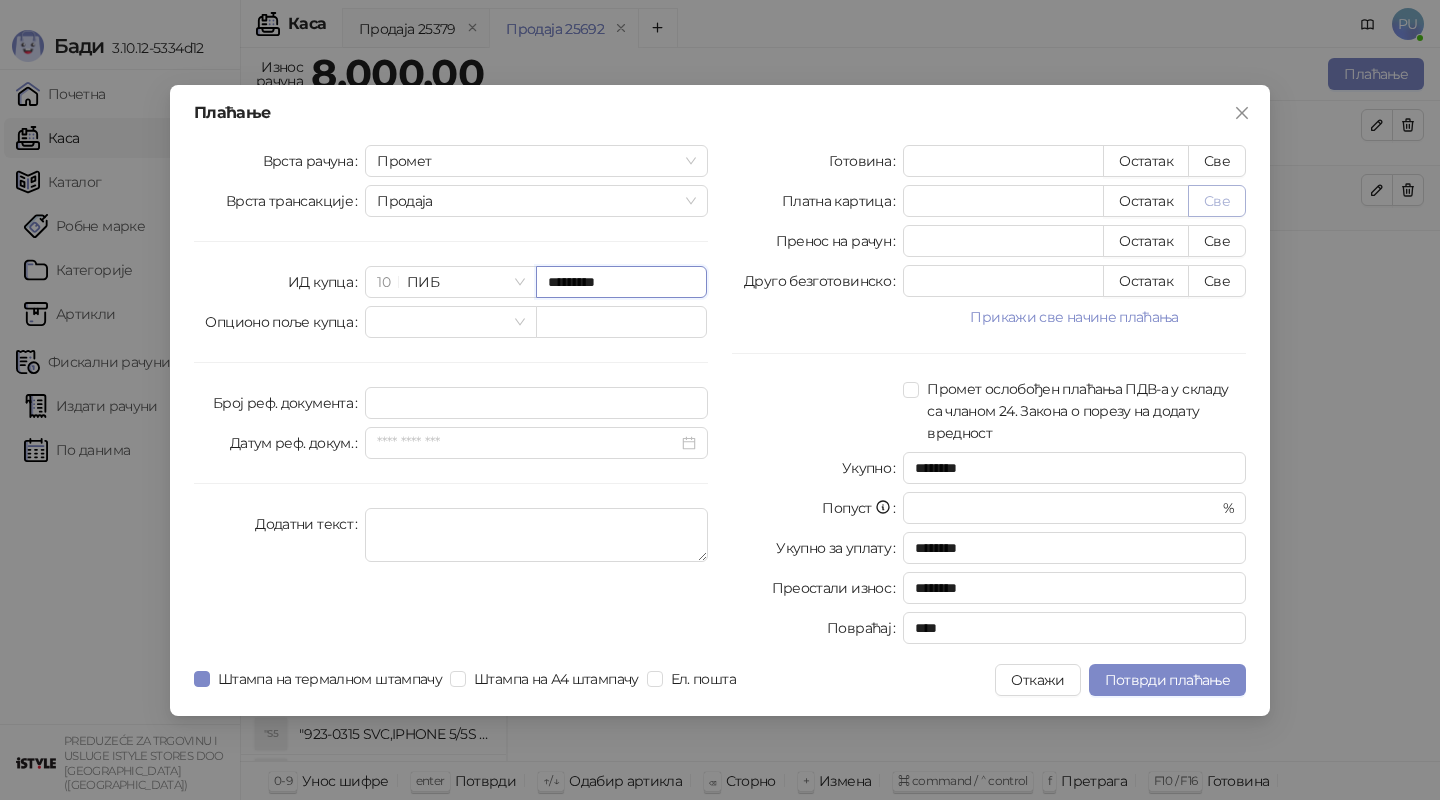 type on "*********" 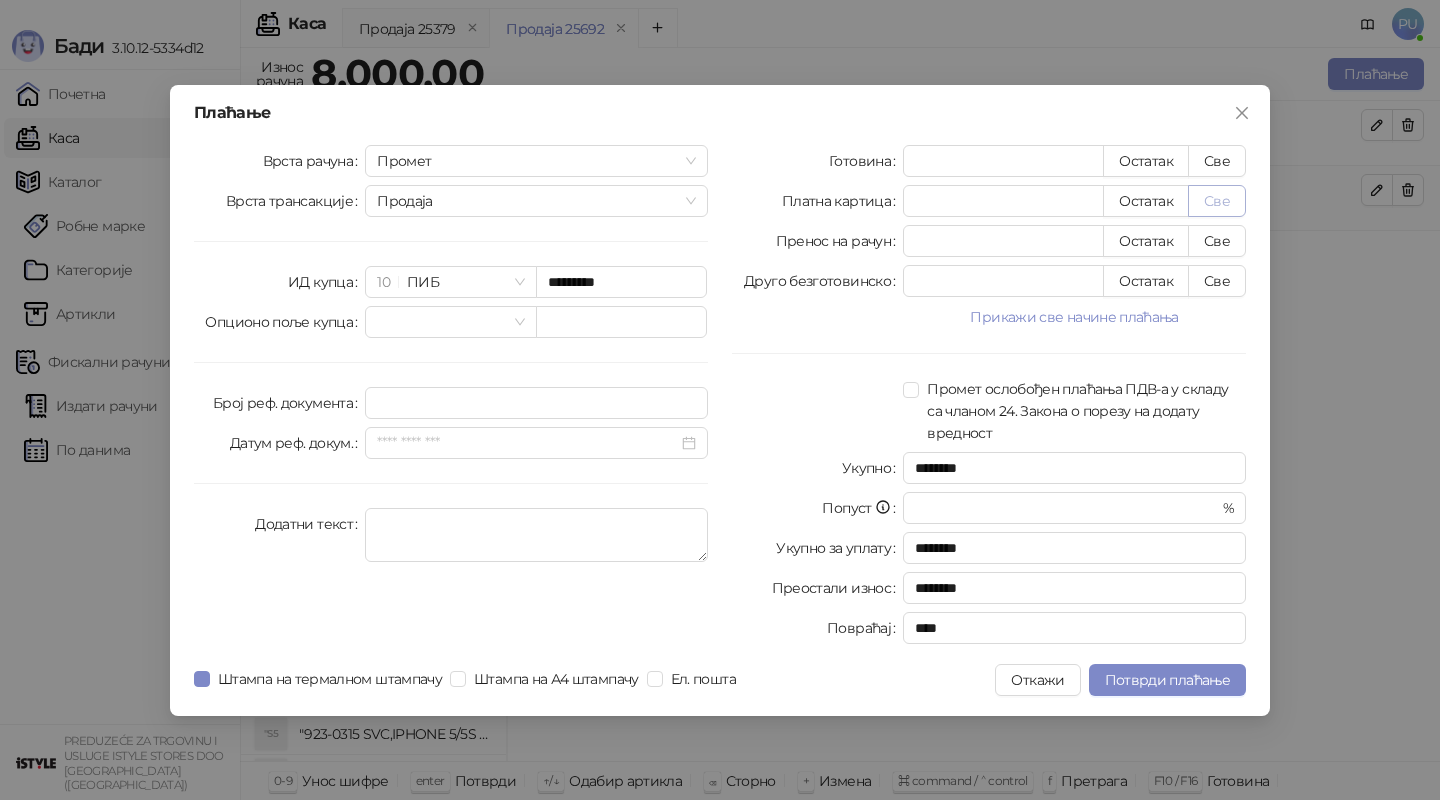 click on "Све" at bounding box center (1217, 201) 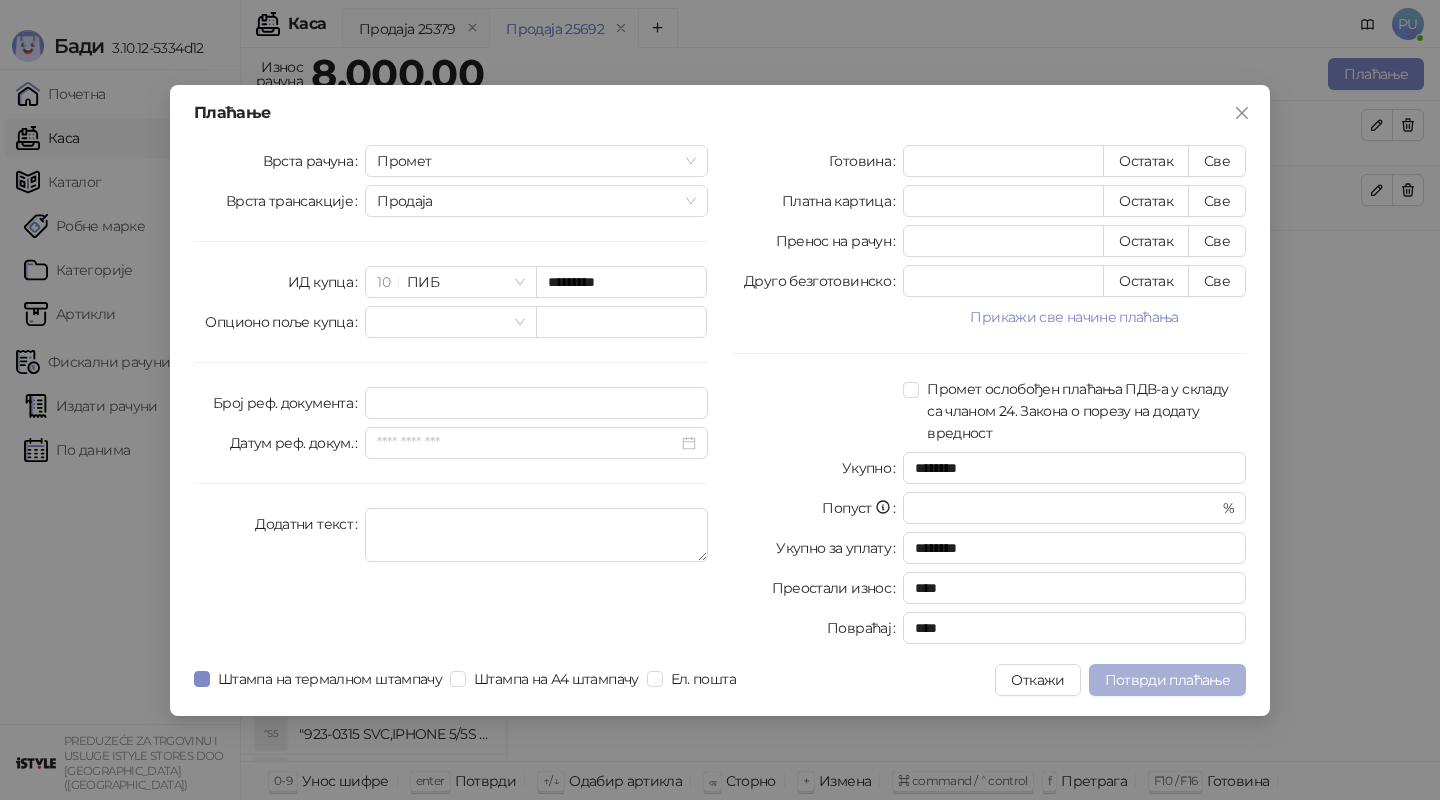 click on "Потврди плаћање" at bounding box center [1167, 680] 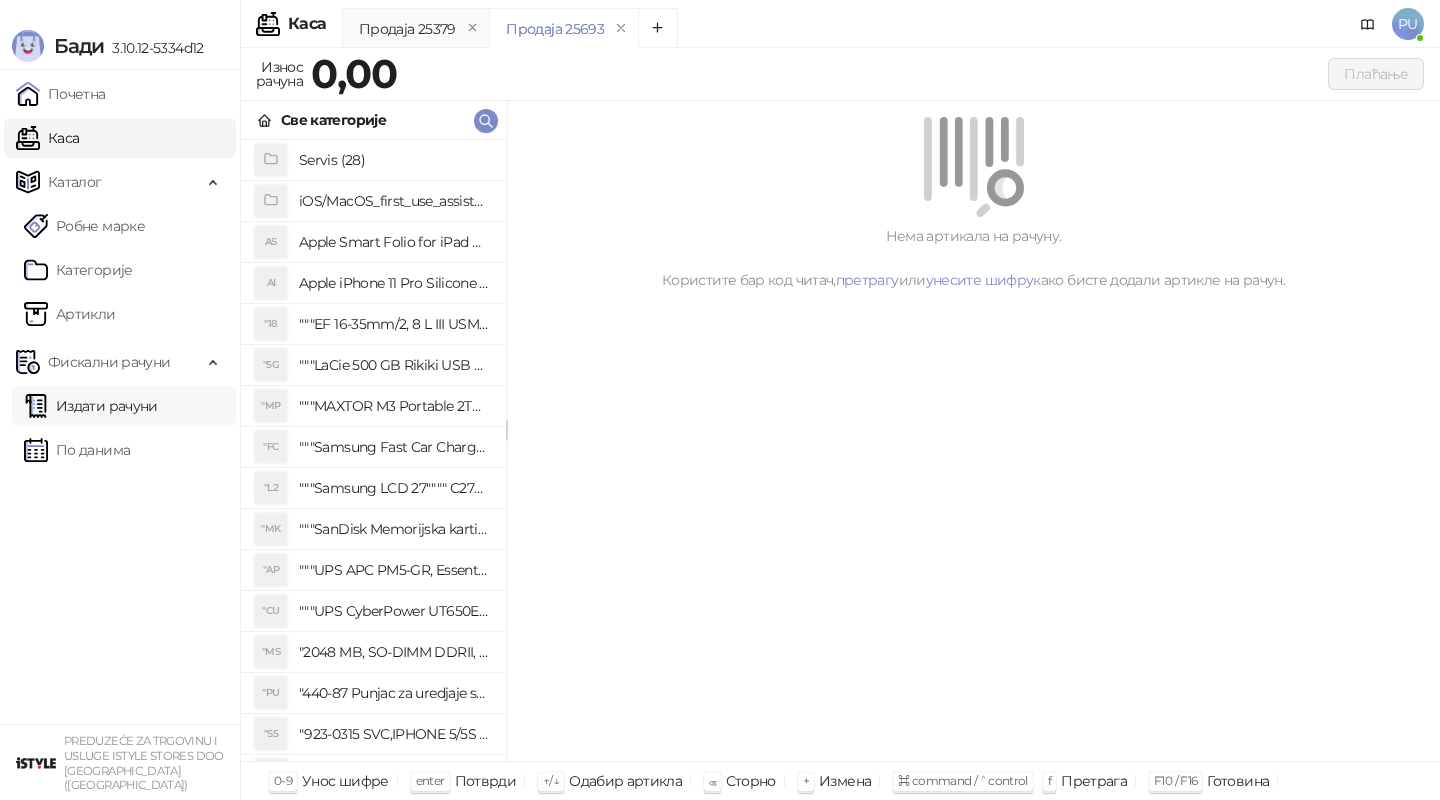 click on "Издати рачуни" at bounding box center [91, 406] 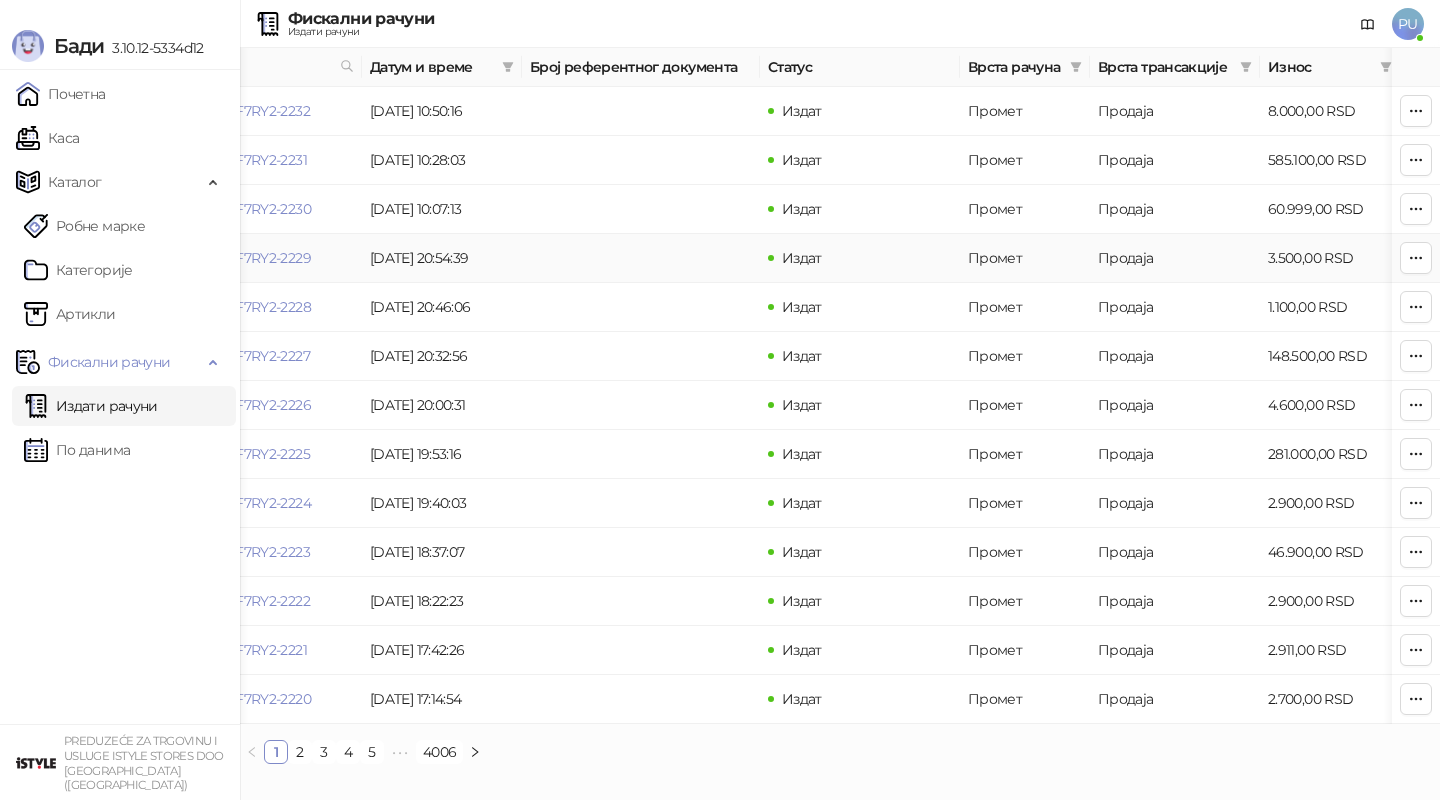 scroll, scrollTop: 0, scrollLeft: 0, axis: both 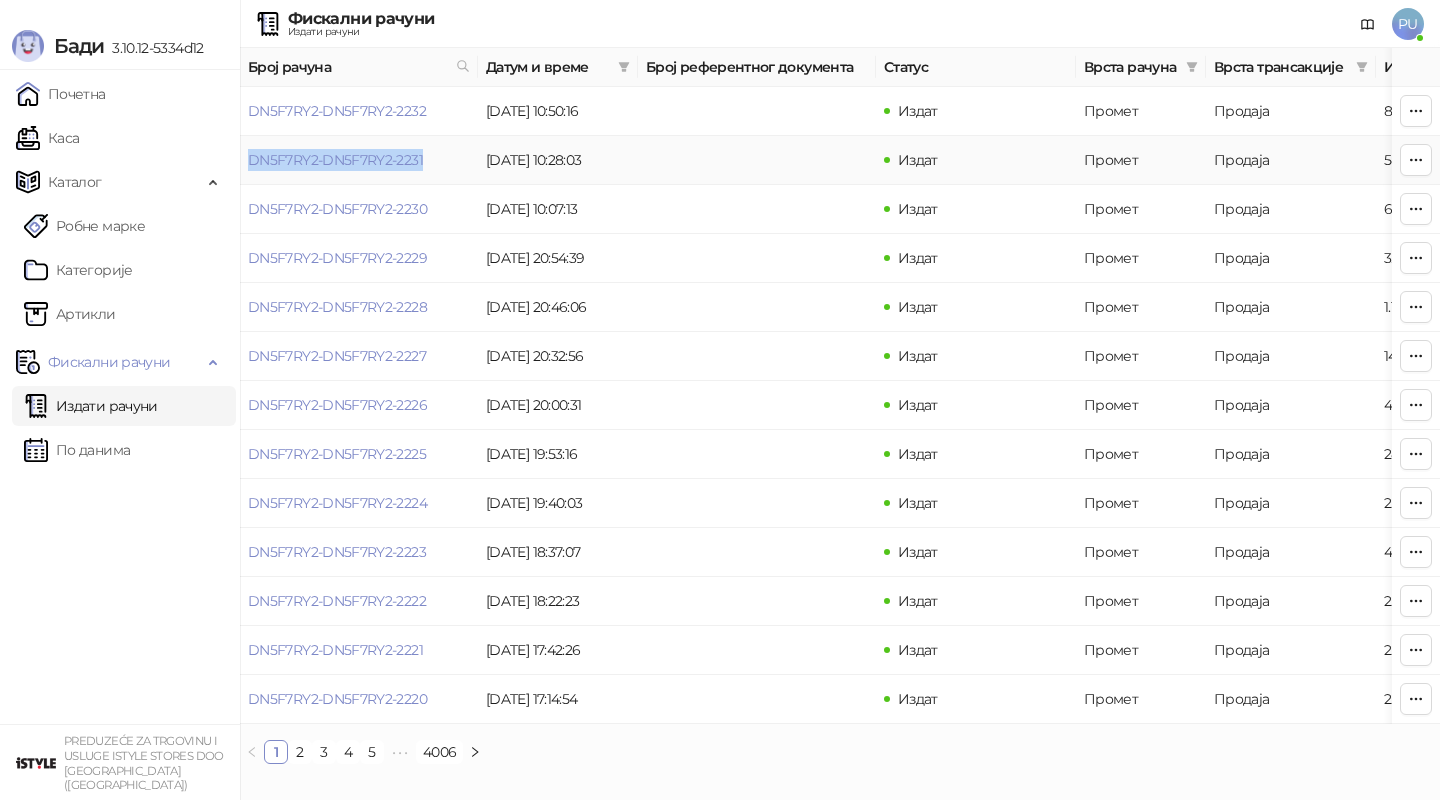 drag, startPoint x: 434, startPoint y: 156, endPoint x: 241, endPoint y: 150, distance: 193.09325 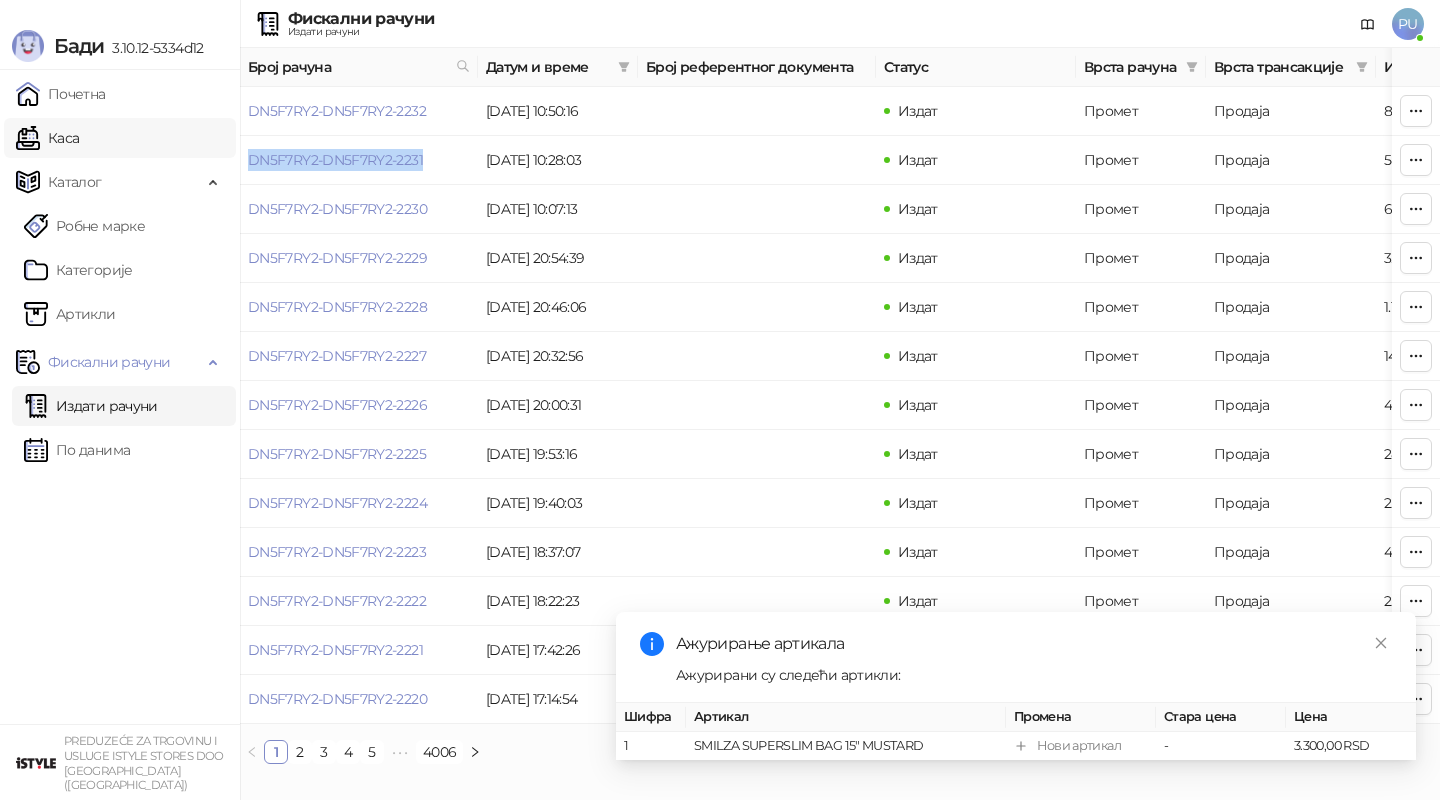 click on "Каса" at bounding box center [47, 138] 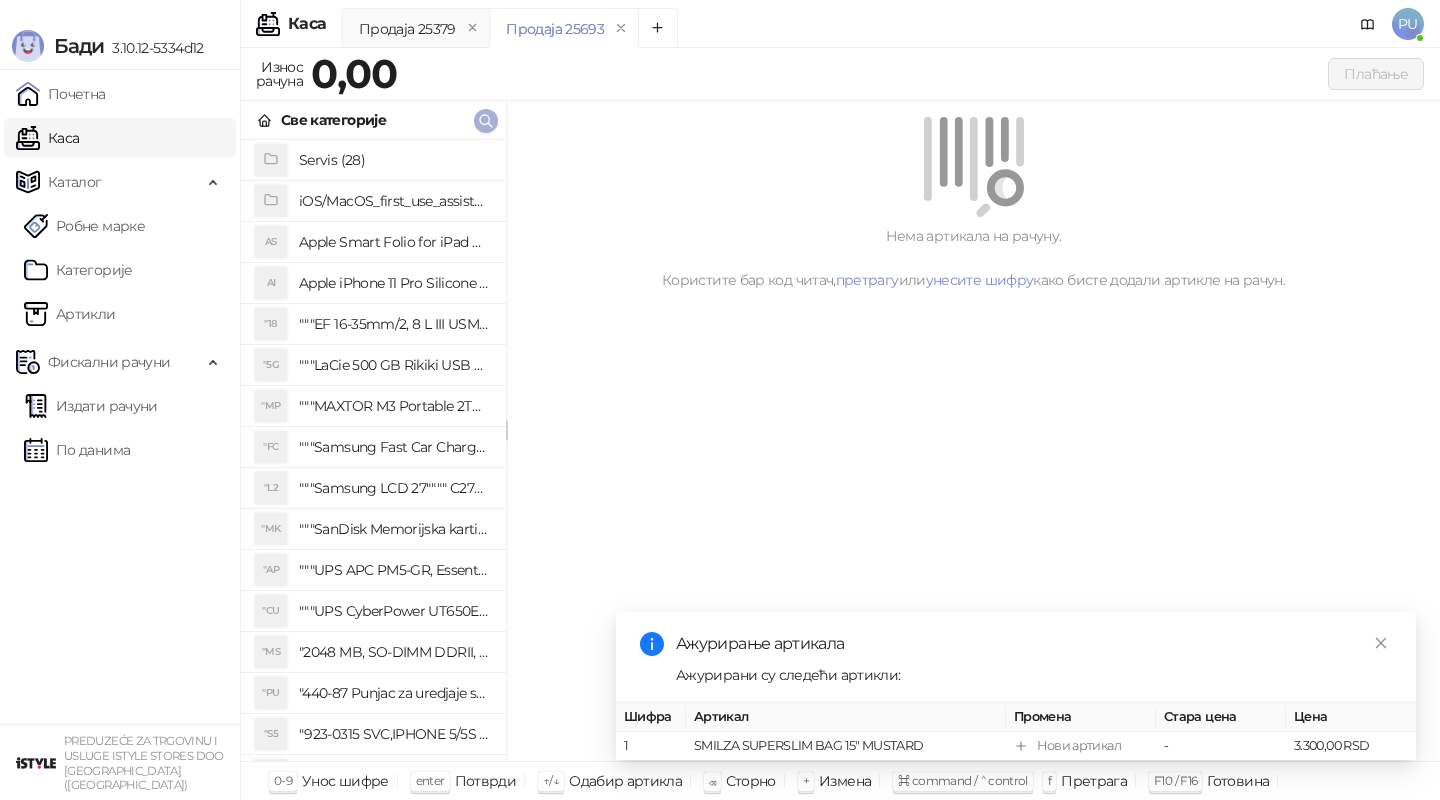 click at bounding box center [486, 121] 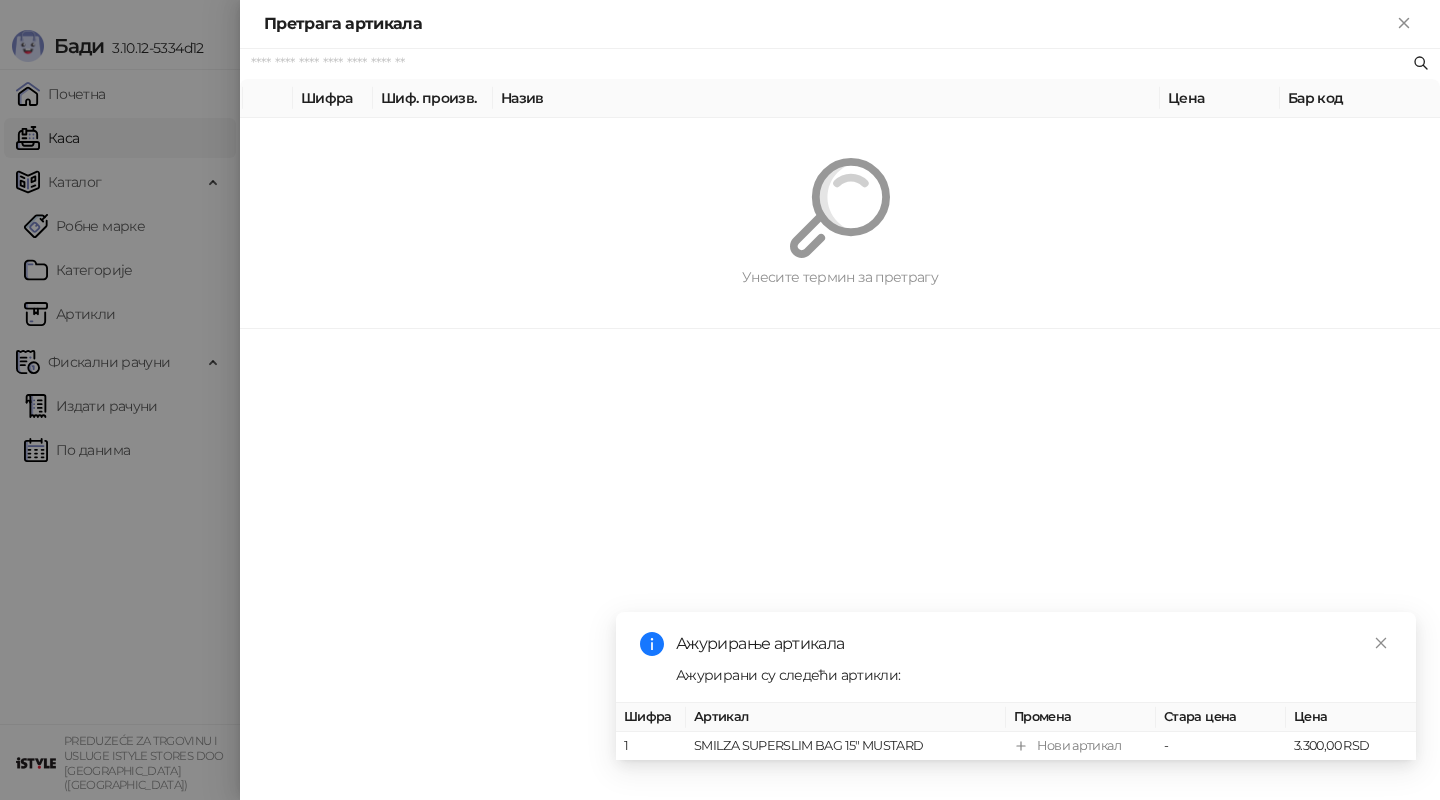 paste on "*********" 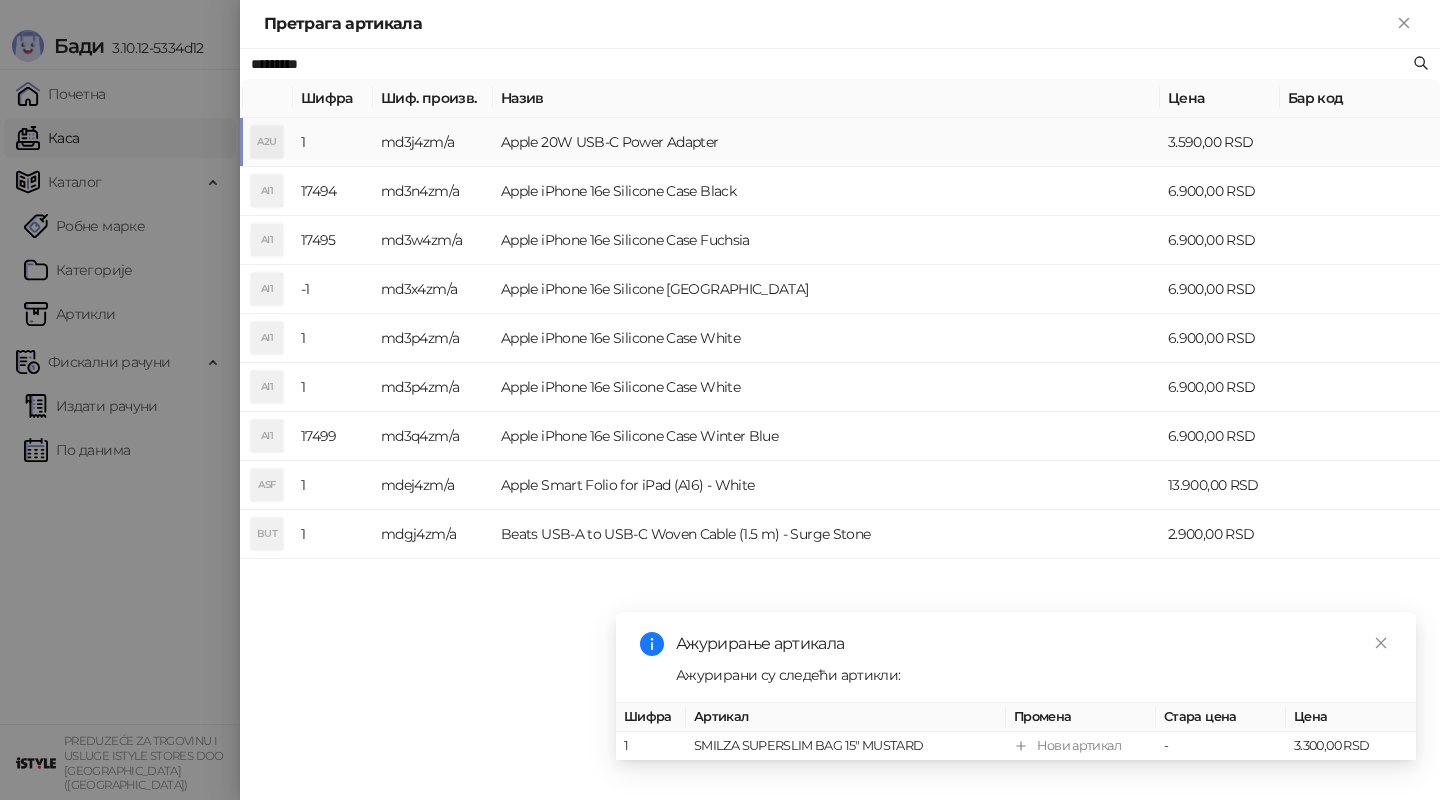 click on "Apple 20W USB-C Power Adapter" at bounding box center (826, 142) 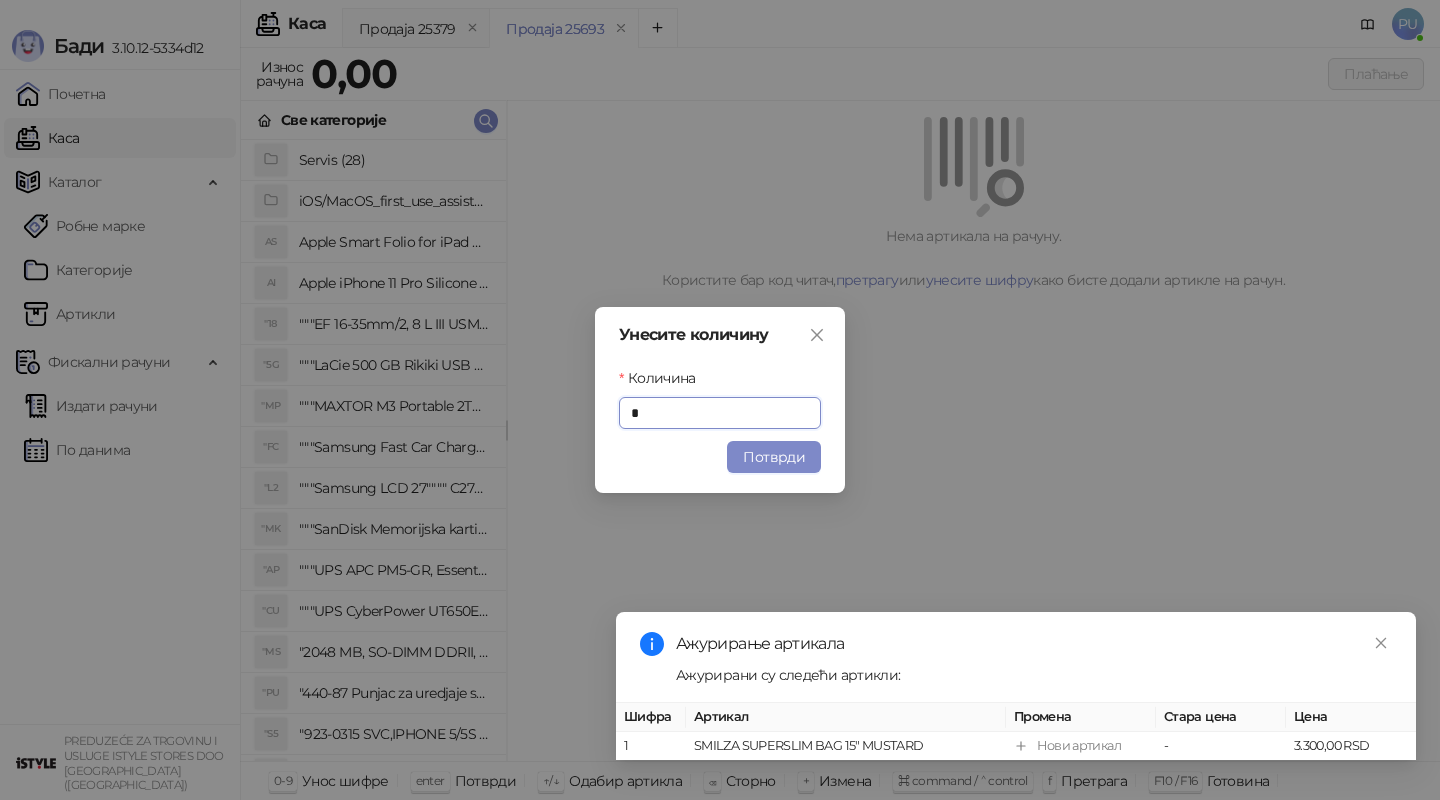 click on "Потврди" at bounding box center [774, 457] 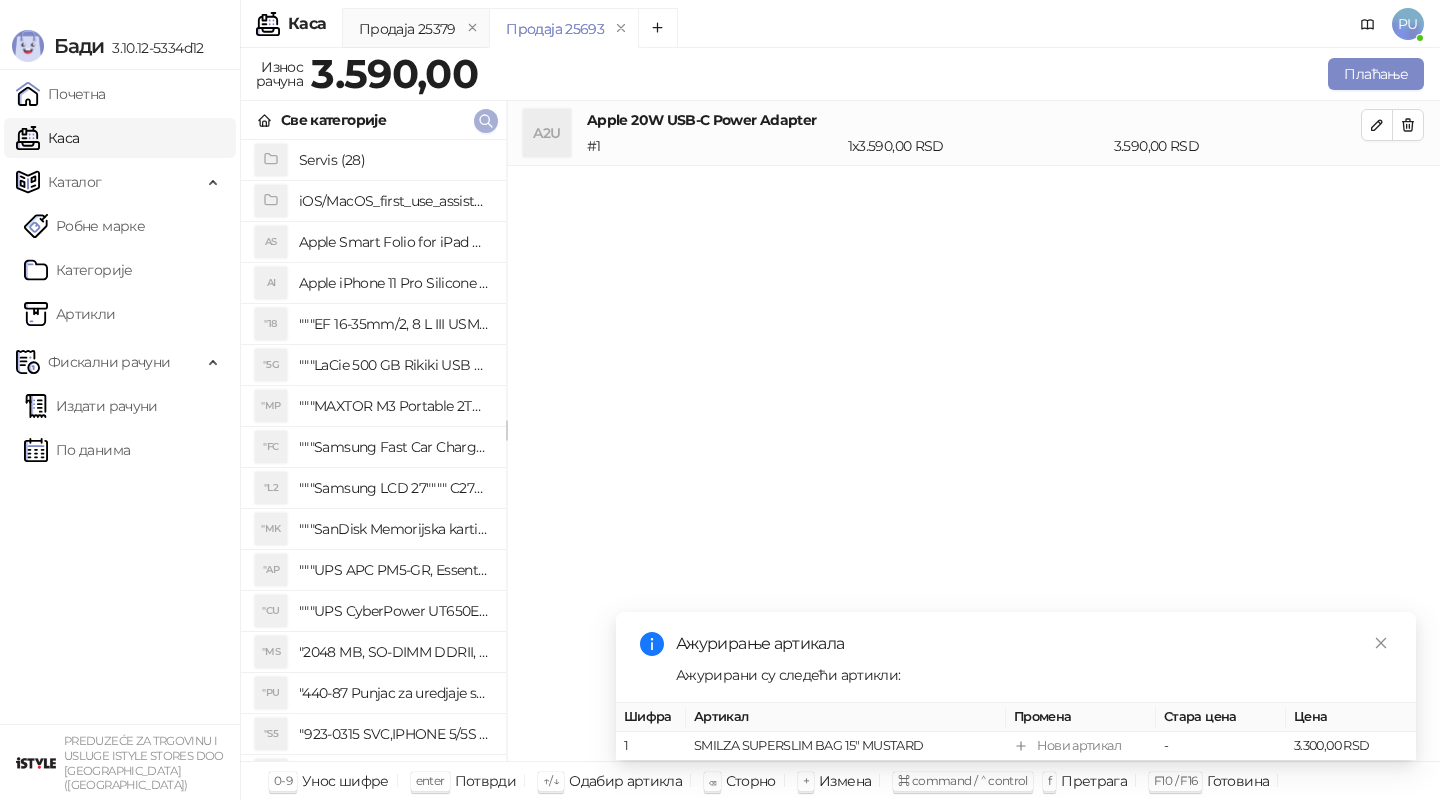 click at bounding box center [486, 121] 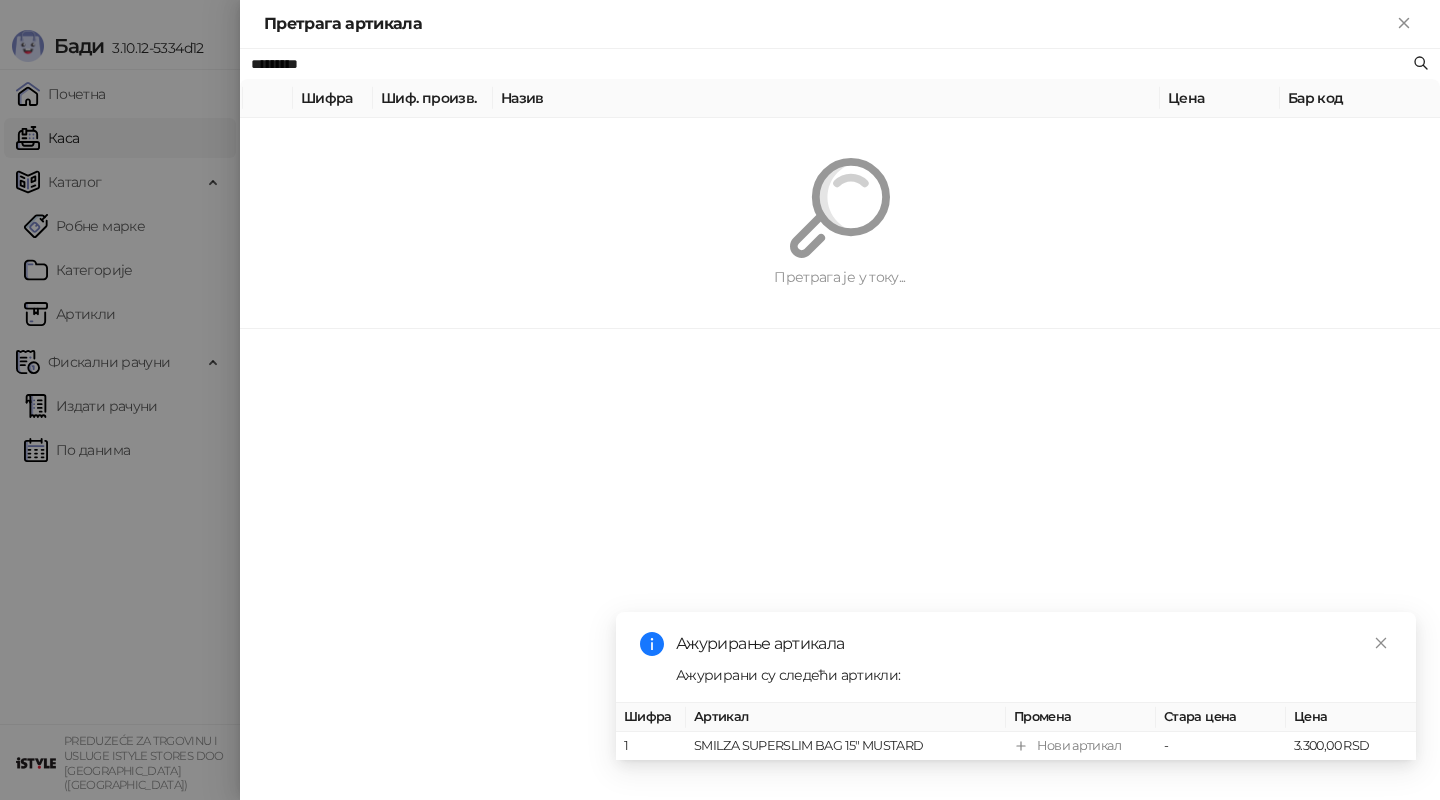 paste 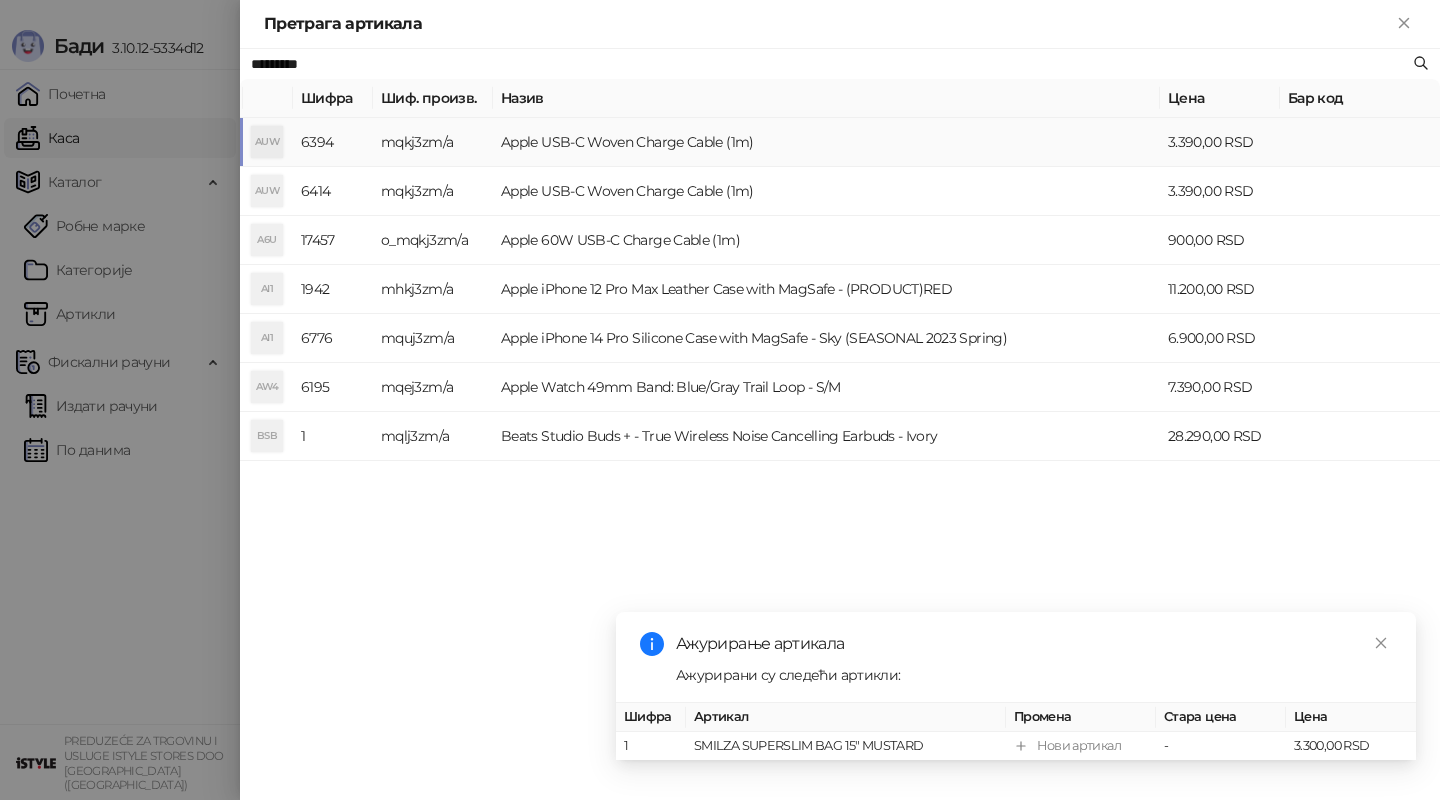 type on "*********" 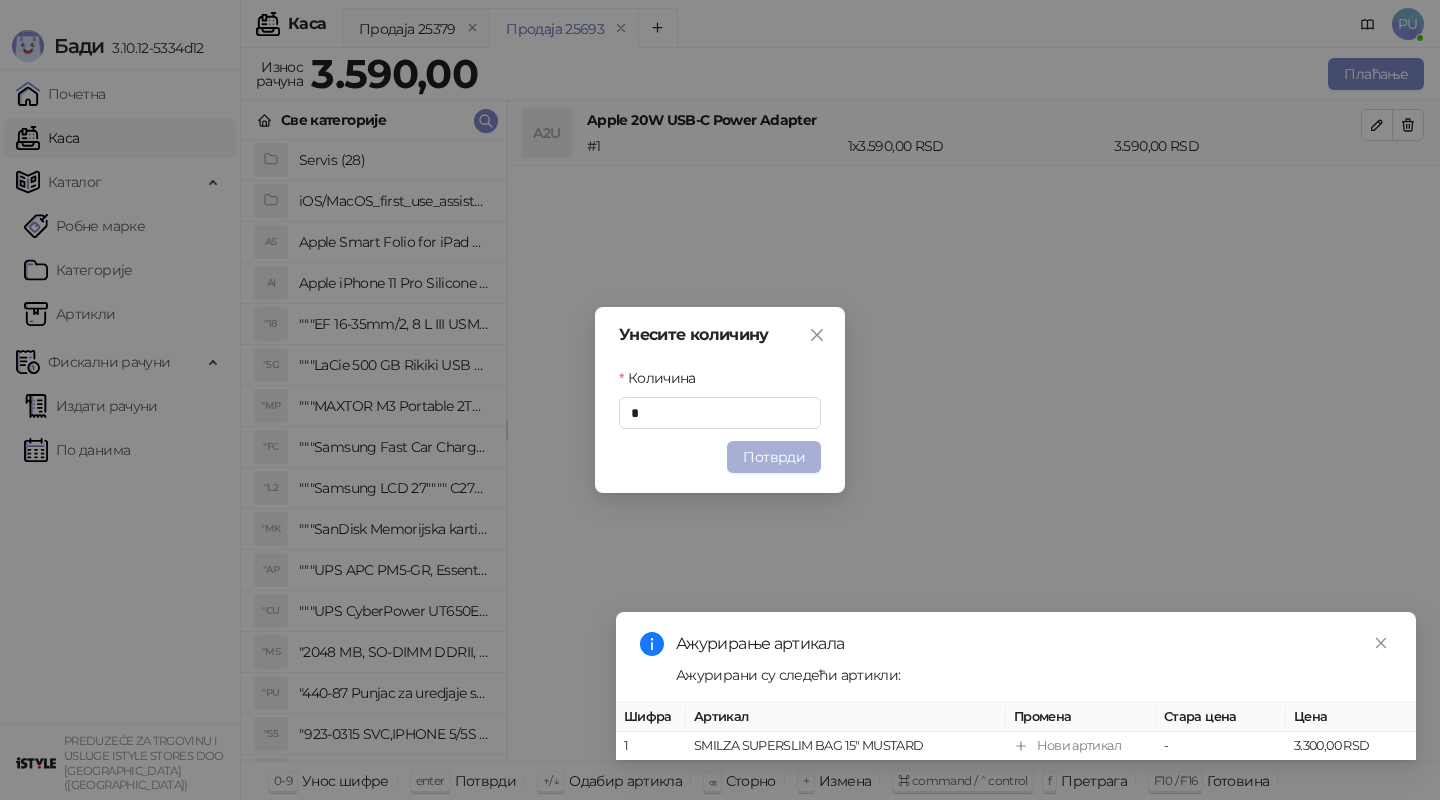click on "Потврди" at bounding box center [774, 457] 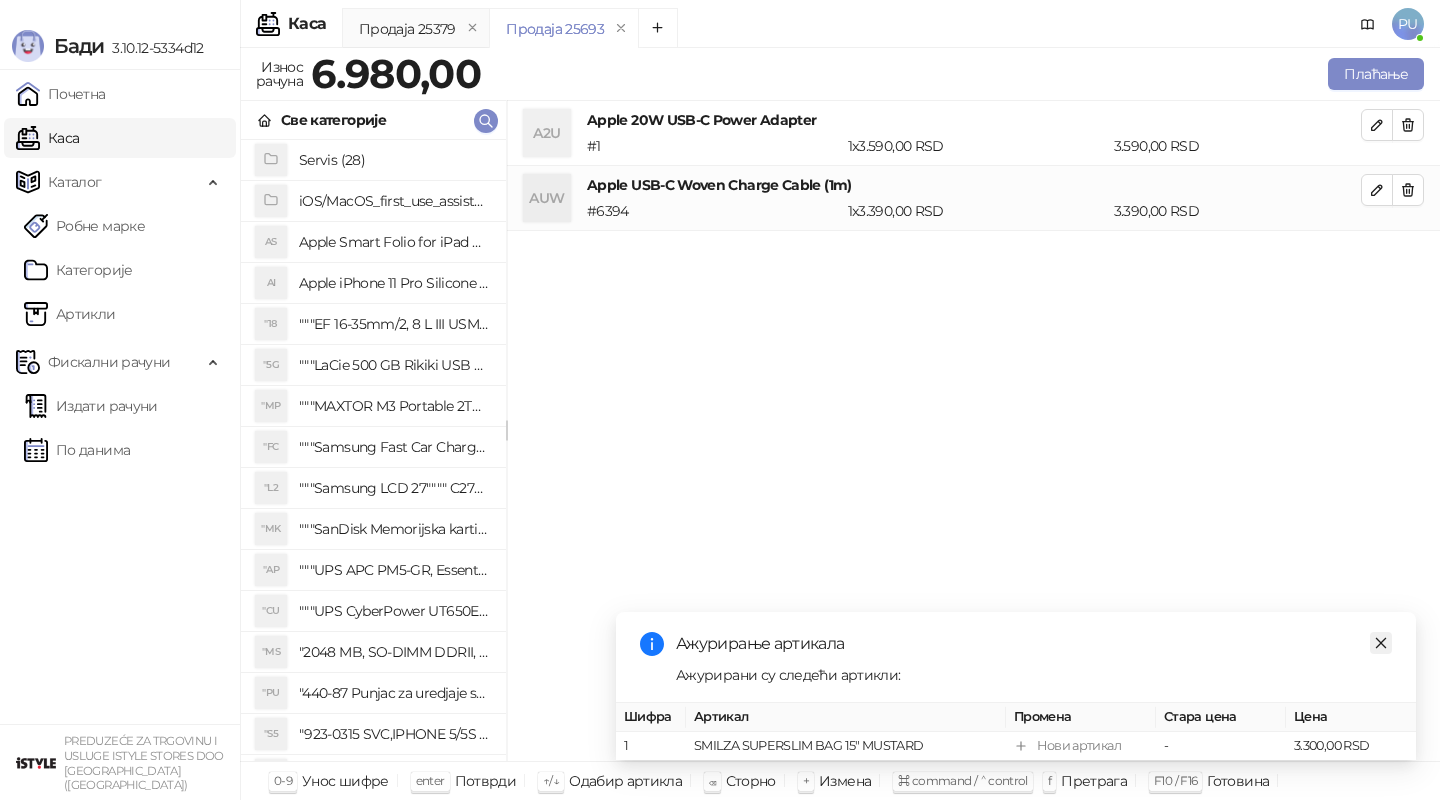 click 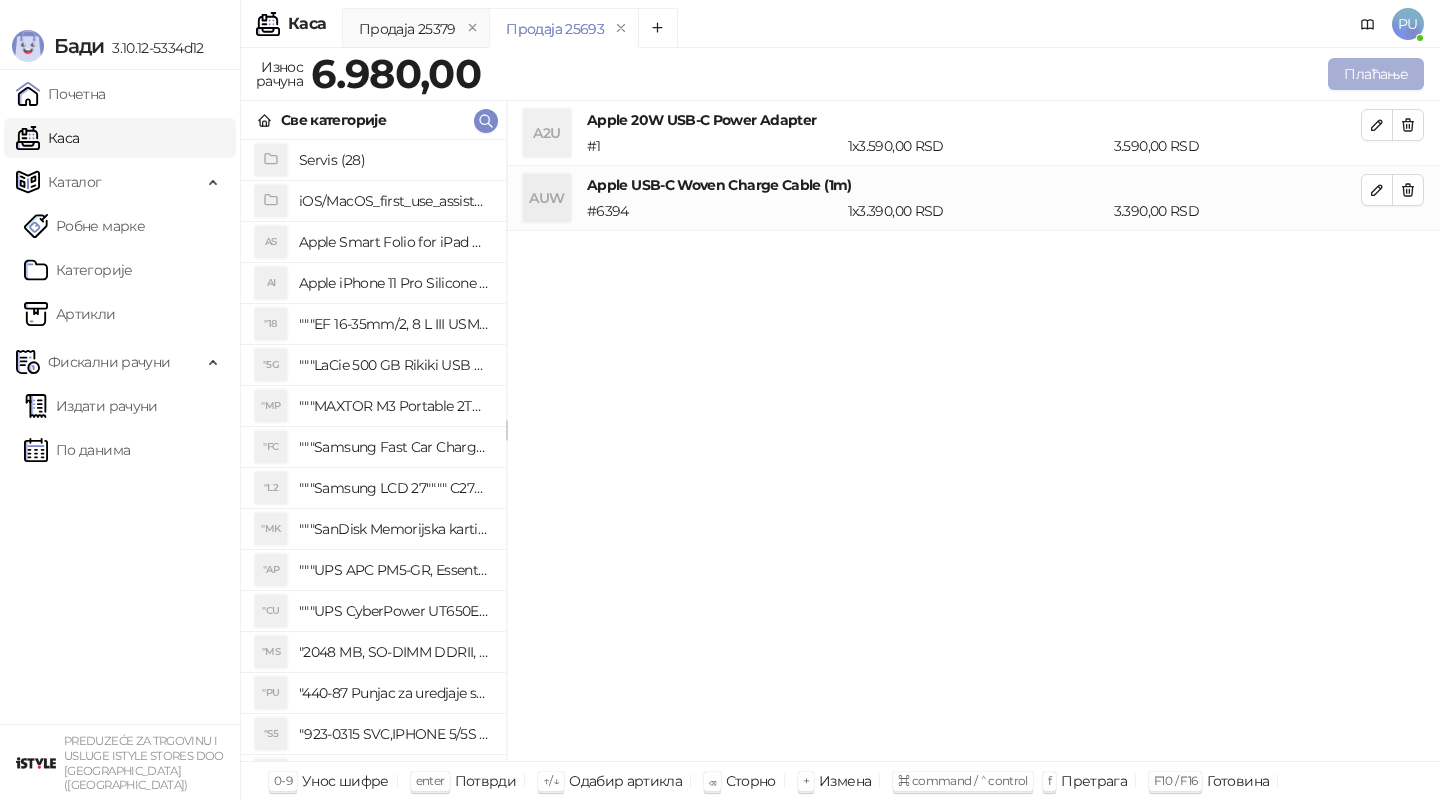 click on "Плаћање" at bounding box center (1376, 74) 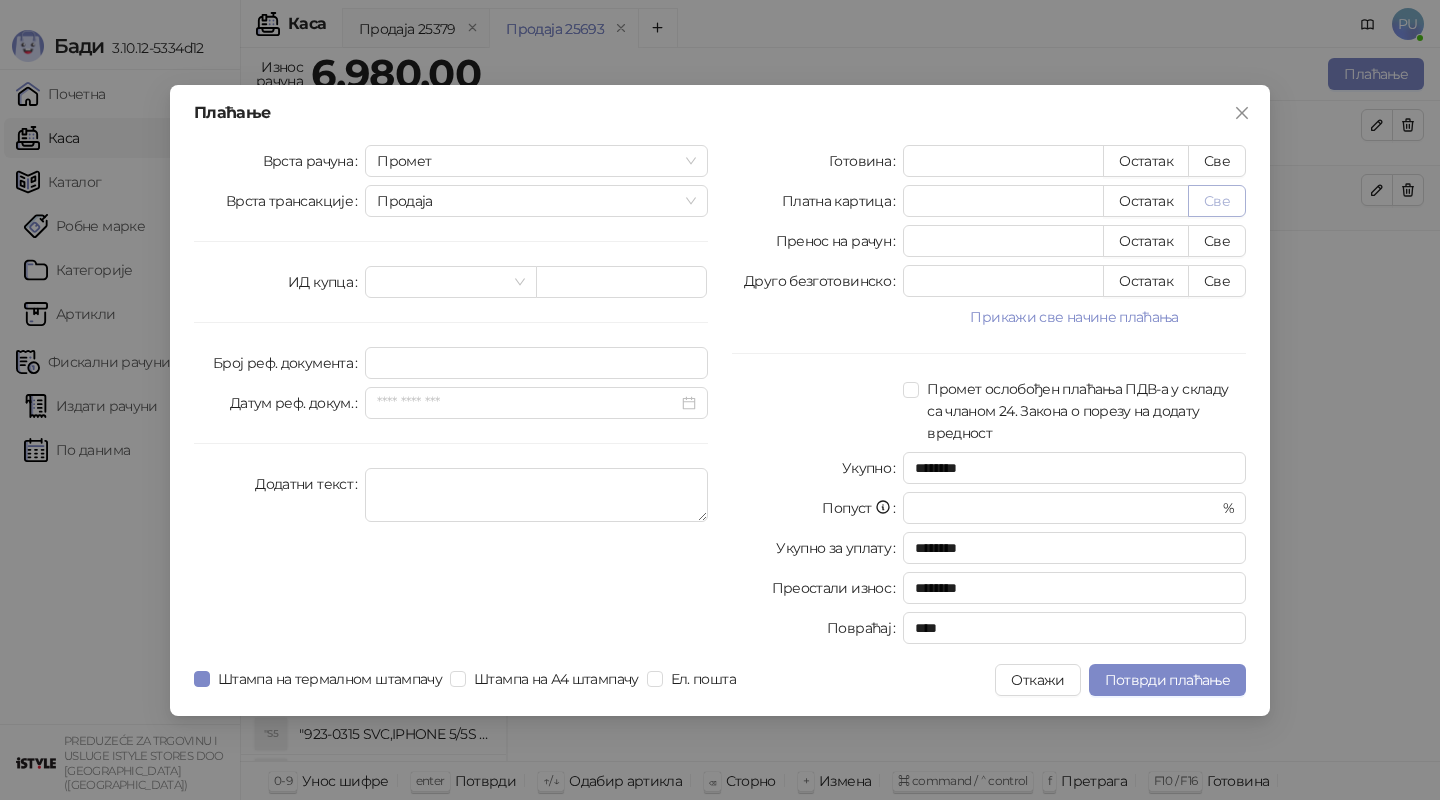 click on "Све" at bounding box center (1217, 201) 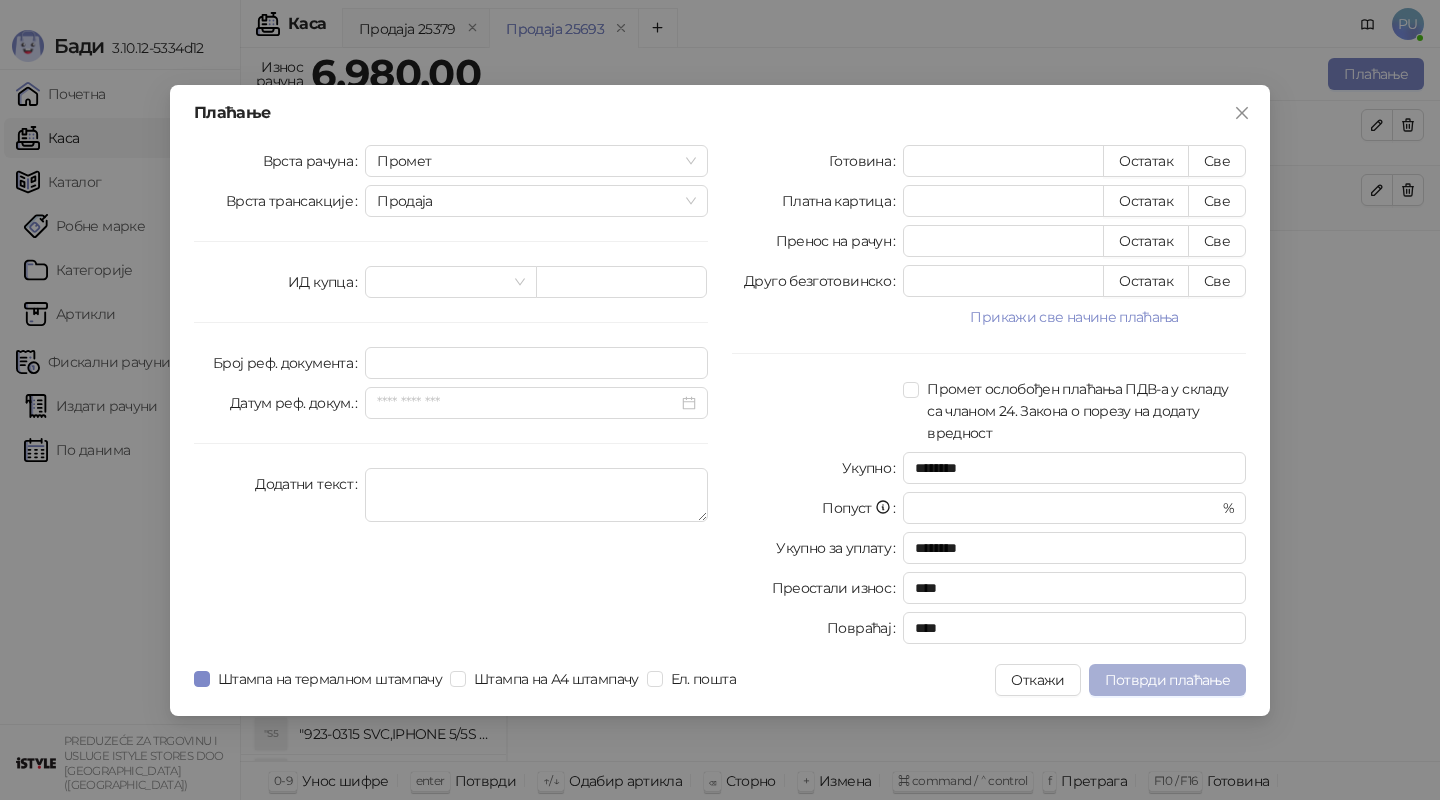 click on "Потврди плаћање" at bounding box center [1167, 680] 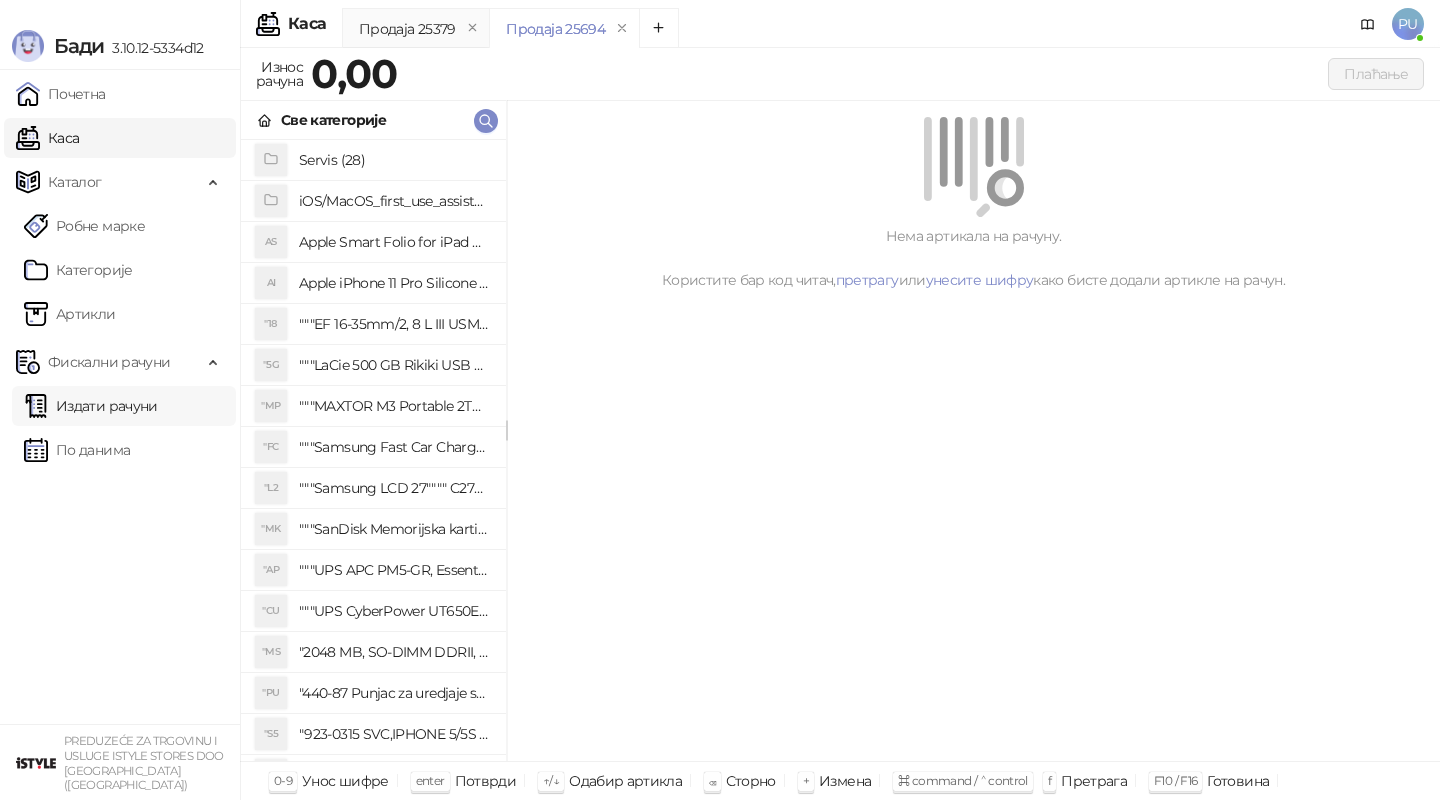 click on "Издати рачуни" at bounding box center [91, 406] 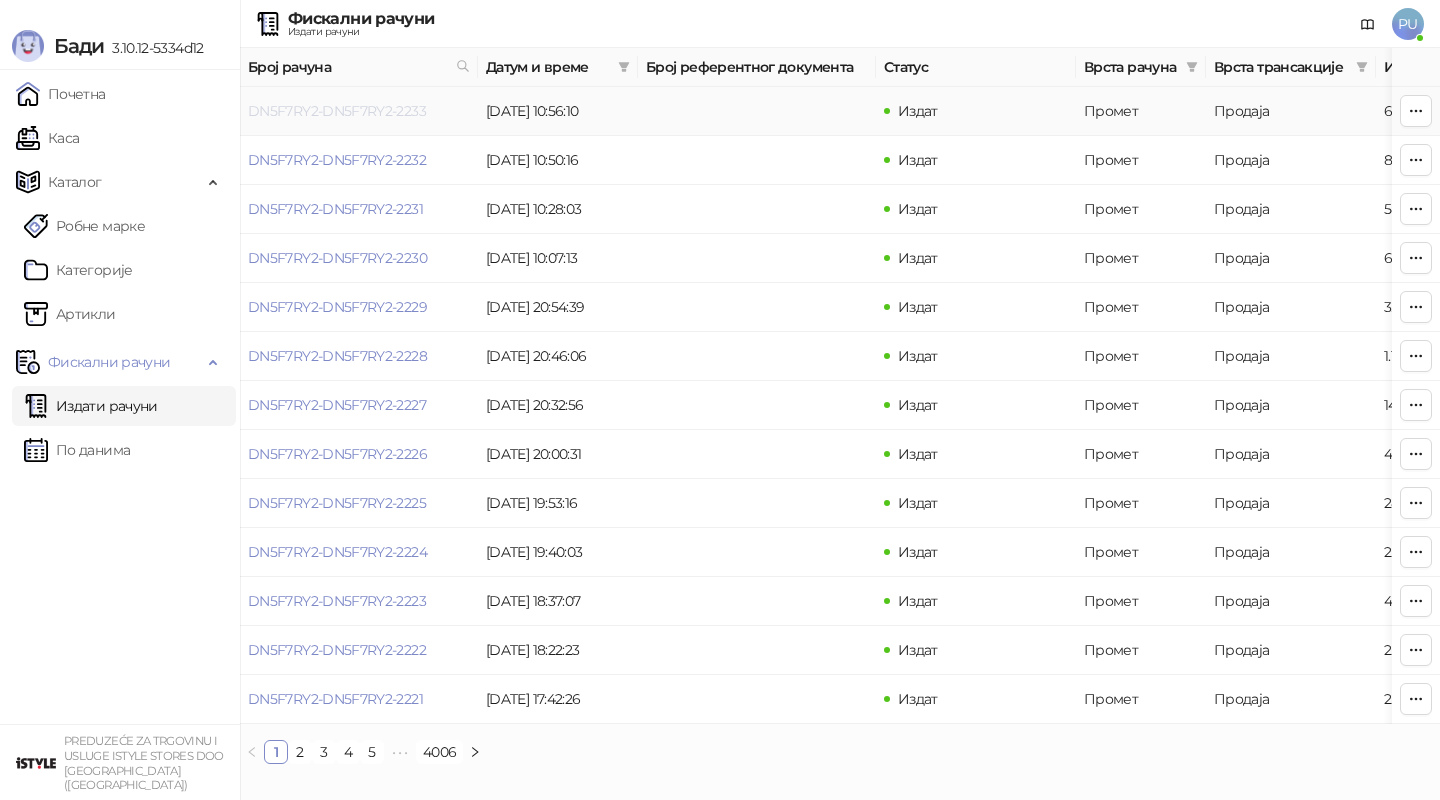 click on "DN5F7RY2-DN5F7RY2-2233" at bounding box center (337, 111) 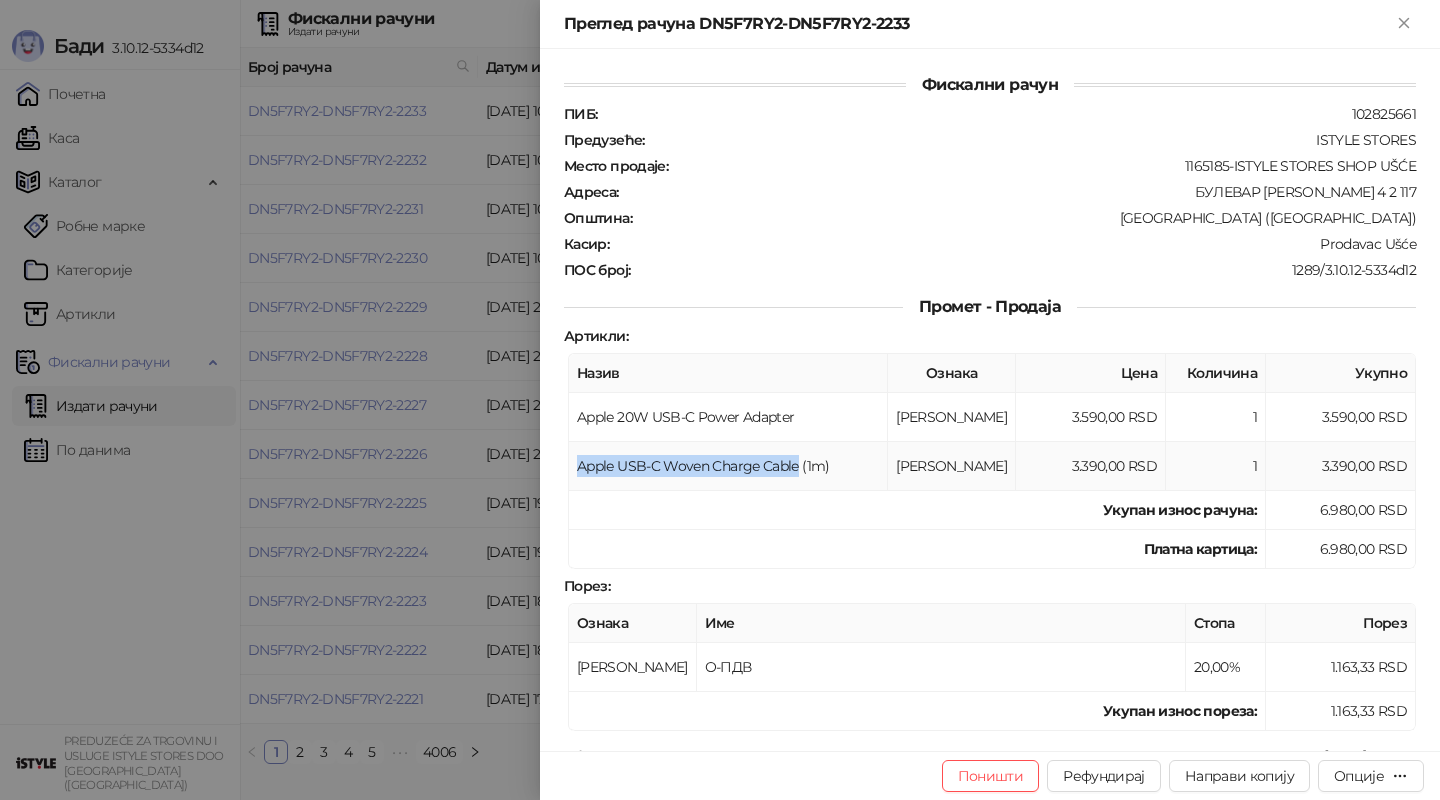 drag, startPoint x: 800, startPoint y: 459, endPoint x: 580, endPoint y: 448, distance: 220.27483 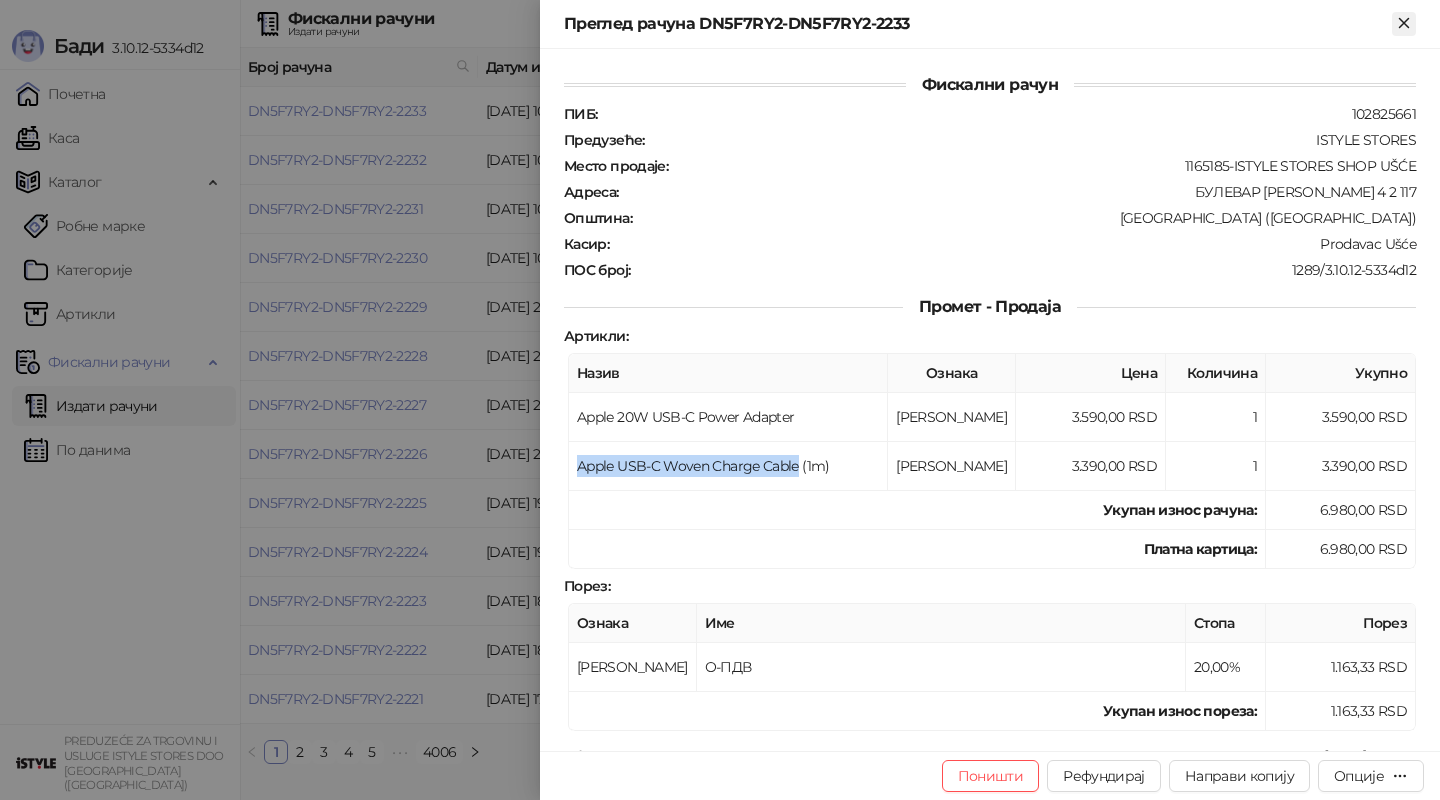 click 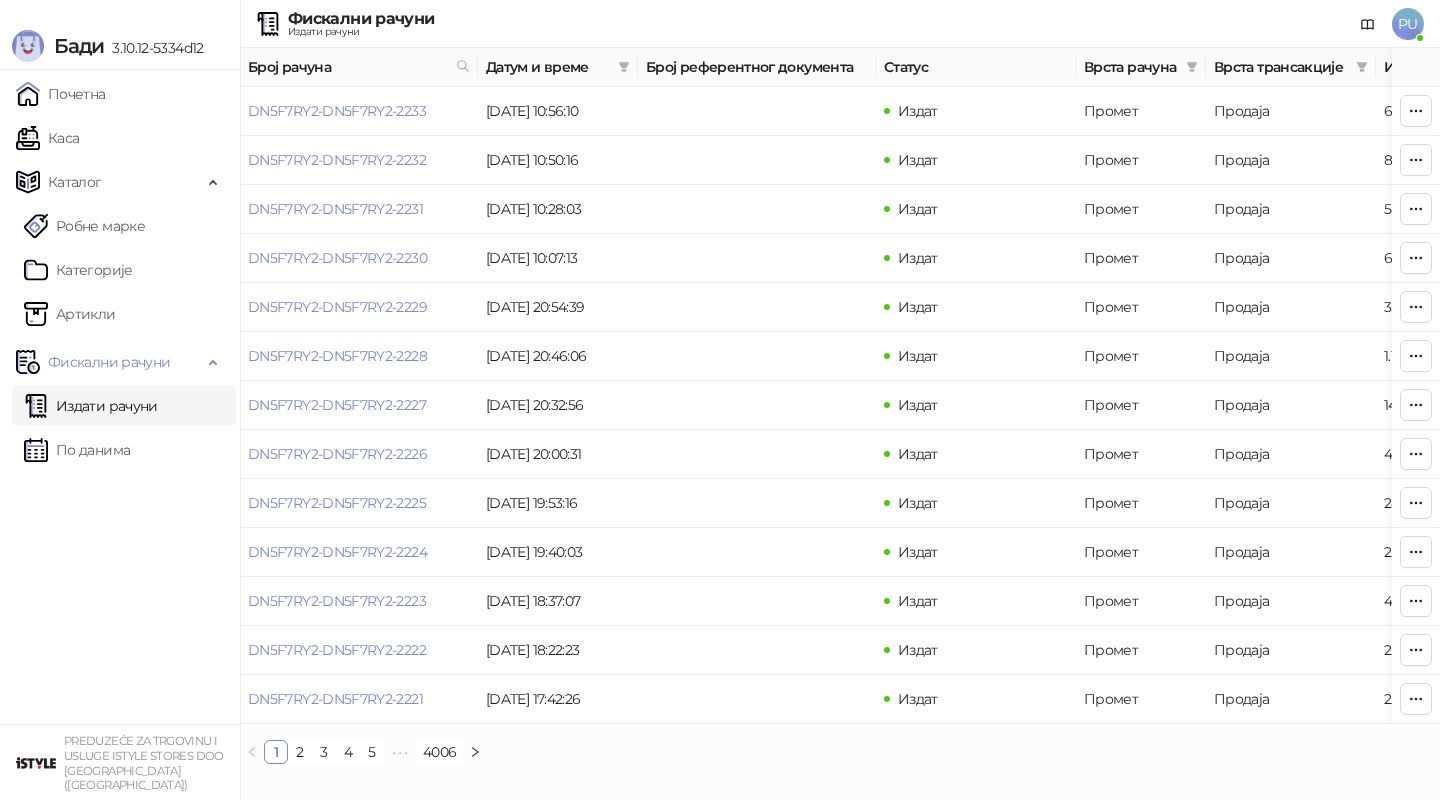 click on "Издати рачуни" at bounding box center [91, 406] 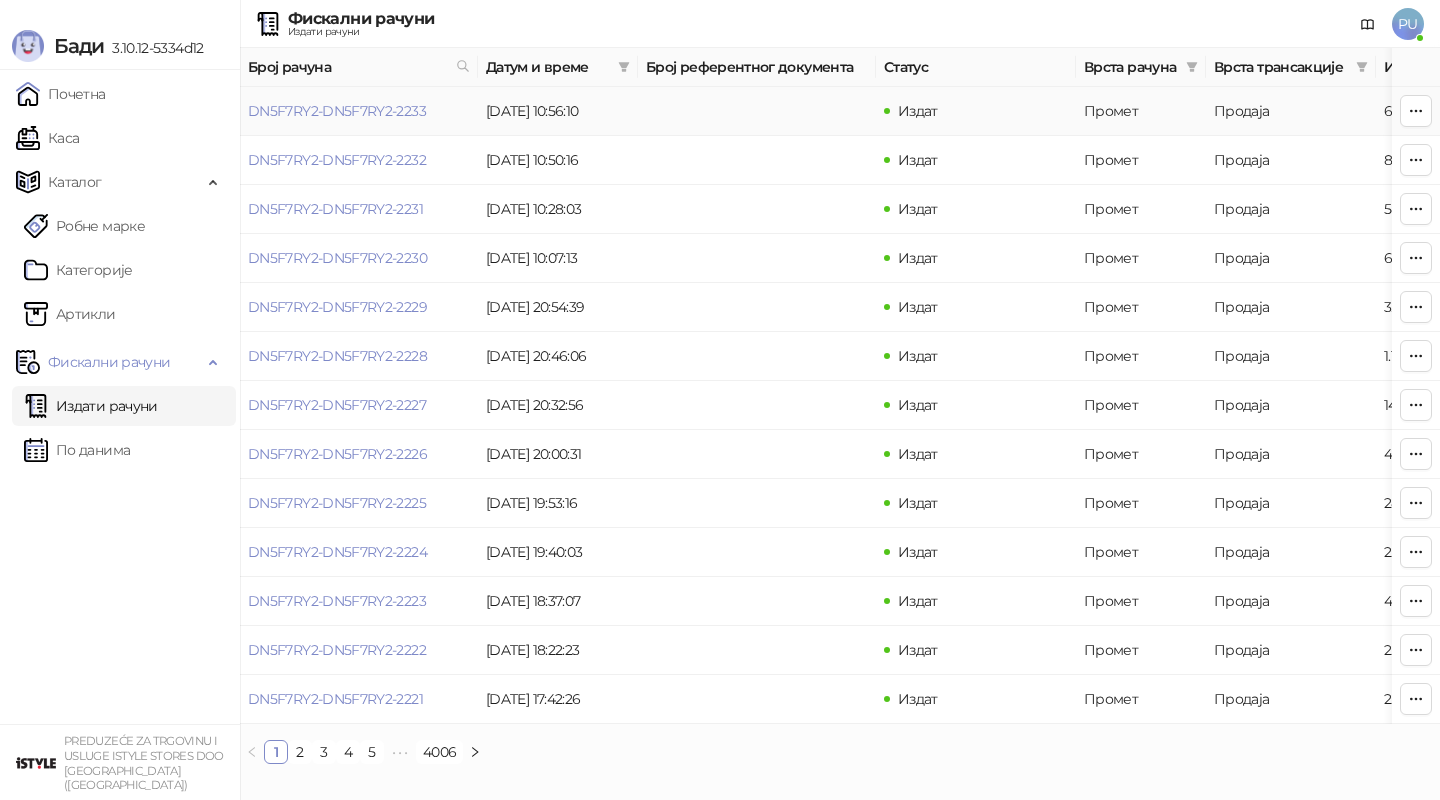 click on "DN5F7RY2-DN5F7RY2-2233" at bounding box center [359, 111] 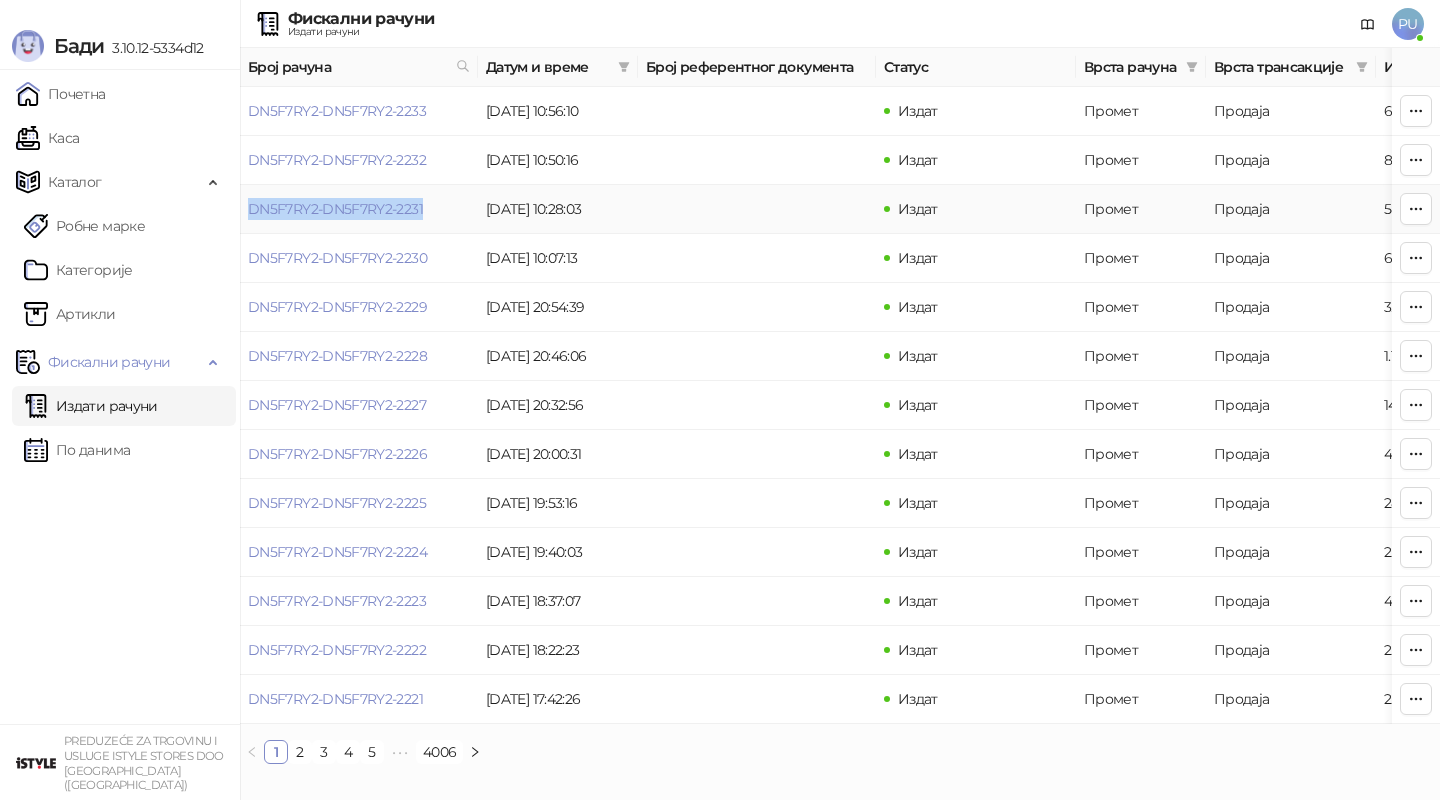 drag, startPoint x: 437, startPoint y: 211, endPoint x: 247, endPoint y: 208, distance: 190.02368 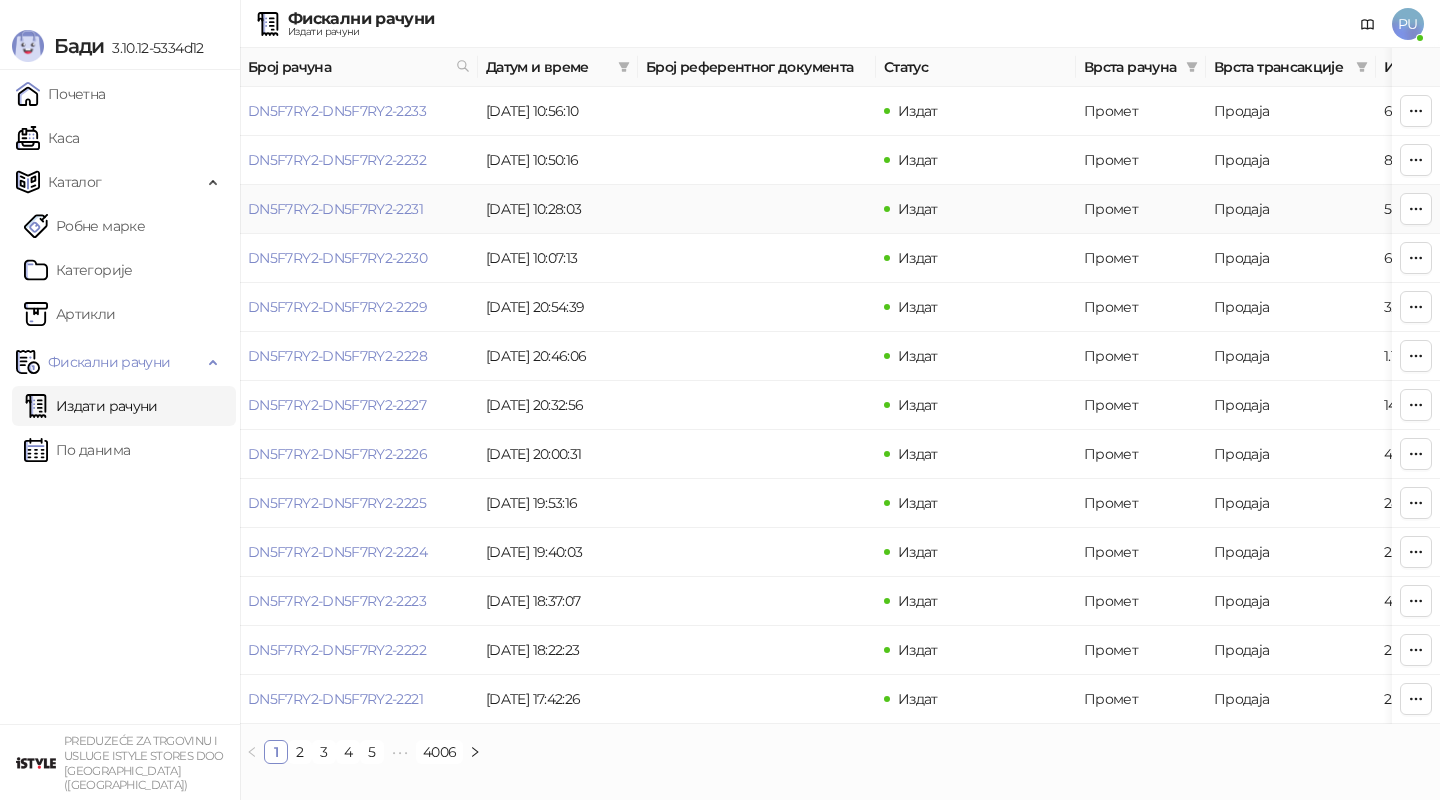 click on "DN5F7RY2-DN5F7RY2-2231" at bounding box center (359, 209) 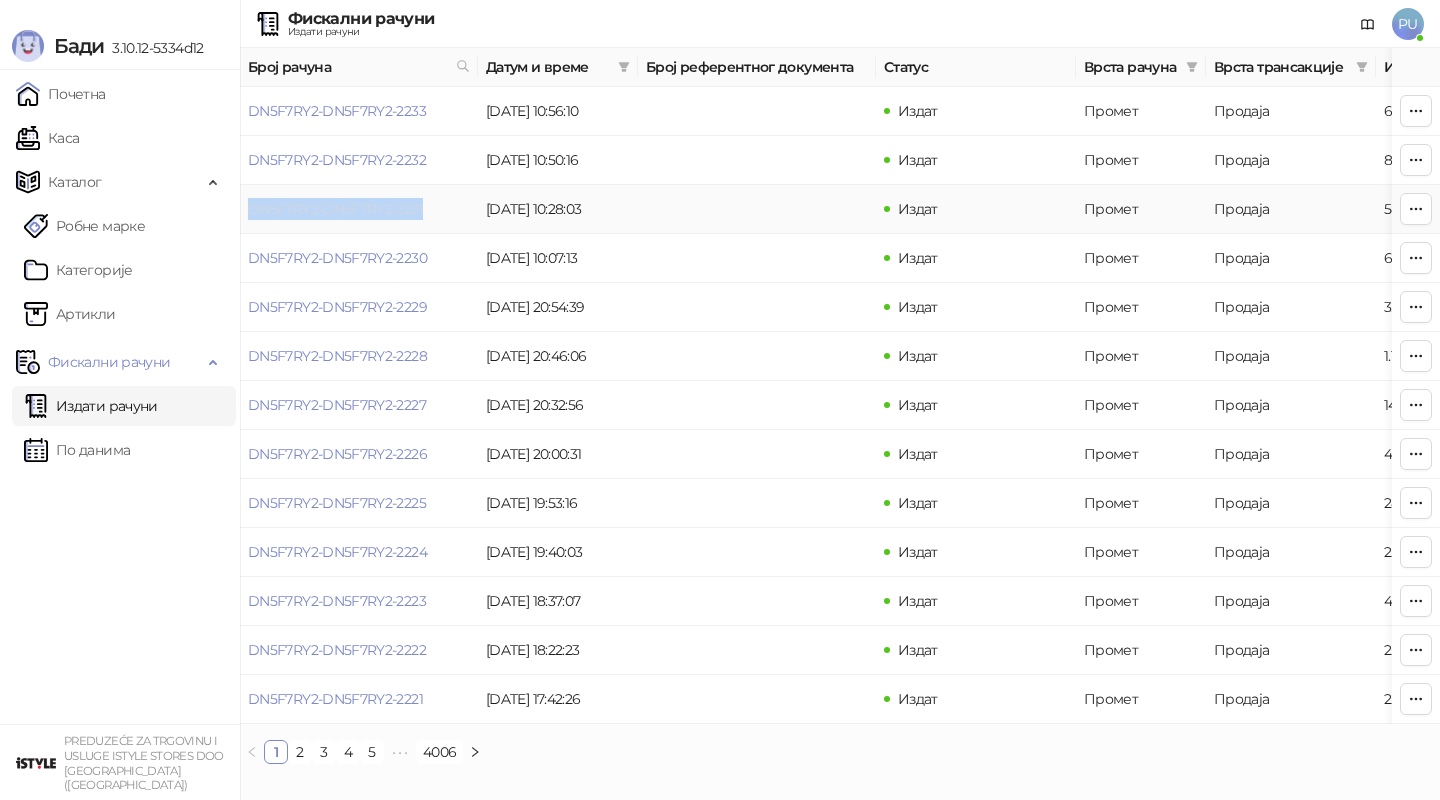 drag, startPoint x: 427, startPoint y: 206, endPoint x: 252, endPoint y: 206, distance: 175 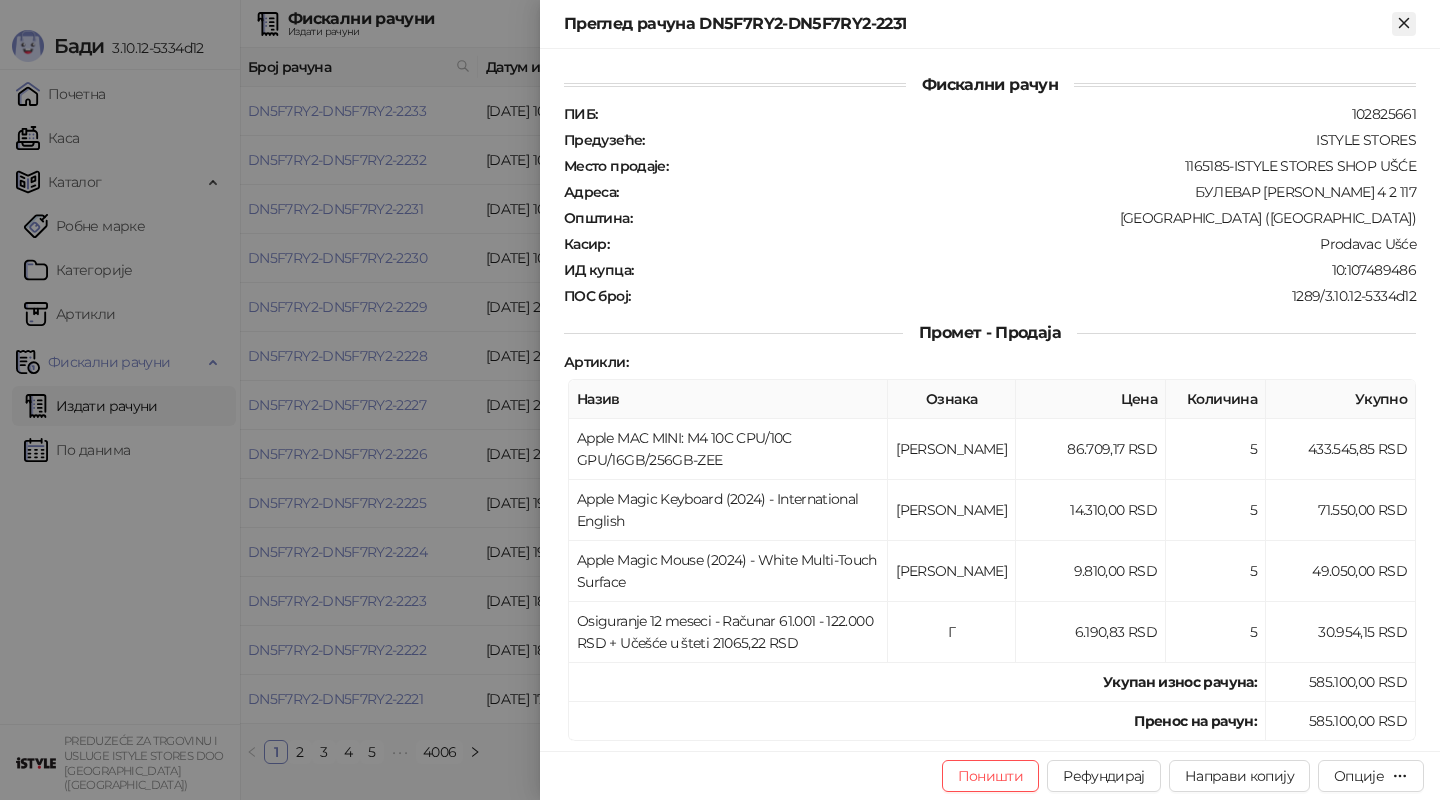 click 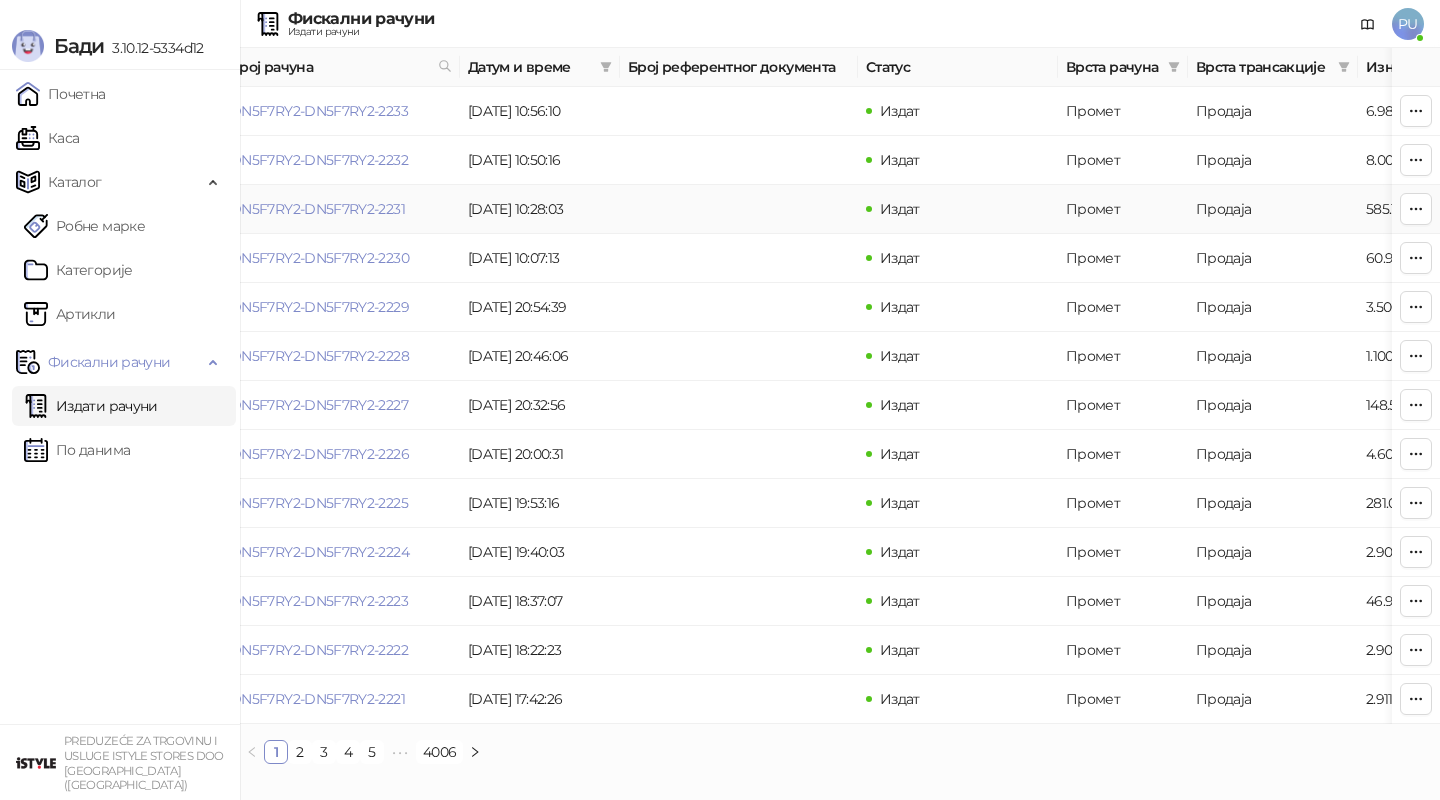 scroll, scrollTop: 0, scrollLeft: 0, axis: both 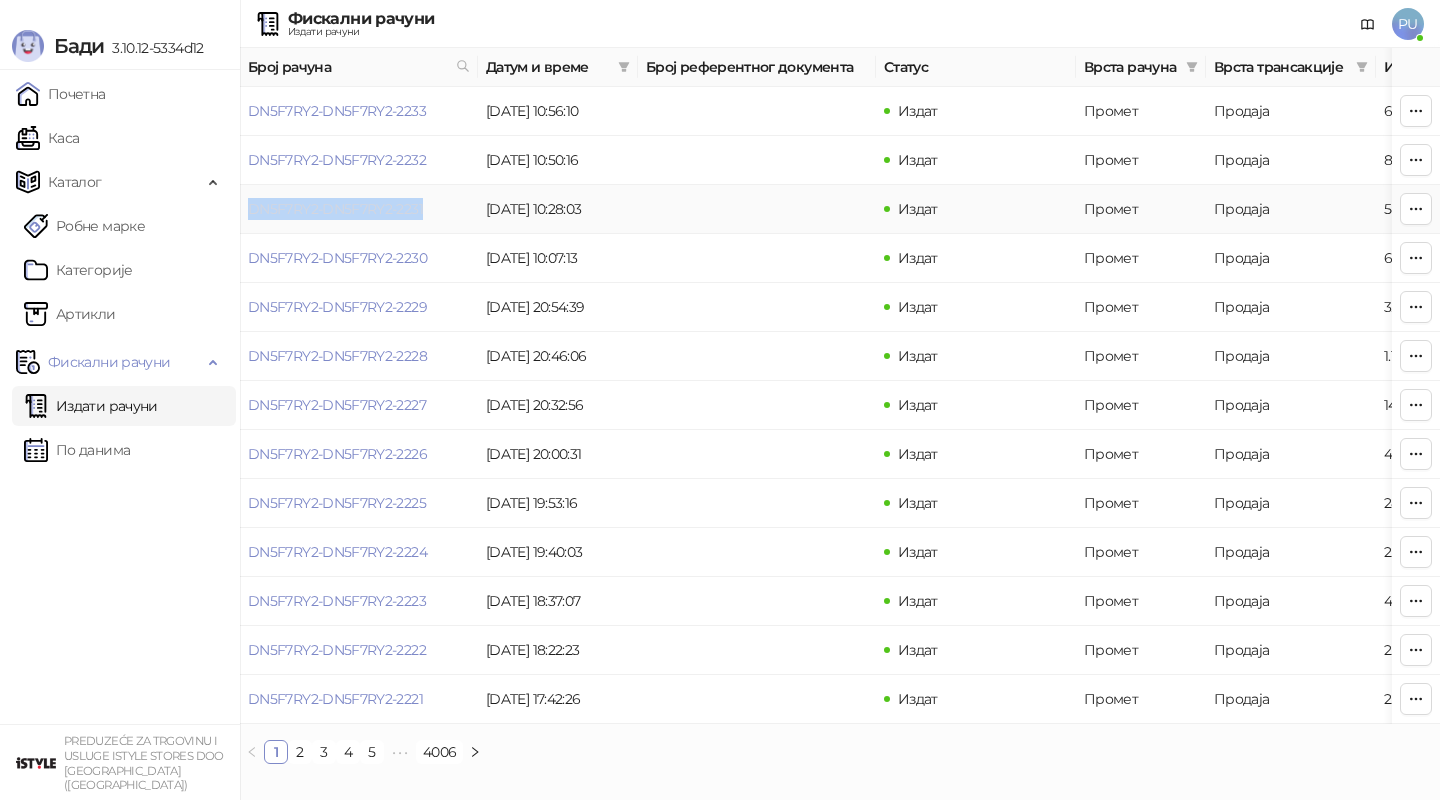 drag, startPoint x: 435, startPoint y: 210, endPoint x: 249, endPoint y: 211, distance: 186.00269 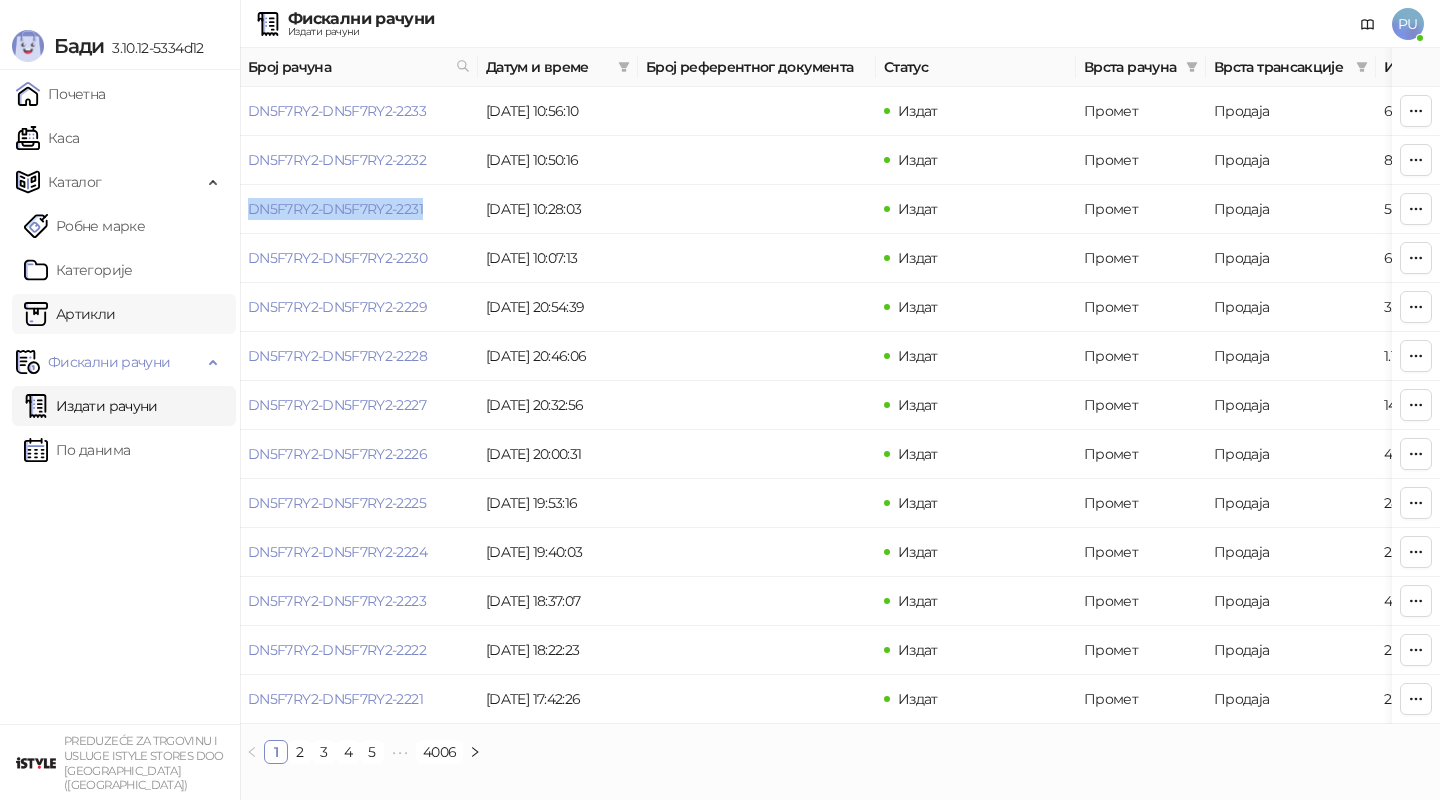 click on "Артикли" at bounding box center (70, 314) 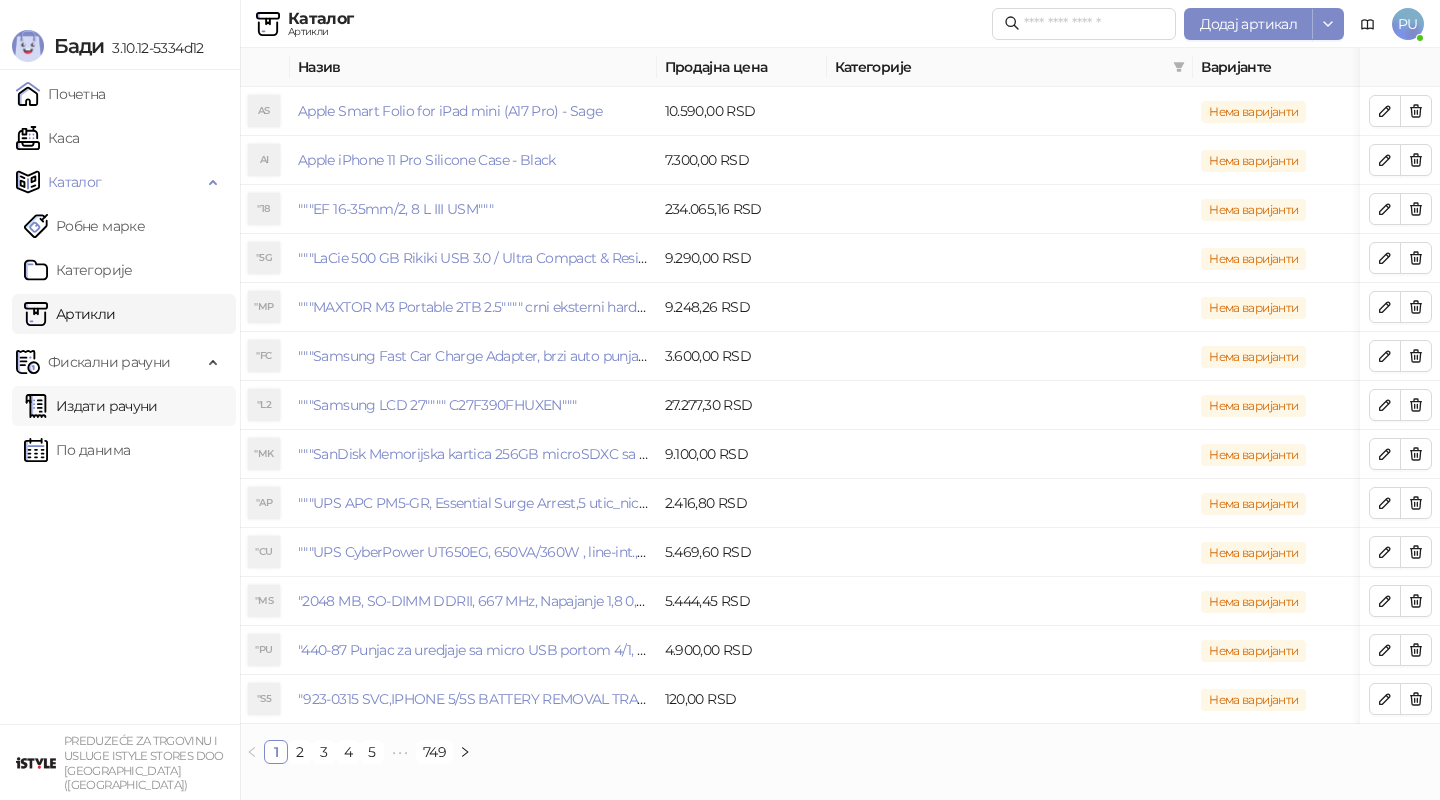 click on "Издати рачуни" at bounding box center (91, 406) 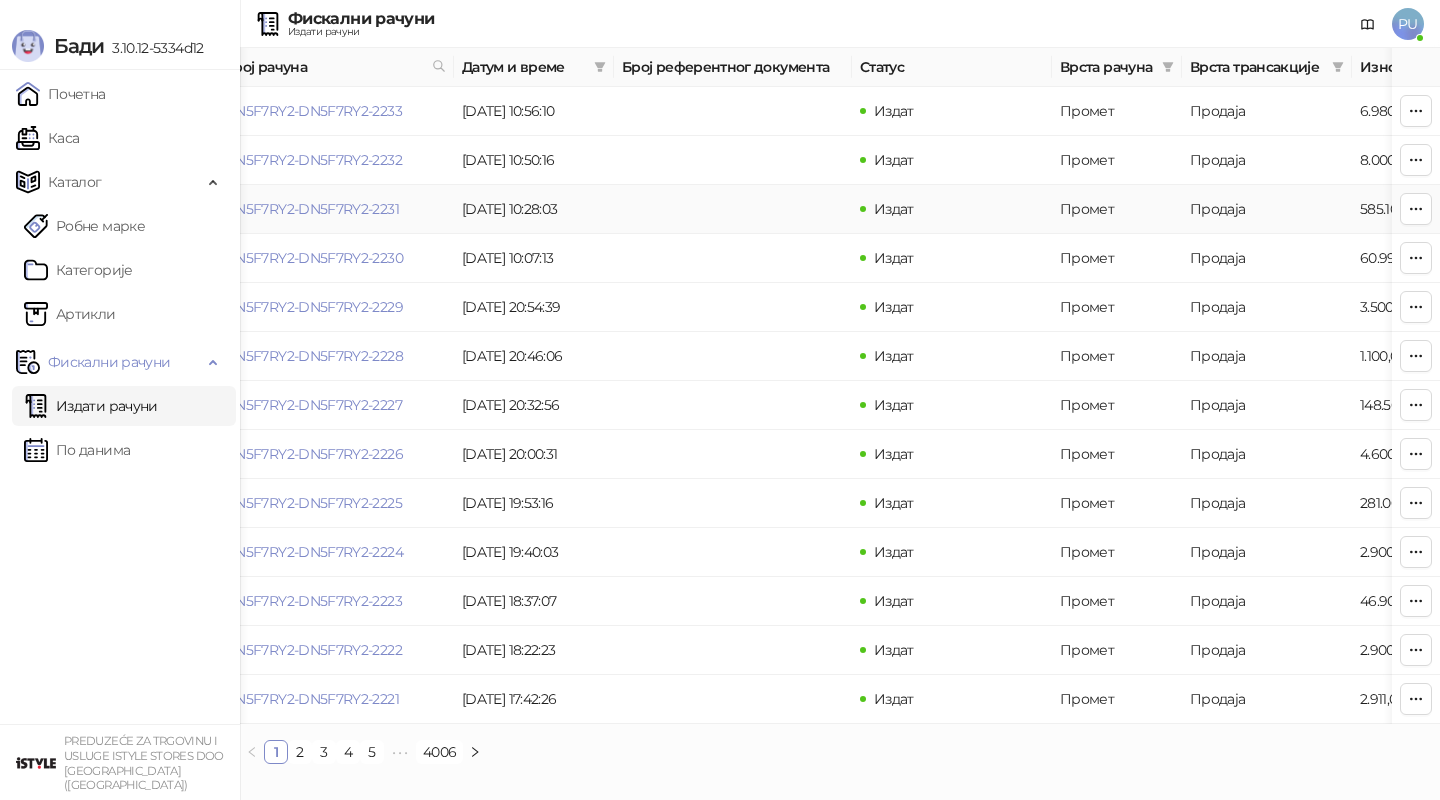 scroll, scrollTop: 0, scrollLeft: 0, axis: both 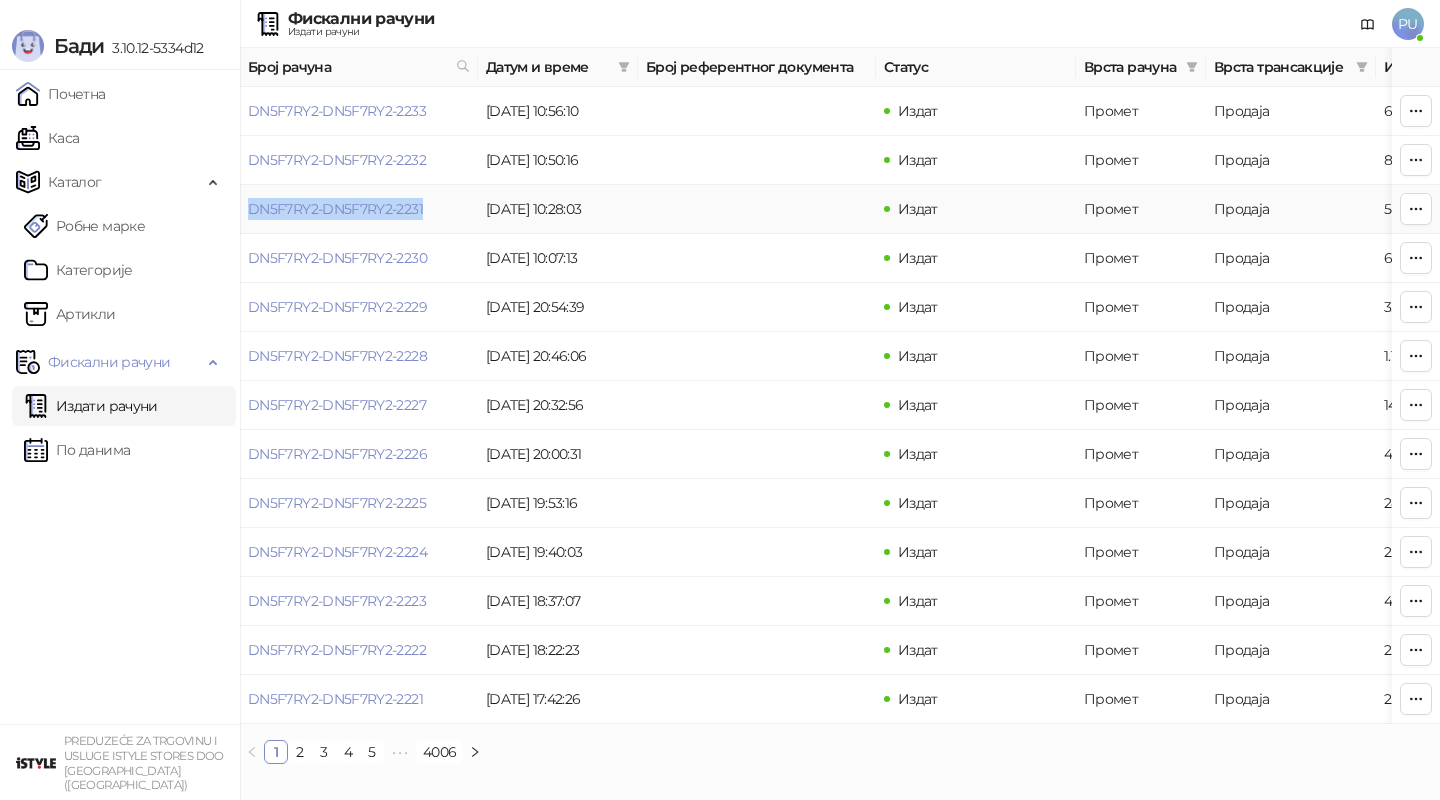 drag, startPoint x: 436, startPoint y: 213, endPoint x: 246, endPoint y: 212, distance: 190.00262 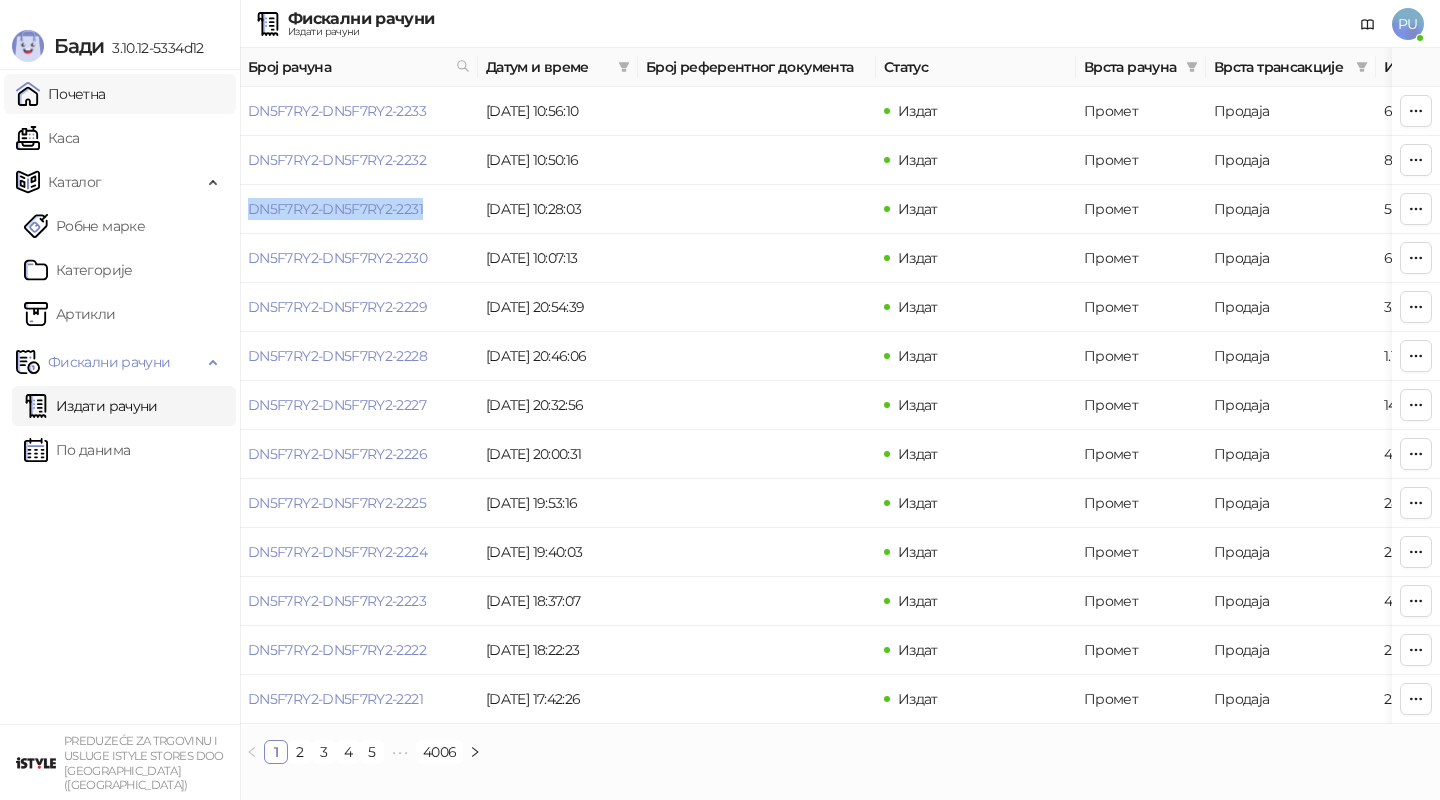 click on "Почетна" at bounding box center [61, 94] 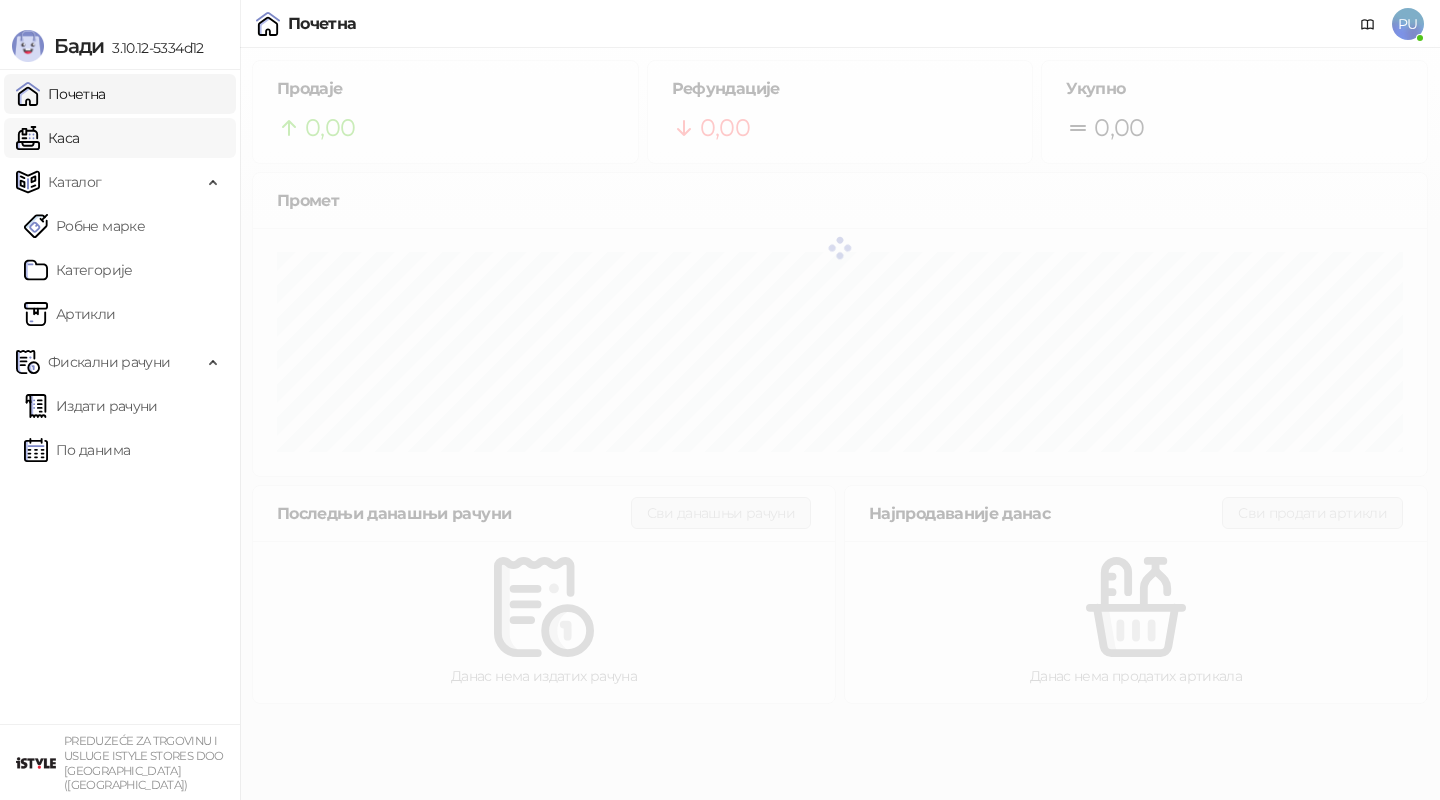 click on "Каса" at bounding box center (47, 138) 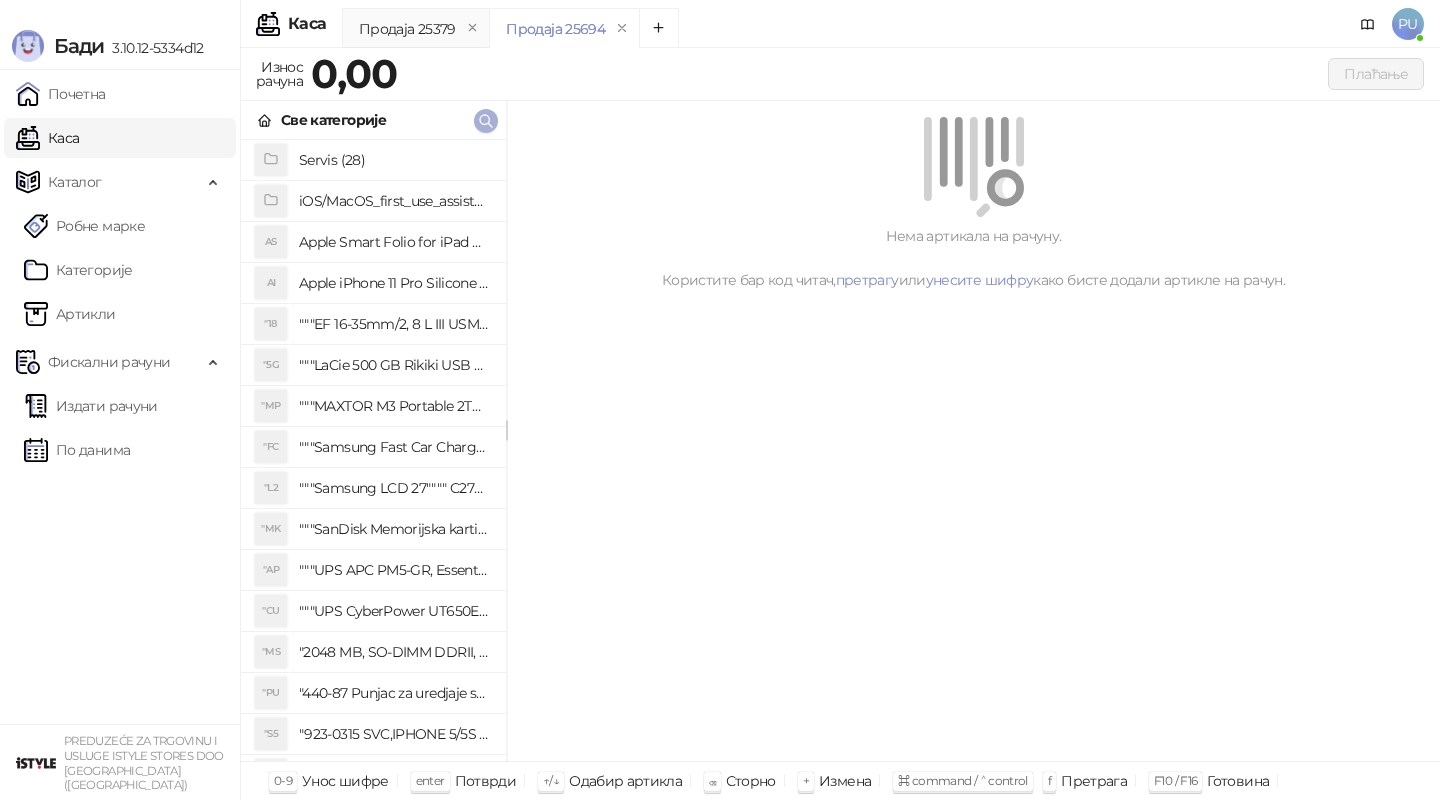 click 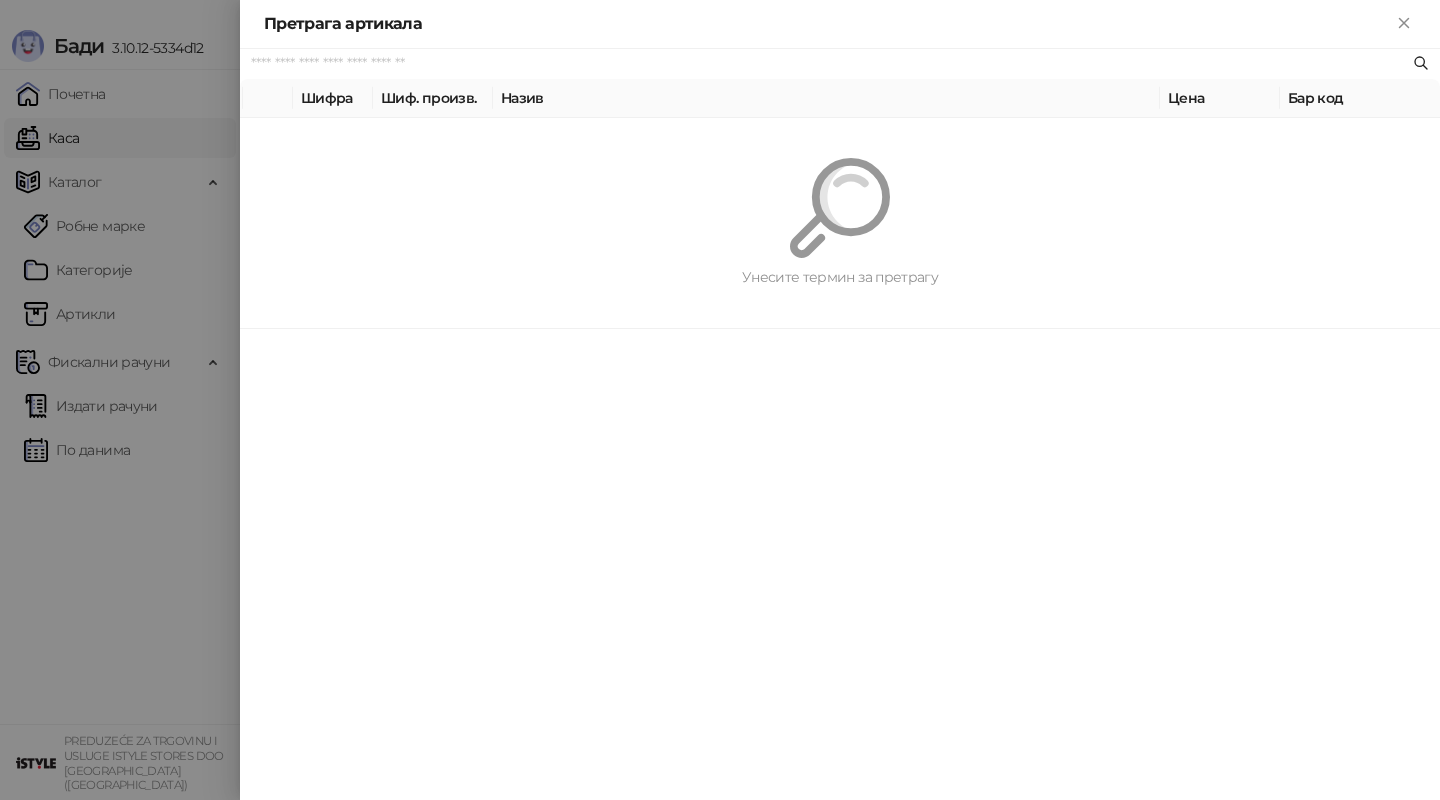 paste on "*********" 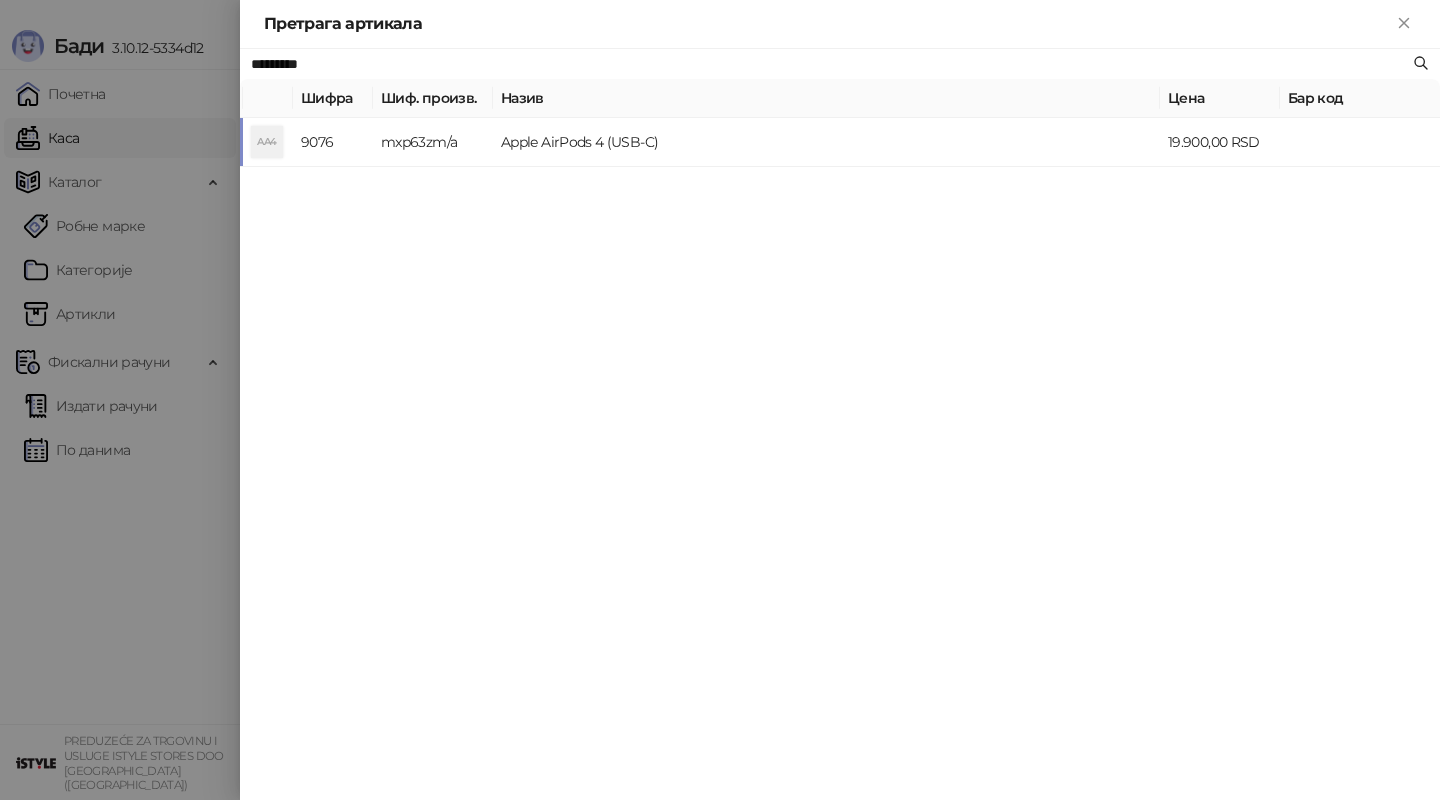 click on "Apple AirPods 4 (USB-C)" at bounding box center (826, 142) 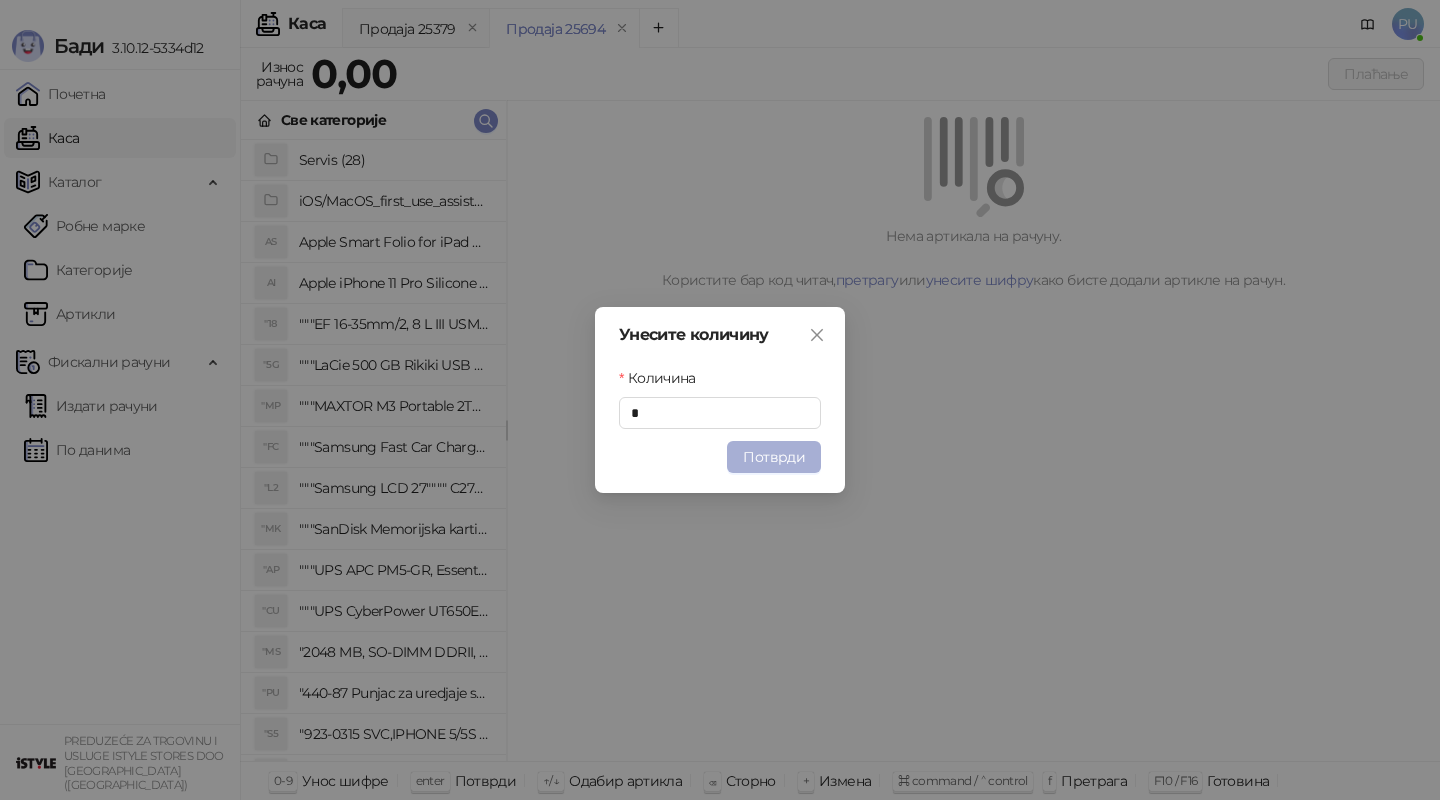 click on "Потврди" at bounding box center [774, 457] 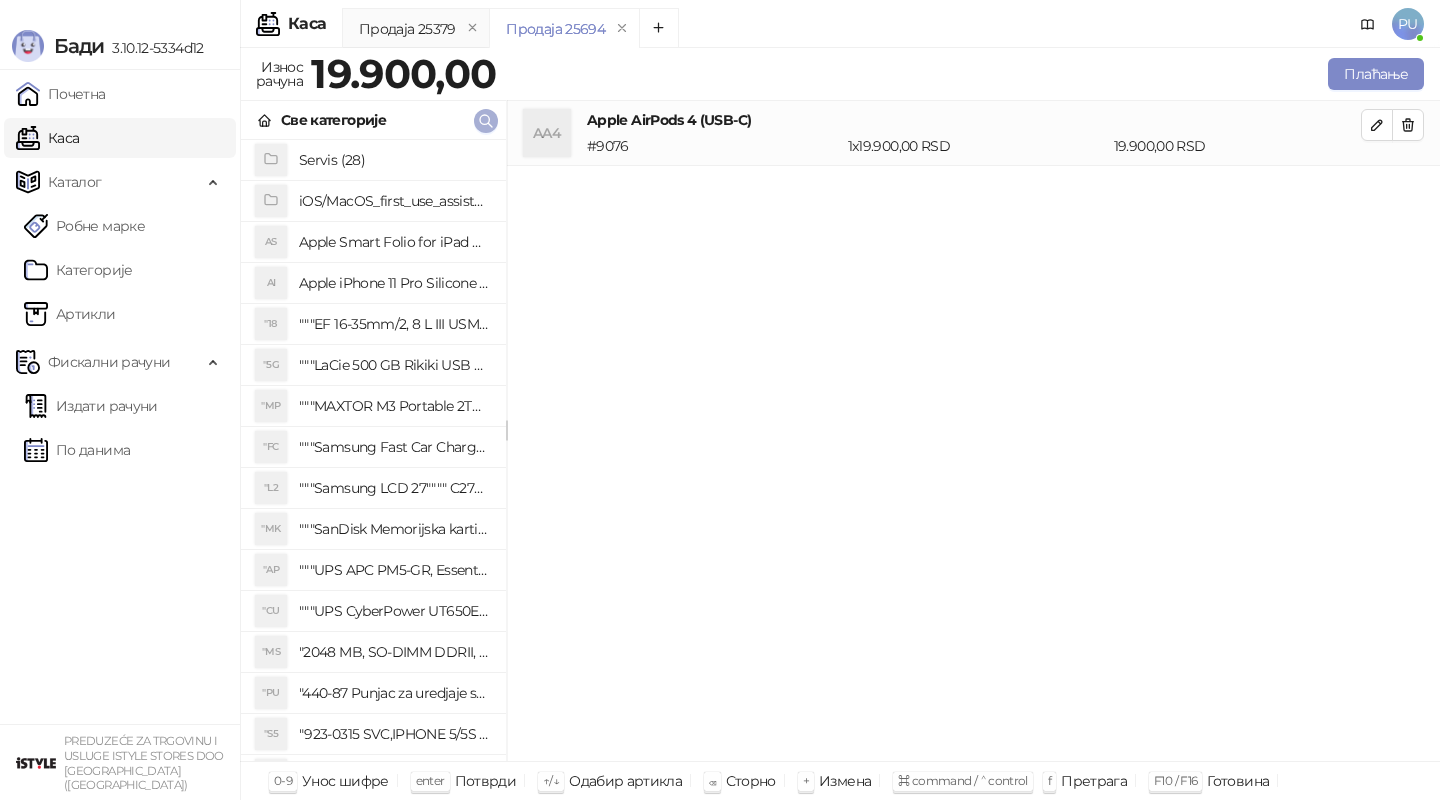 click 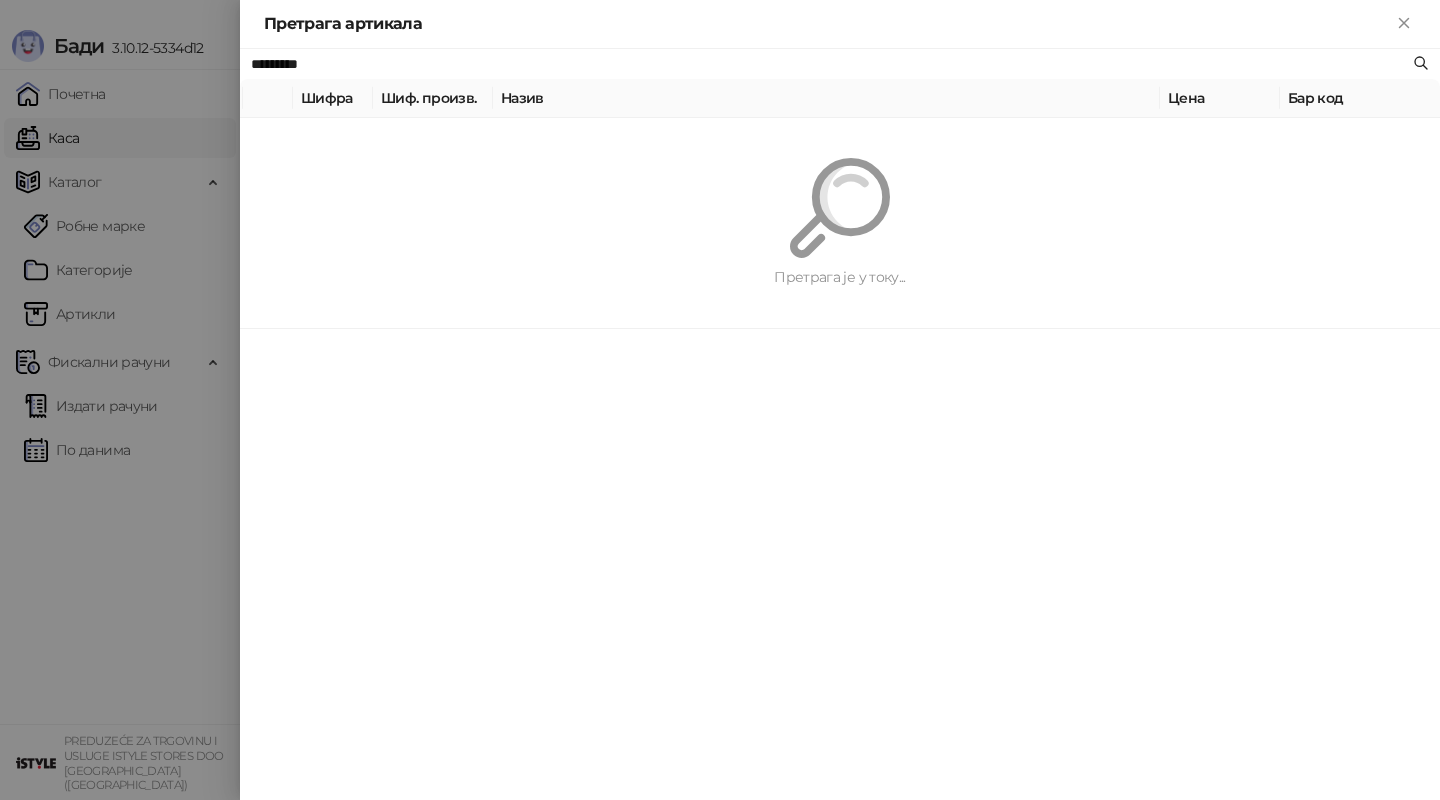 paste on "****" 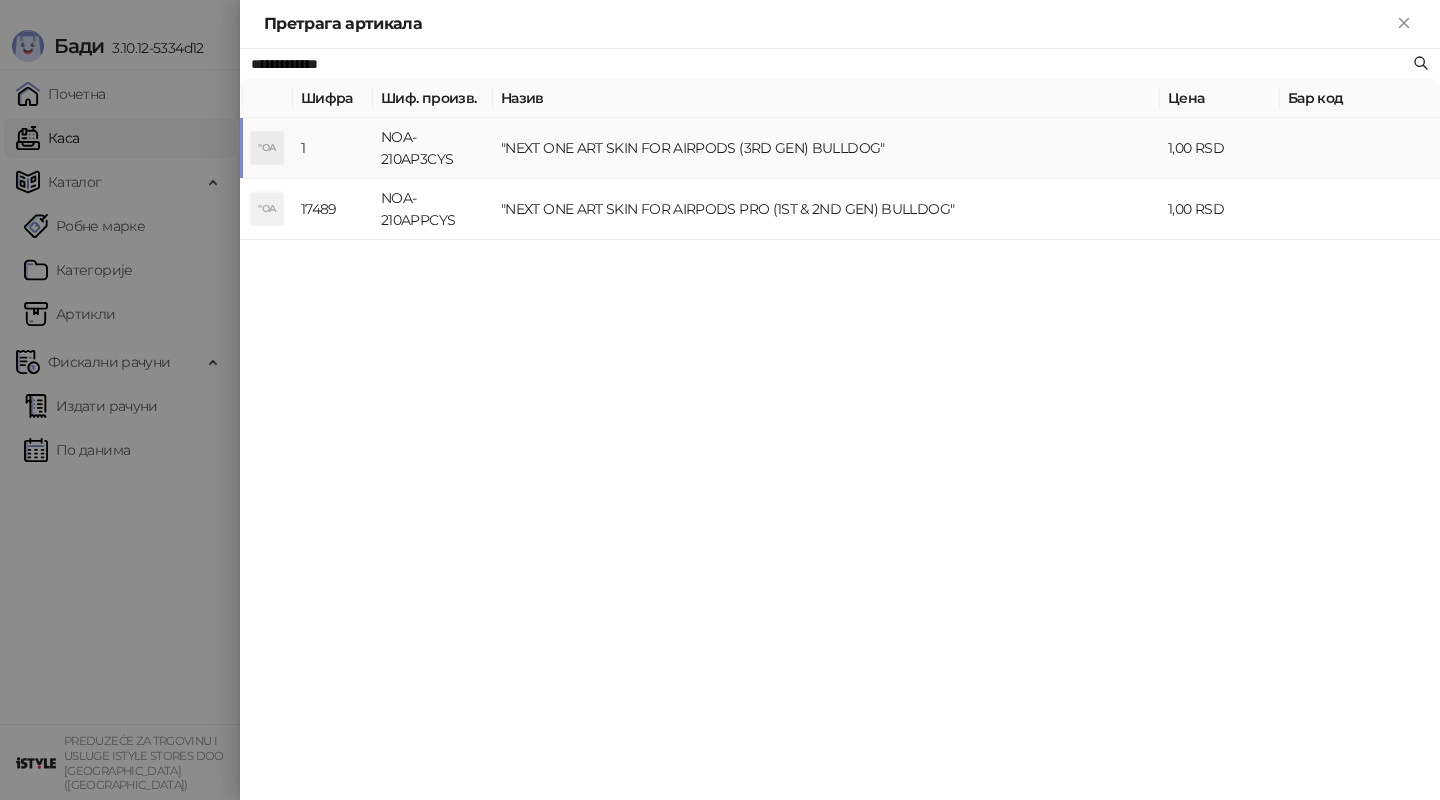 click on ""NEXT ONE ART SKIN FOR AIRPODS (3RD GEN) BULLDOG"" at bounding box center (826, 148) 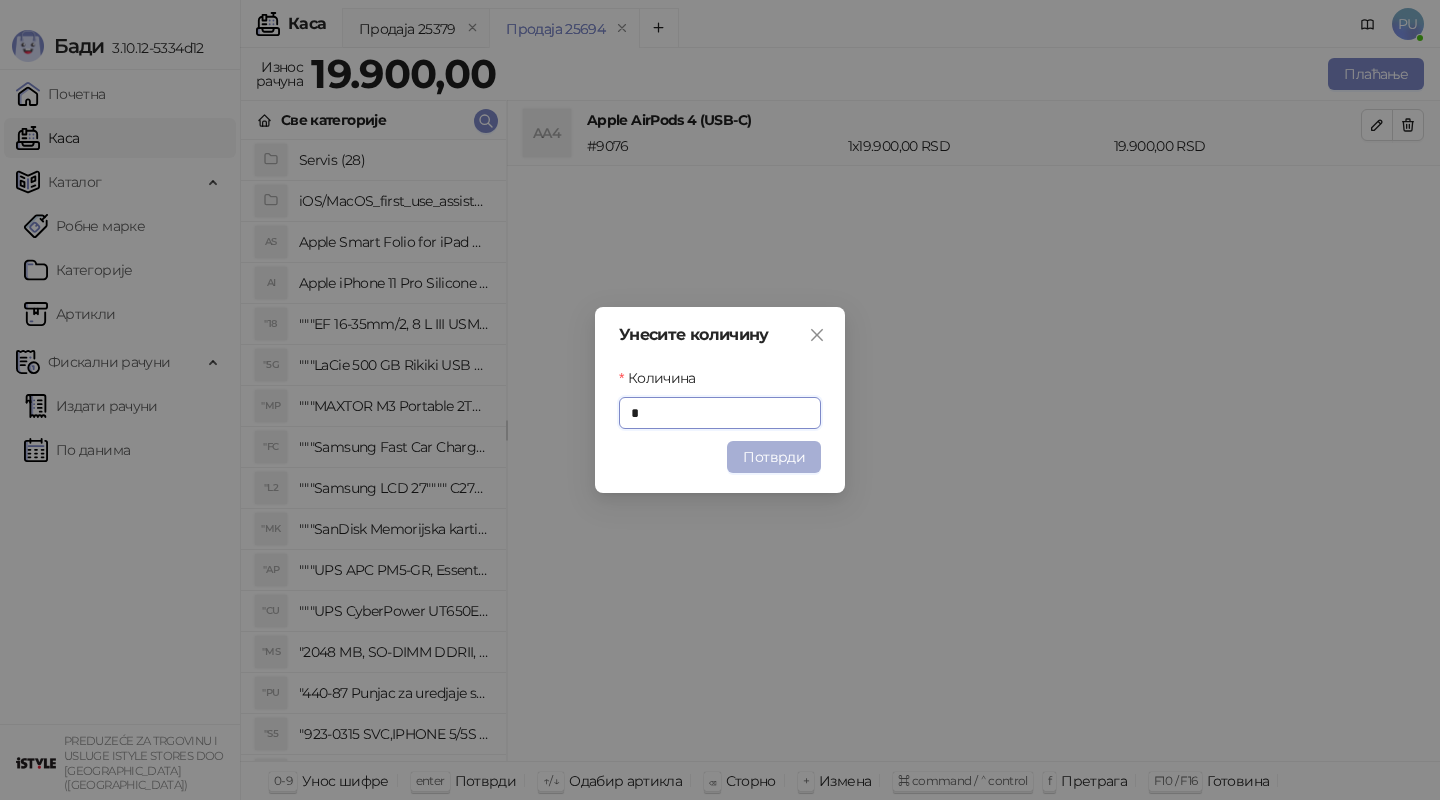 click on "Потврди" at bounding box center (774, 457) 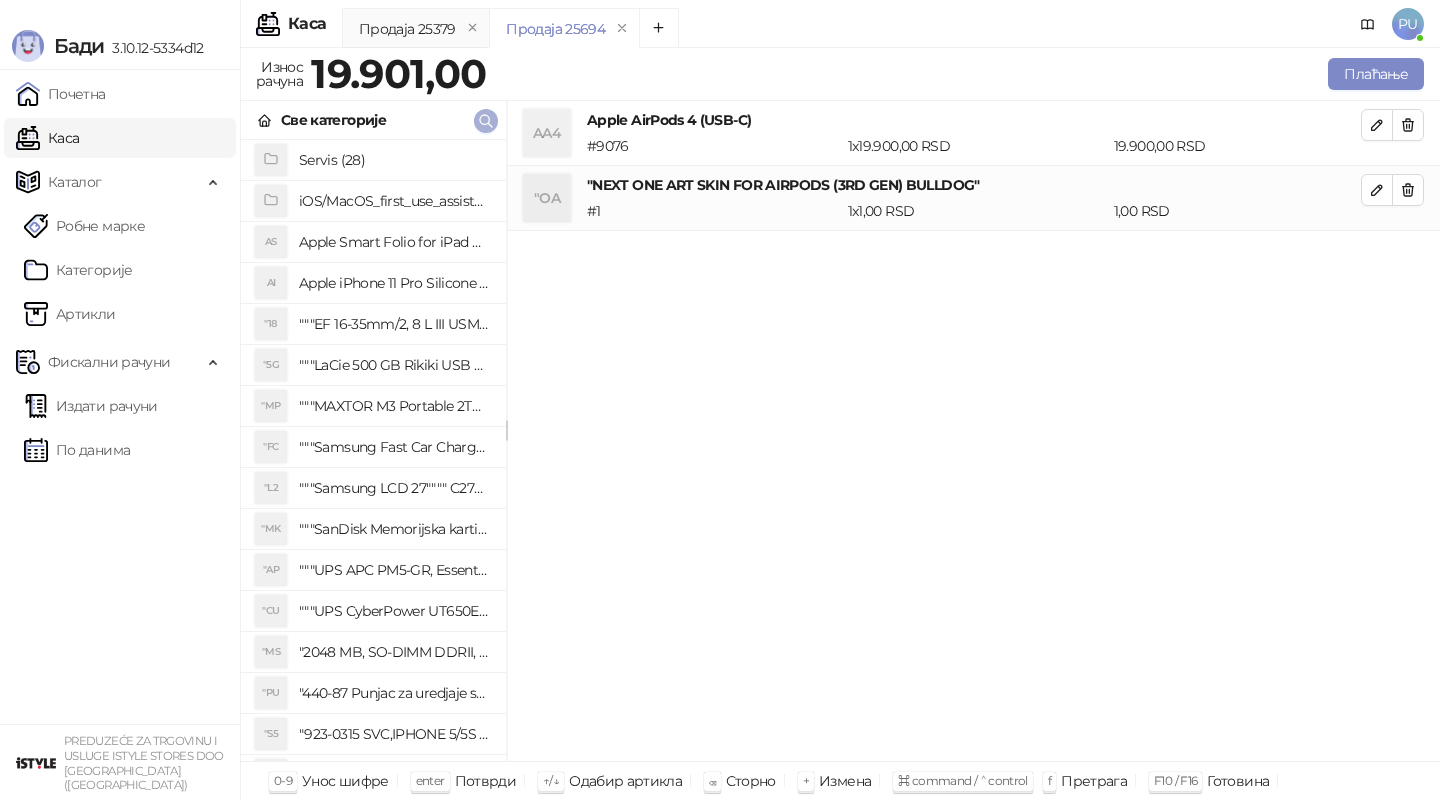 click 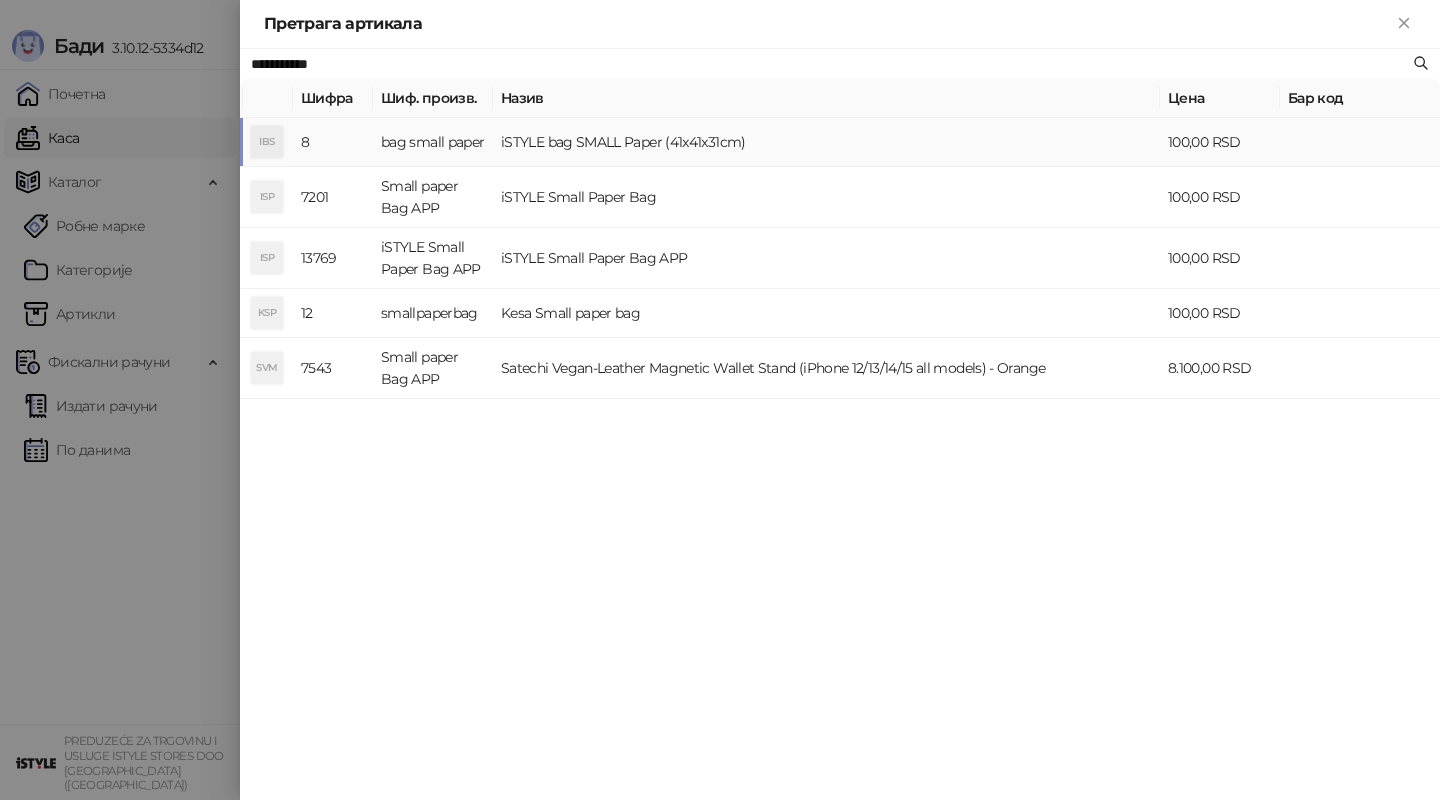 type on "**********" 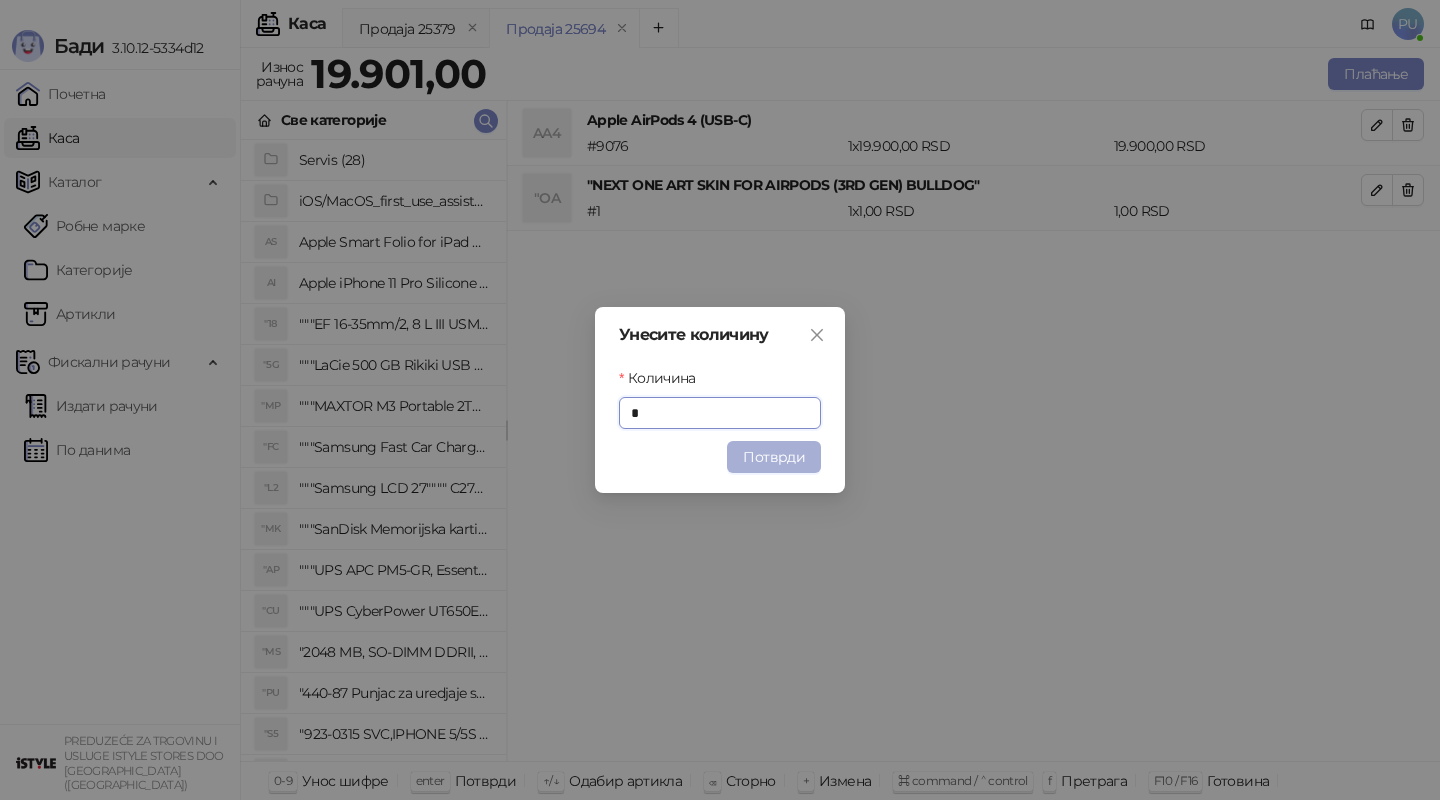 click on "Потврди" at bounding box center [774, 457] 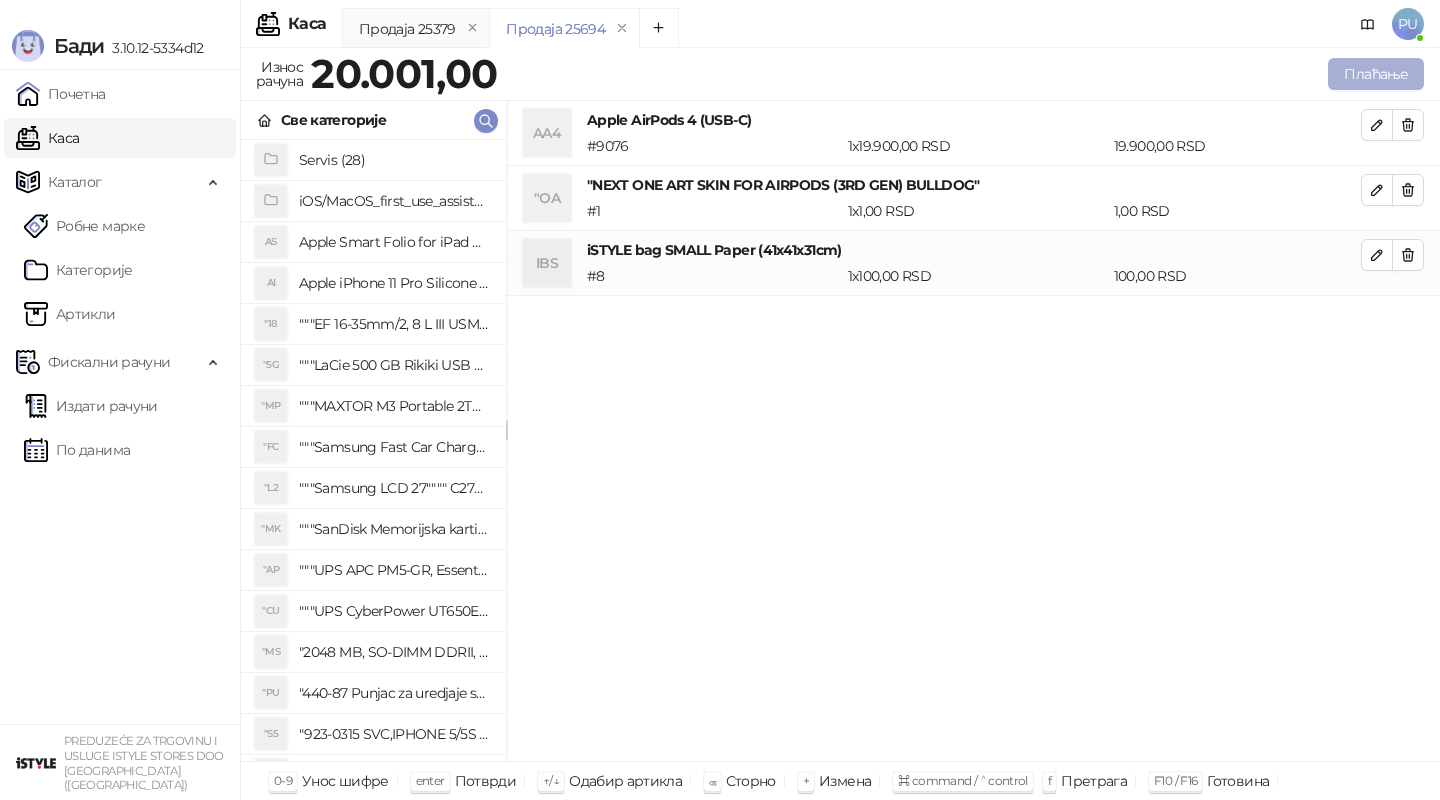 click on "Плаћање" at bounding box center [1376, 74] 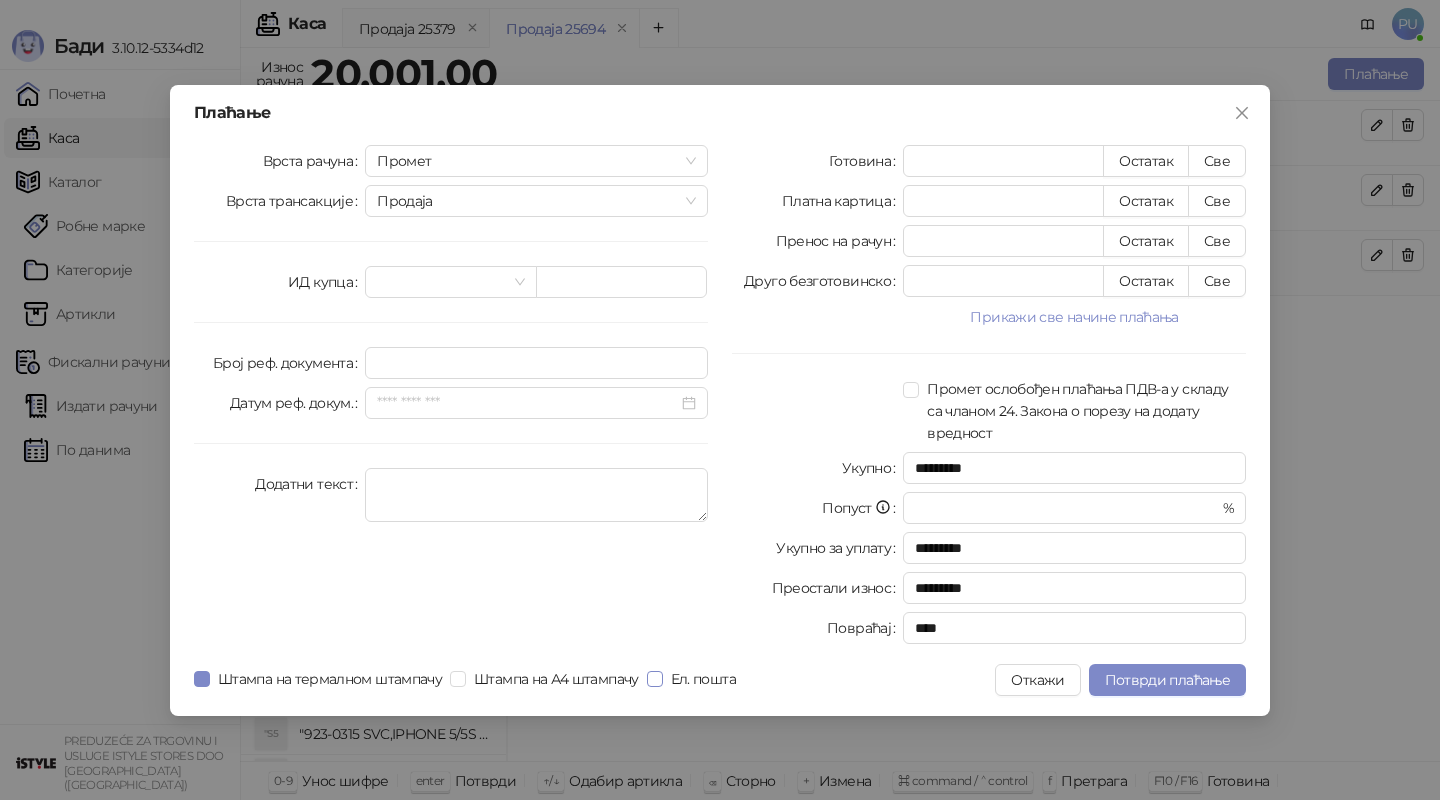 click on "Ел. пошта" at bounding box center (703, 679) 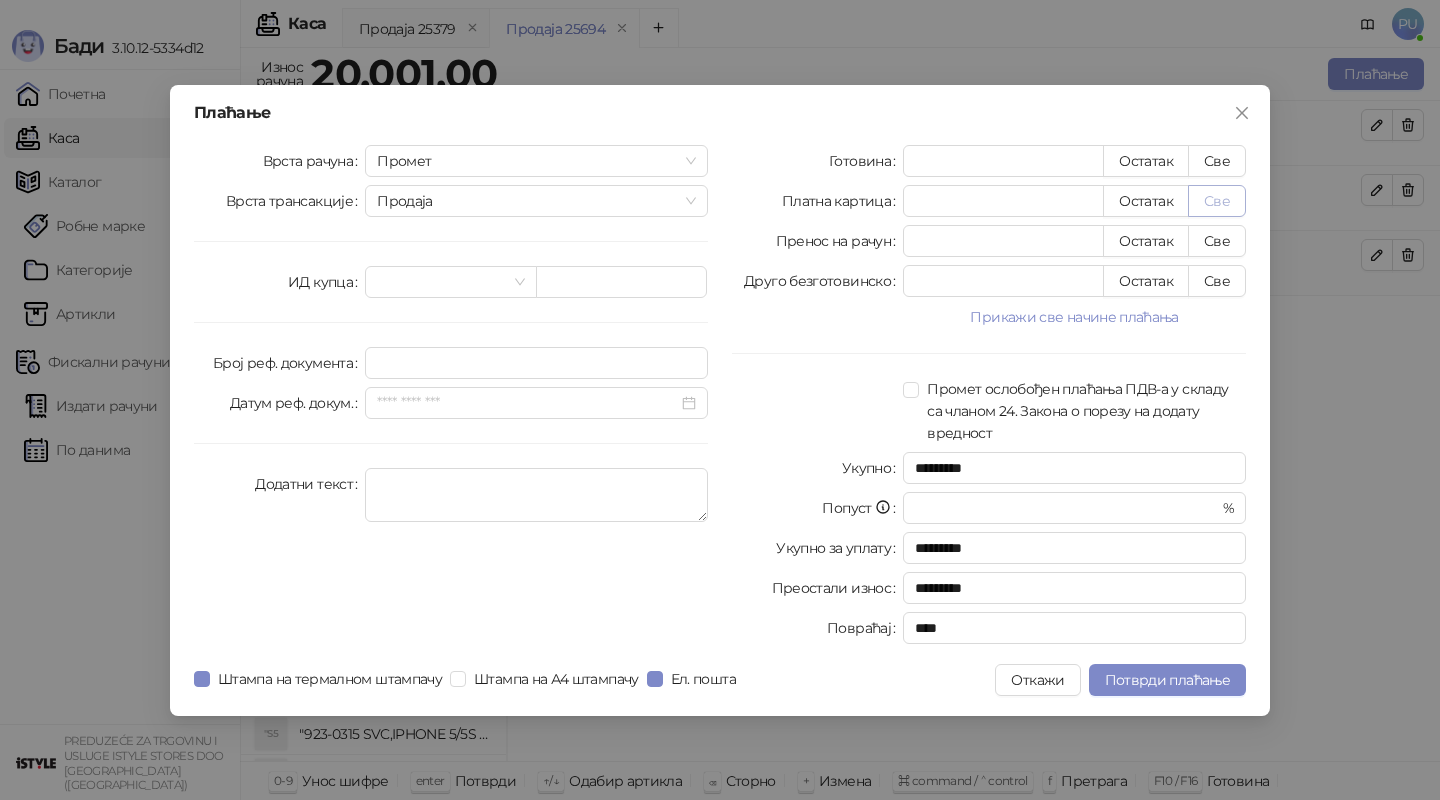 click on "Све" at bounding box center [1217, 201] 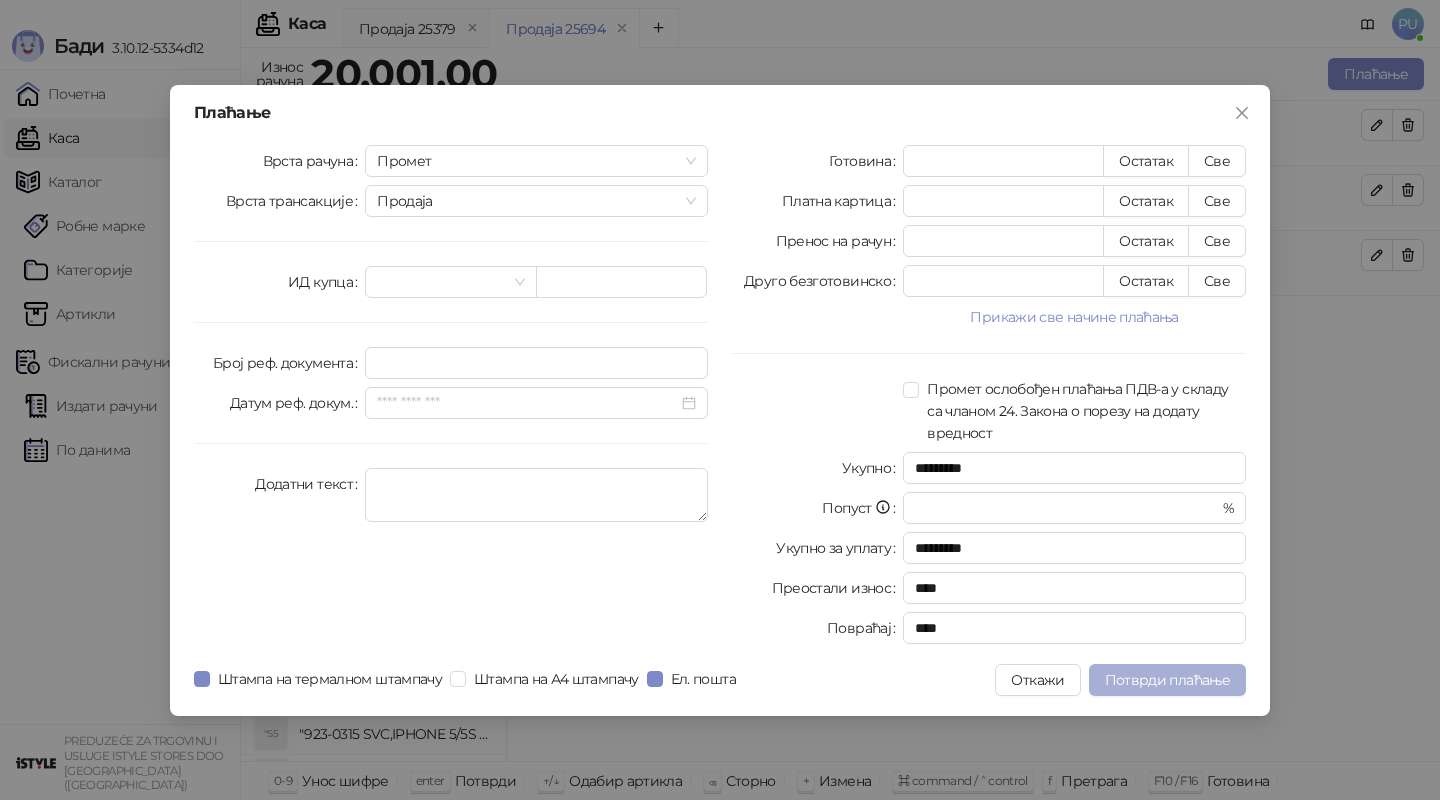 click on "Потврди плаћање" at bounding box center [1167, 680] 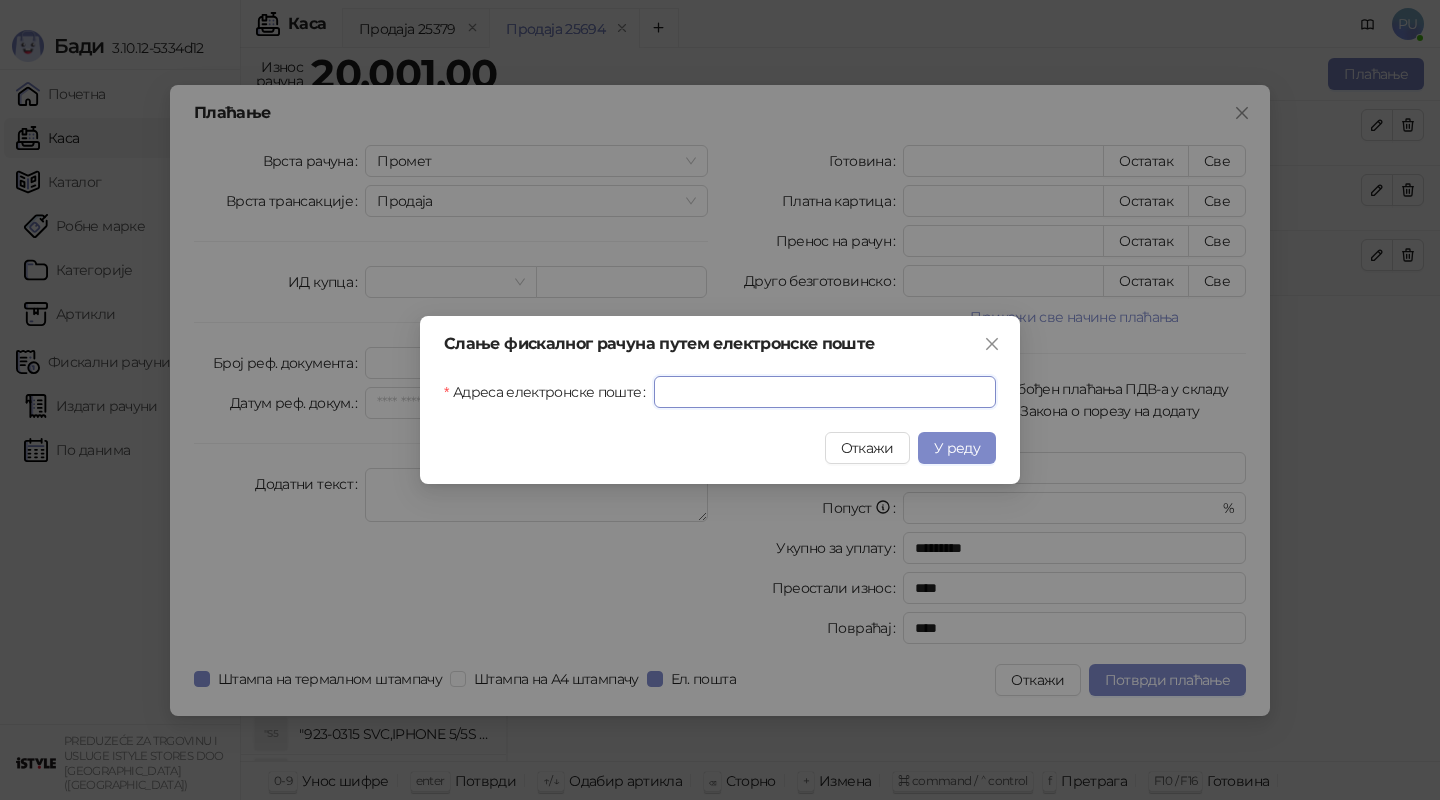 click on "Адреса електронске поште" at bounding box center [825, 392] 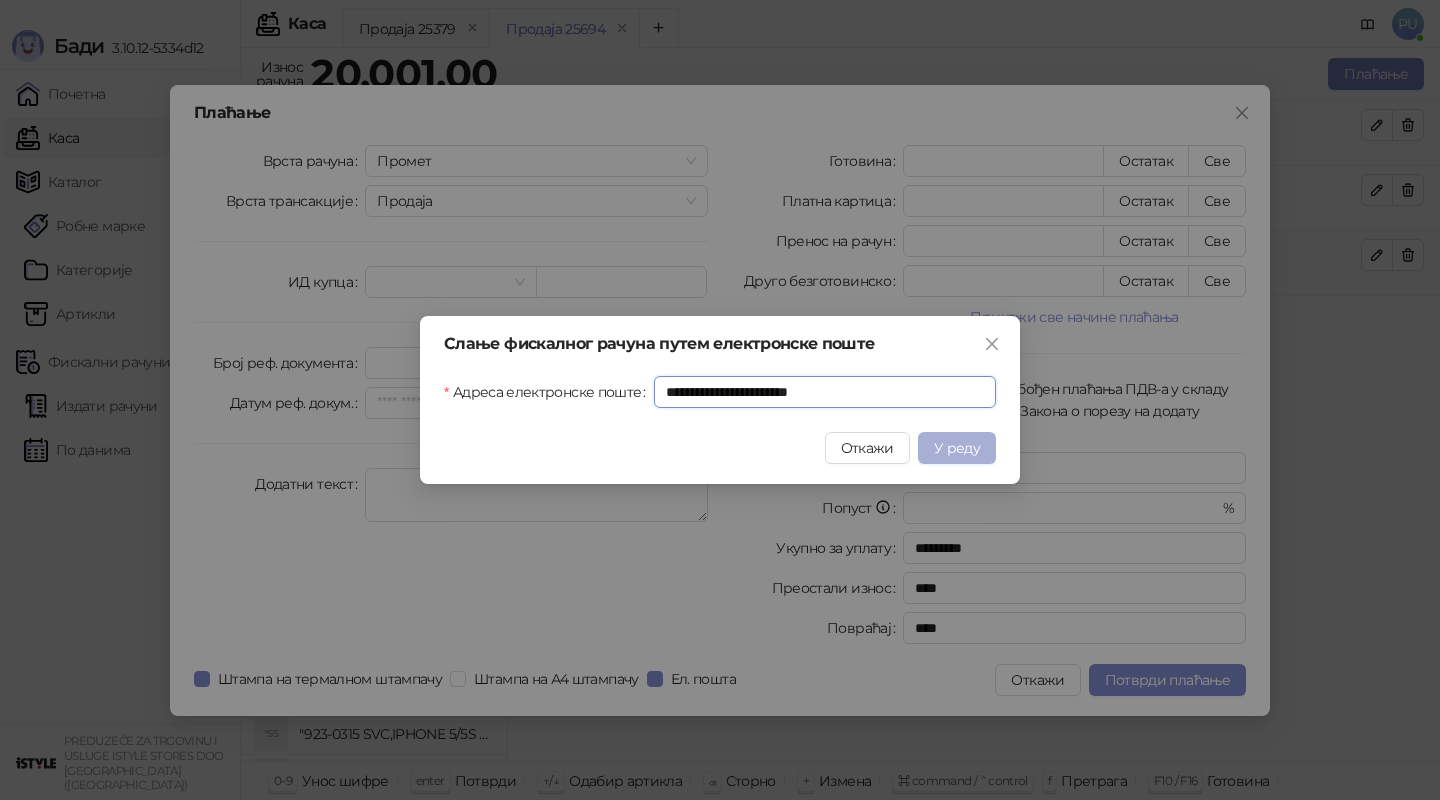 type on "**********" 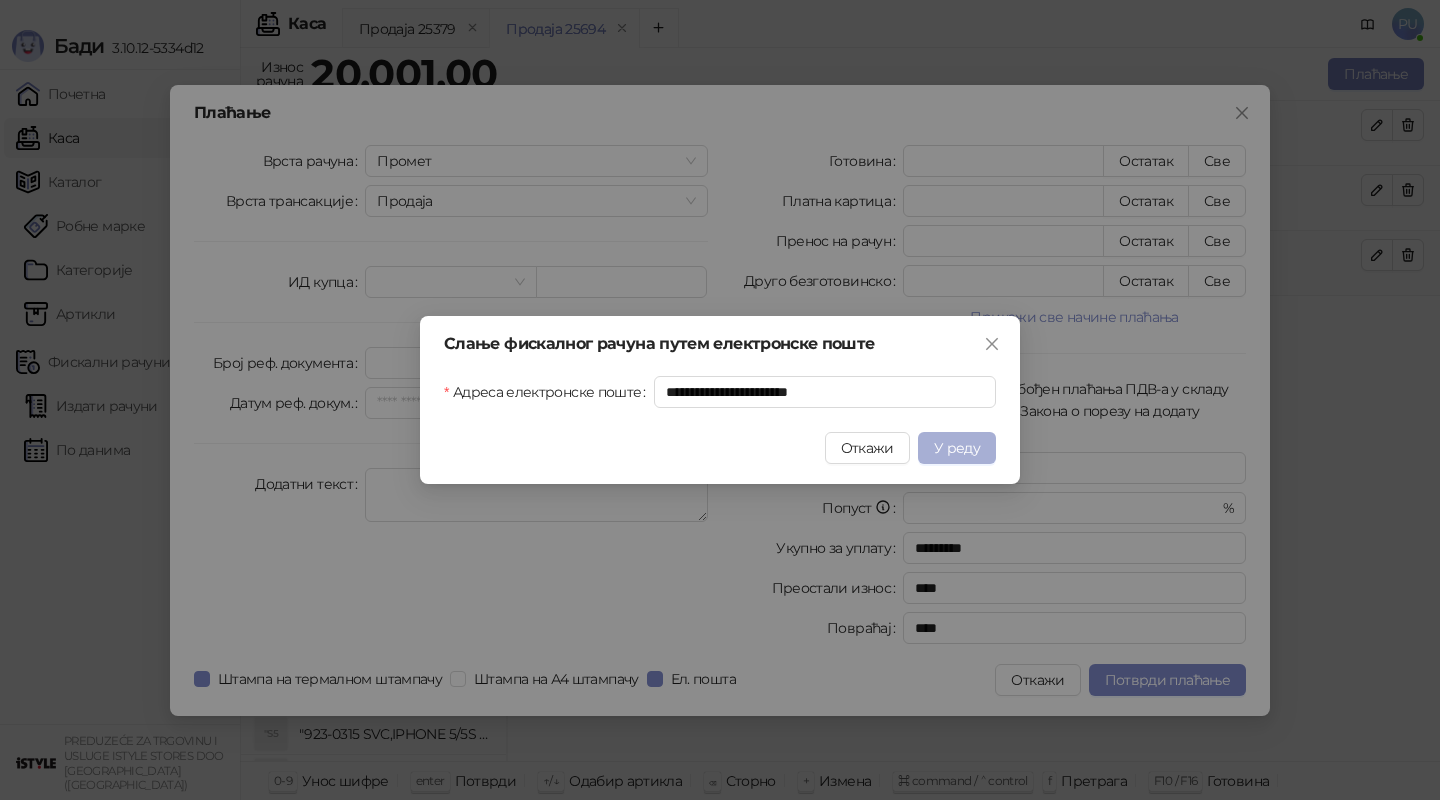 click on "У реду" at bounding box center [957, 448] 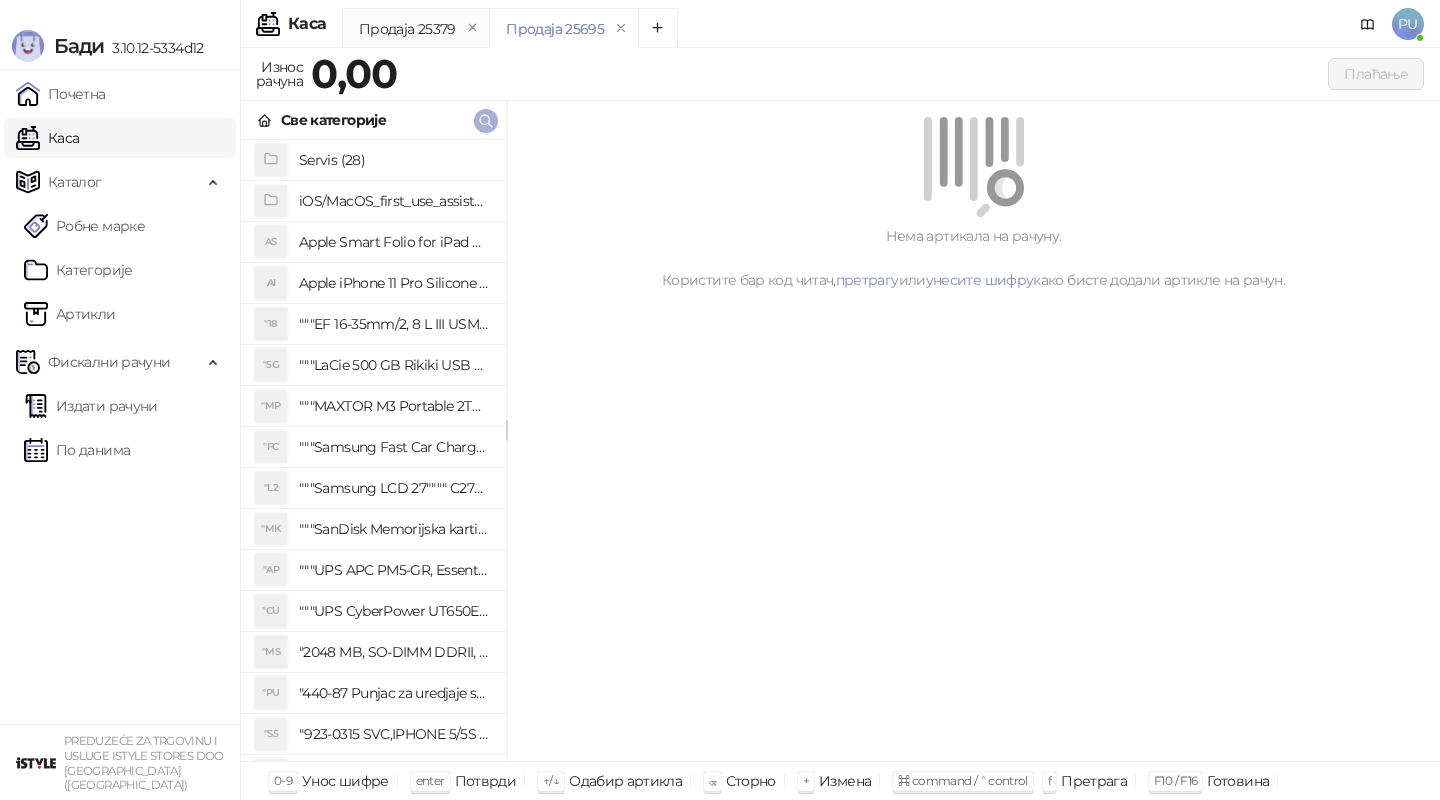 click 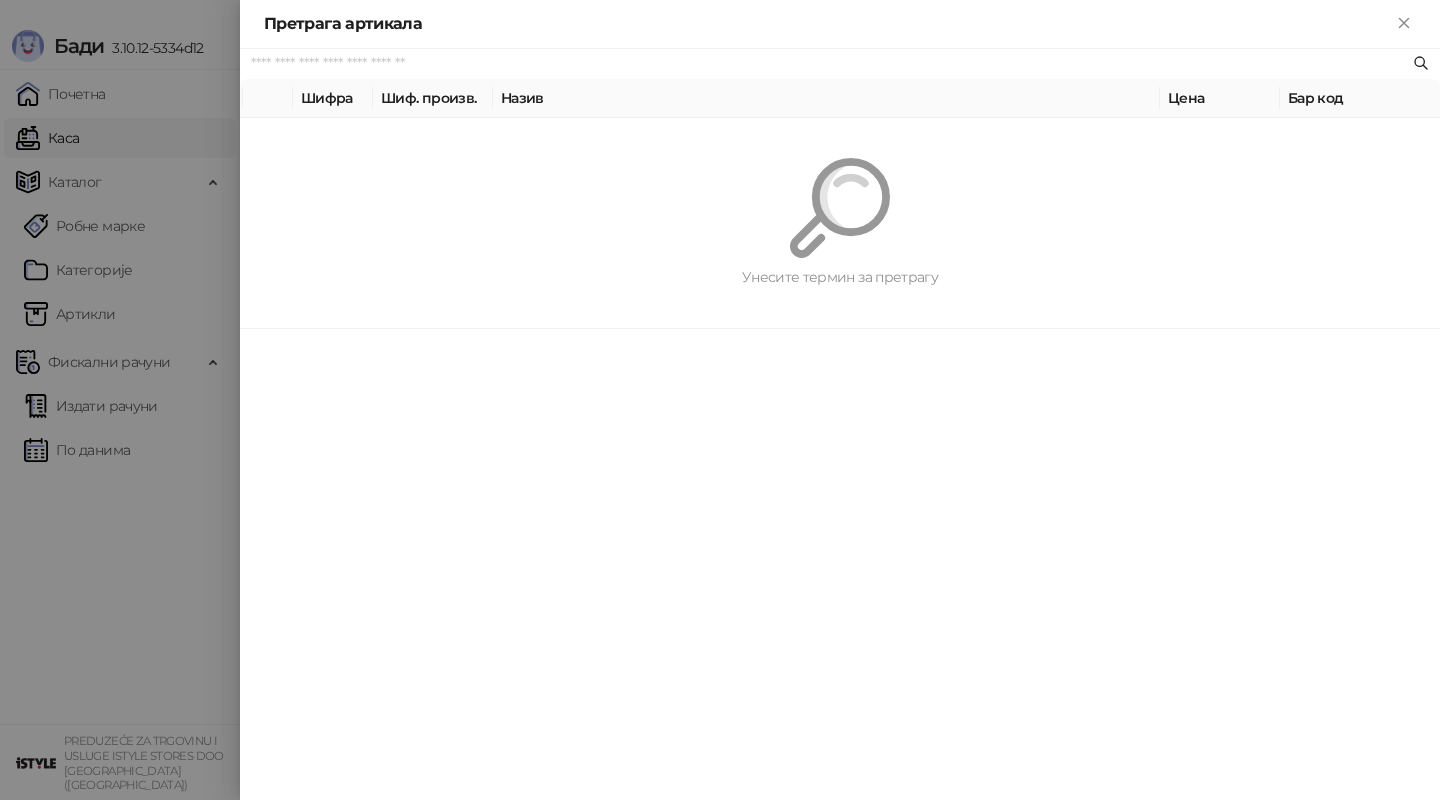 paste on "*********" 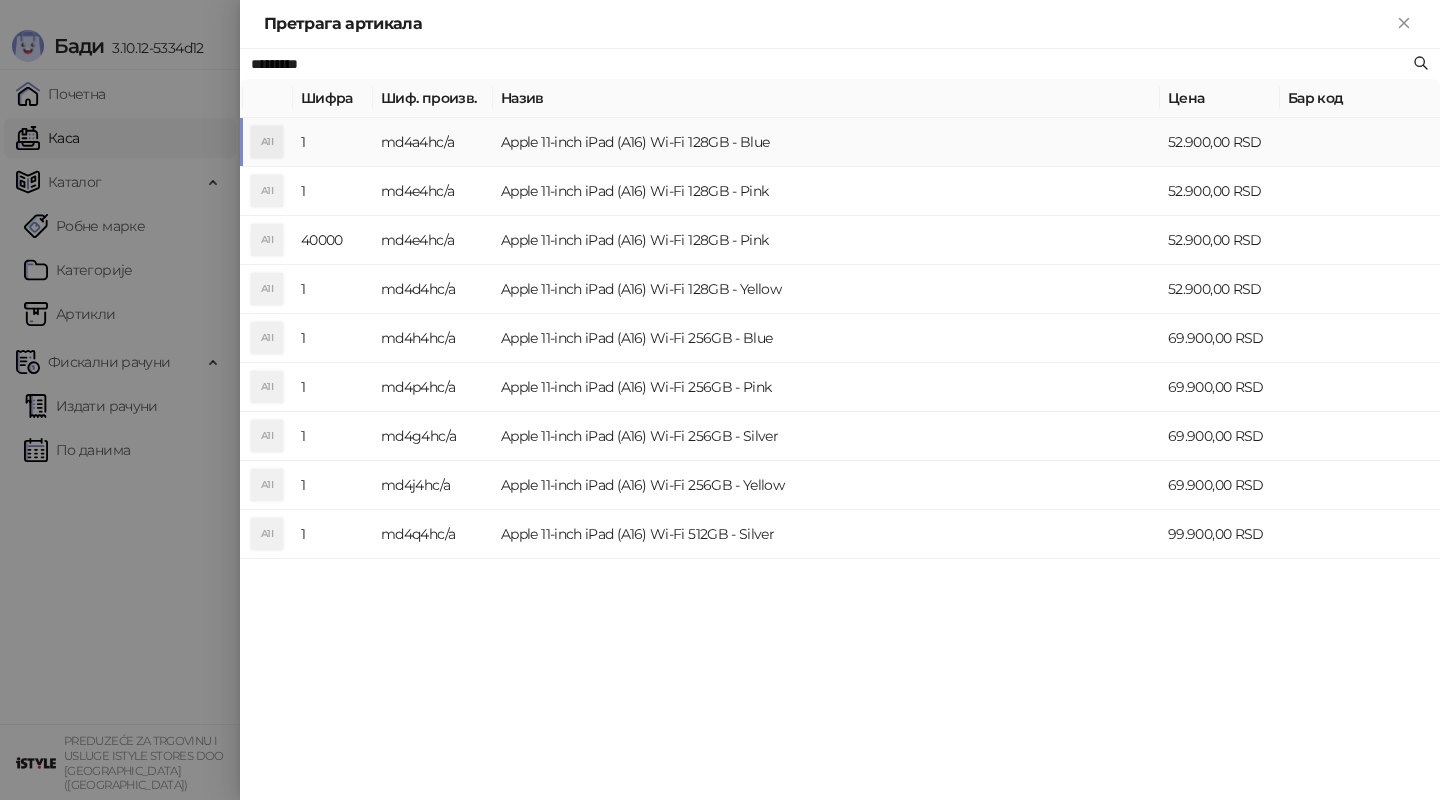 type on "*********" 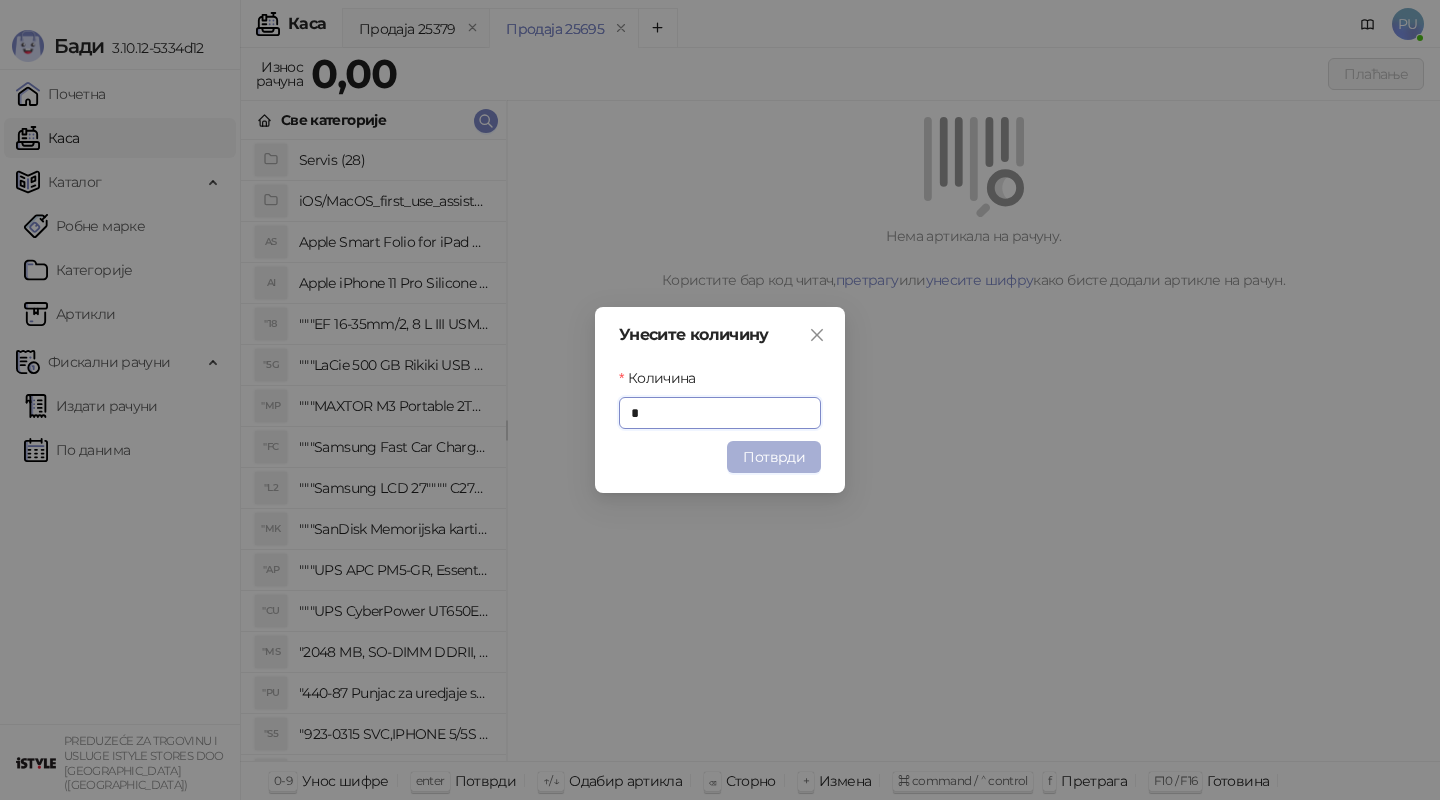 click on "Потврди" at bounding box center [774, 457] 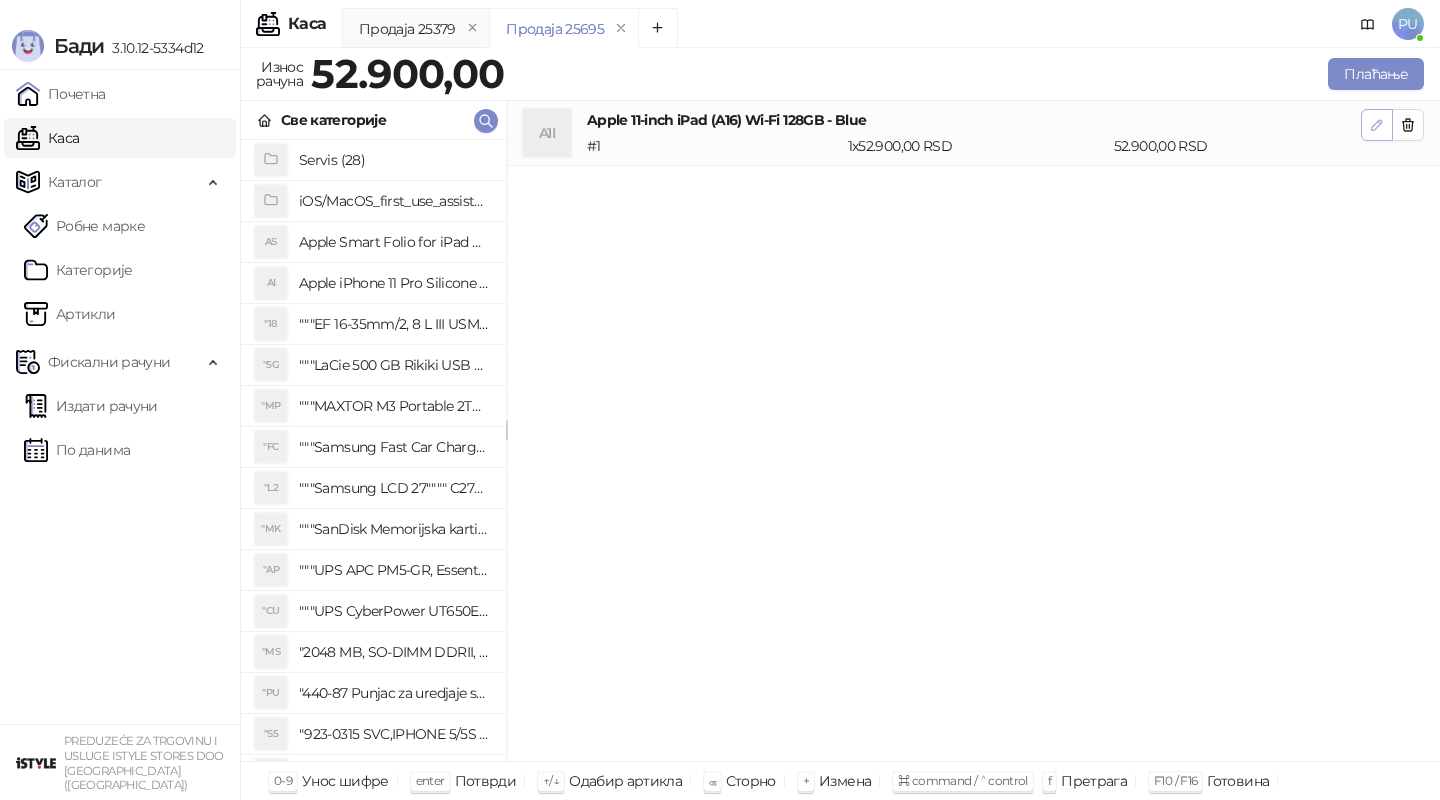 click 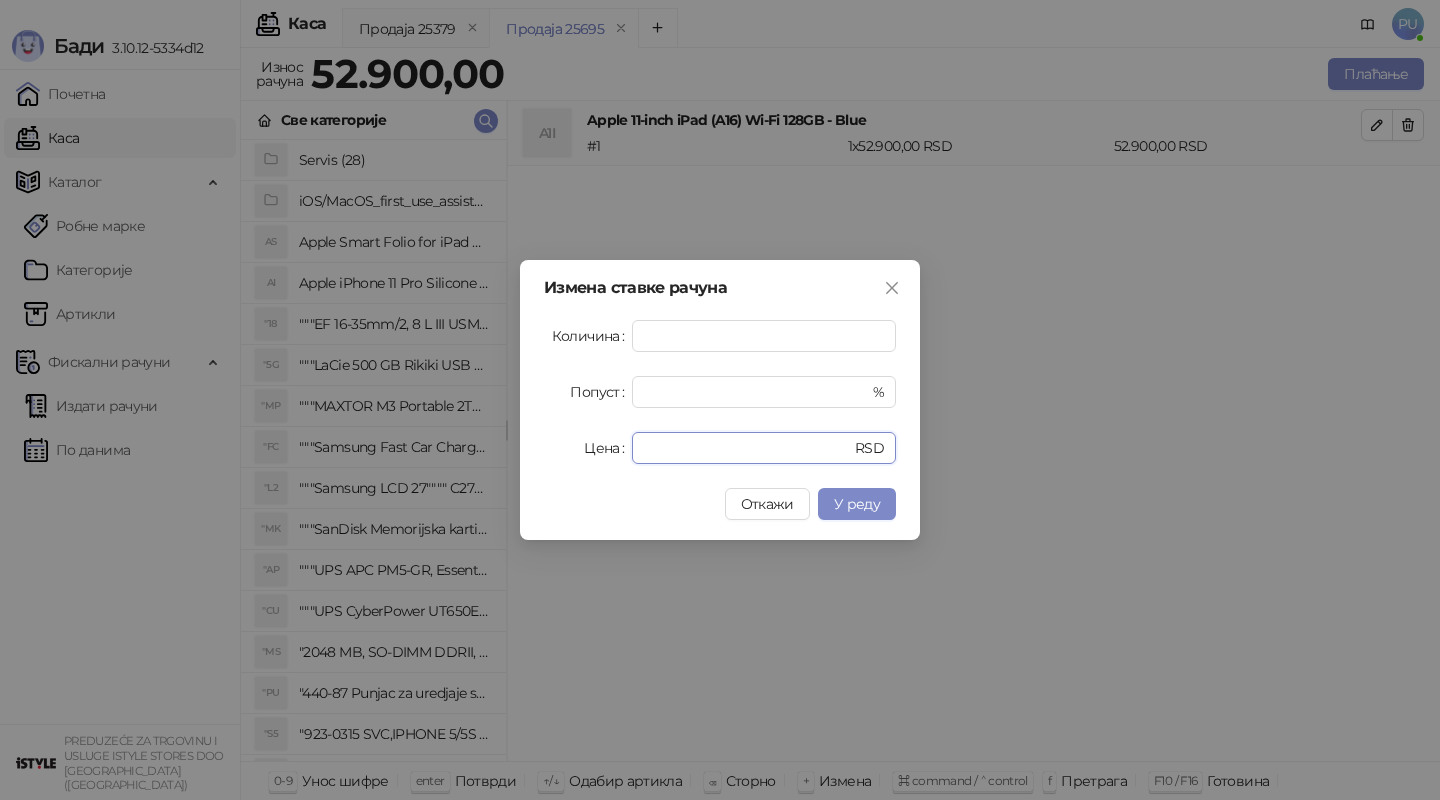 drag, startPoint x: 711, startPoint y: 453, endPoint x: 551, endPoint y: 437, distance: 160.798 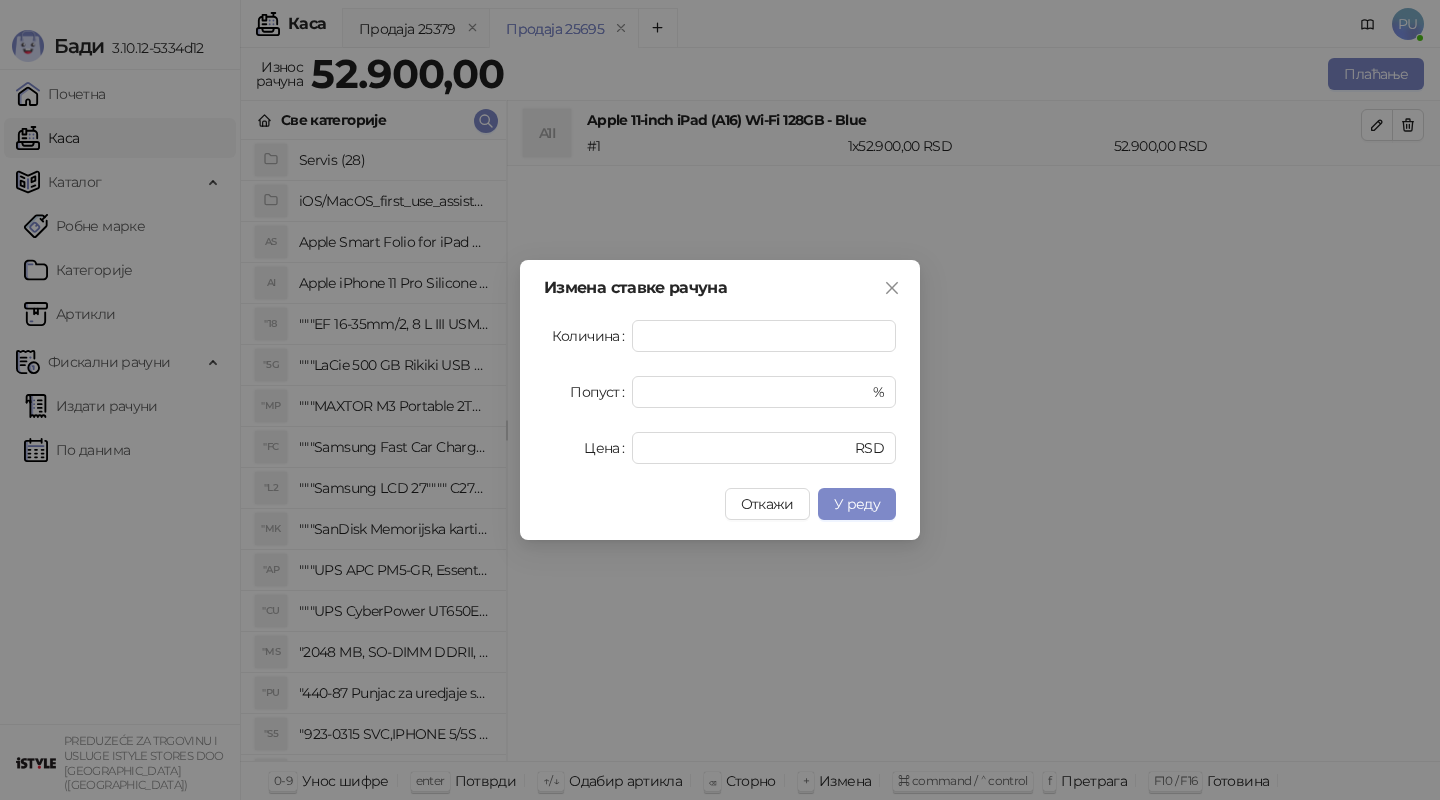 click on "Измена ставке рачуна Количина * Попуст * % Цена ***** RSD Откажи У реду" at bounding box center (720, 400) 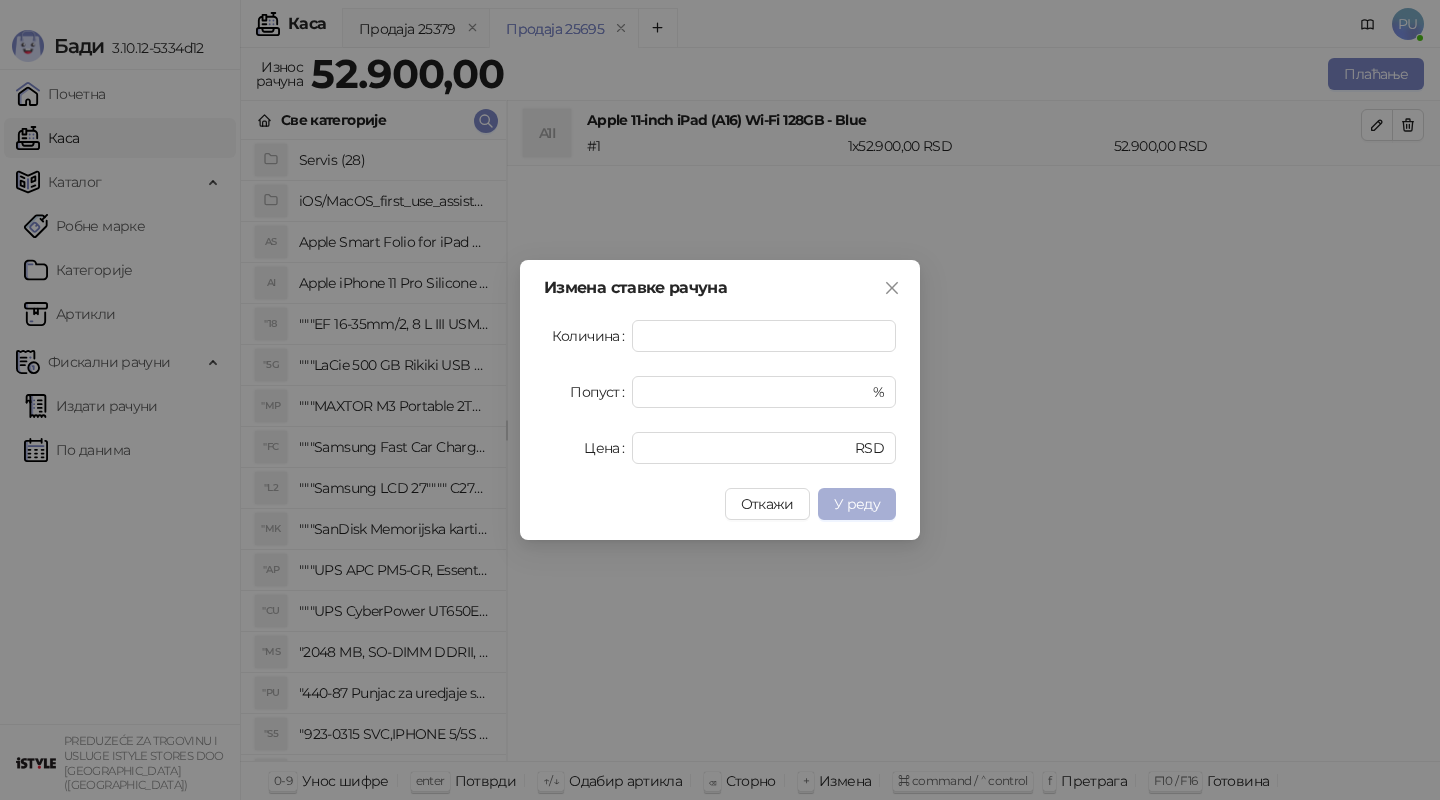click on "У реду" at bounding box center [857, 504] 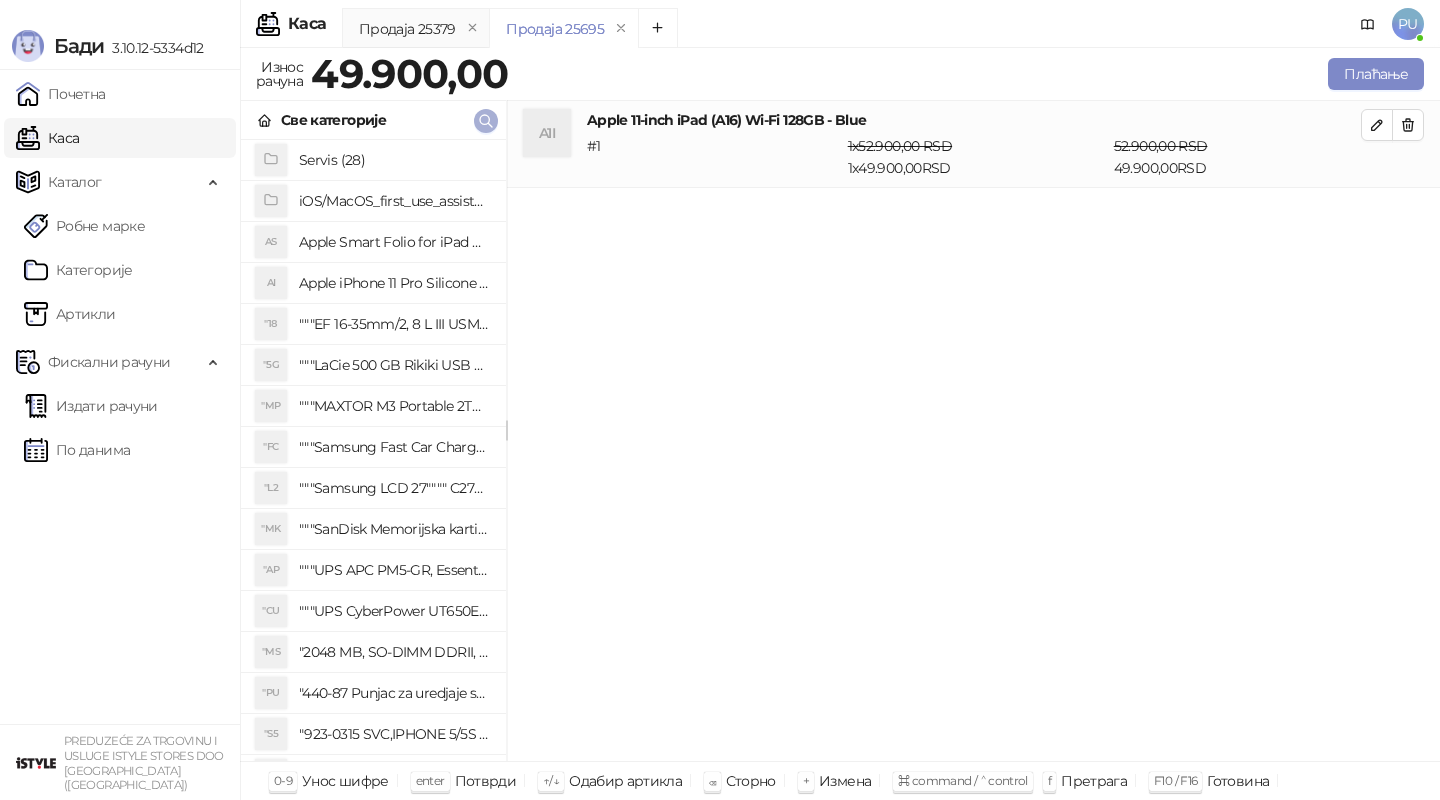 click 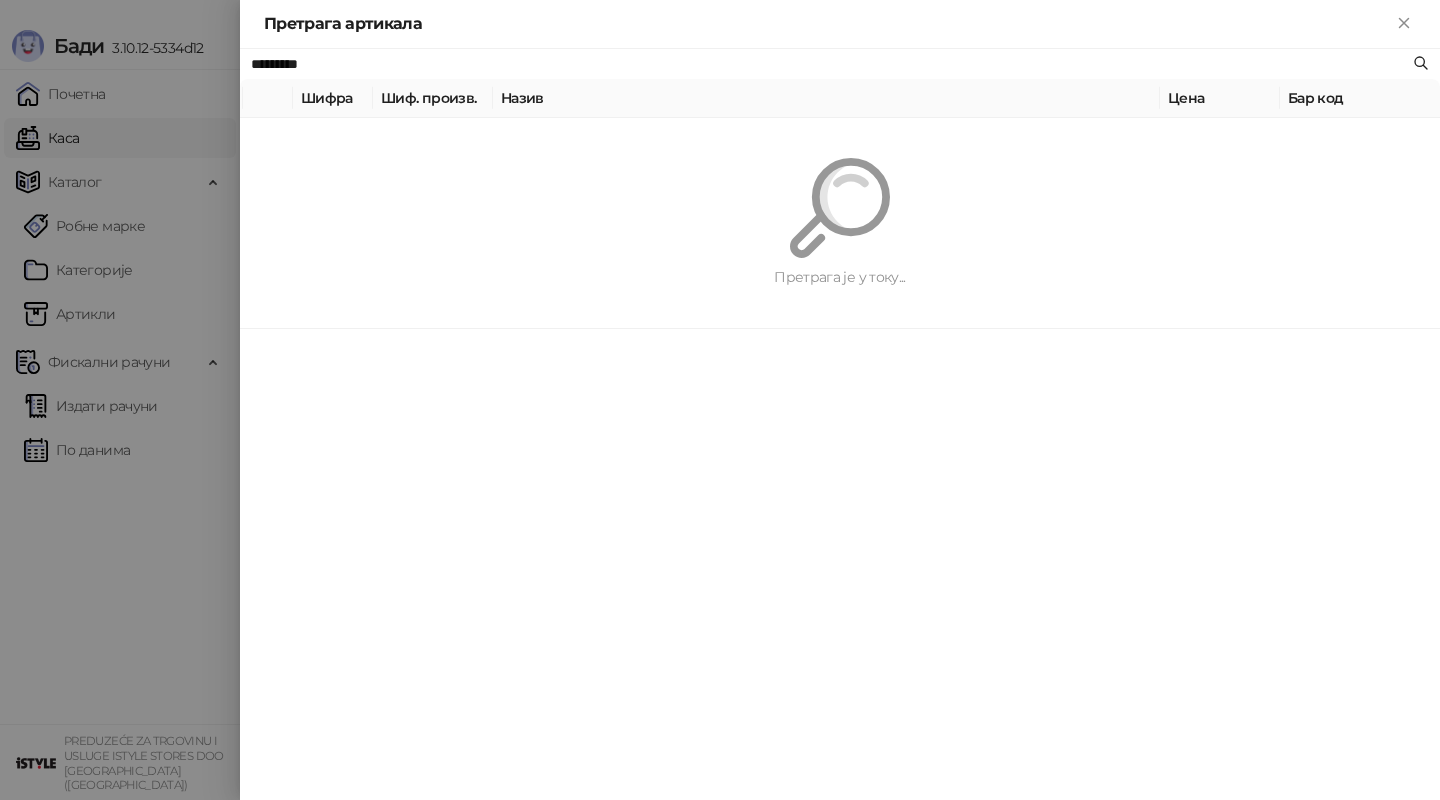 paste 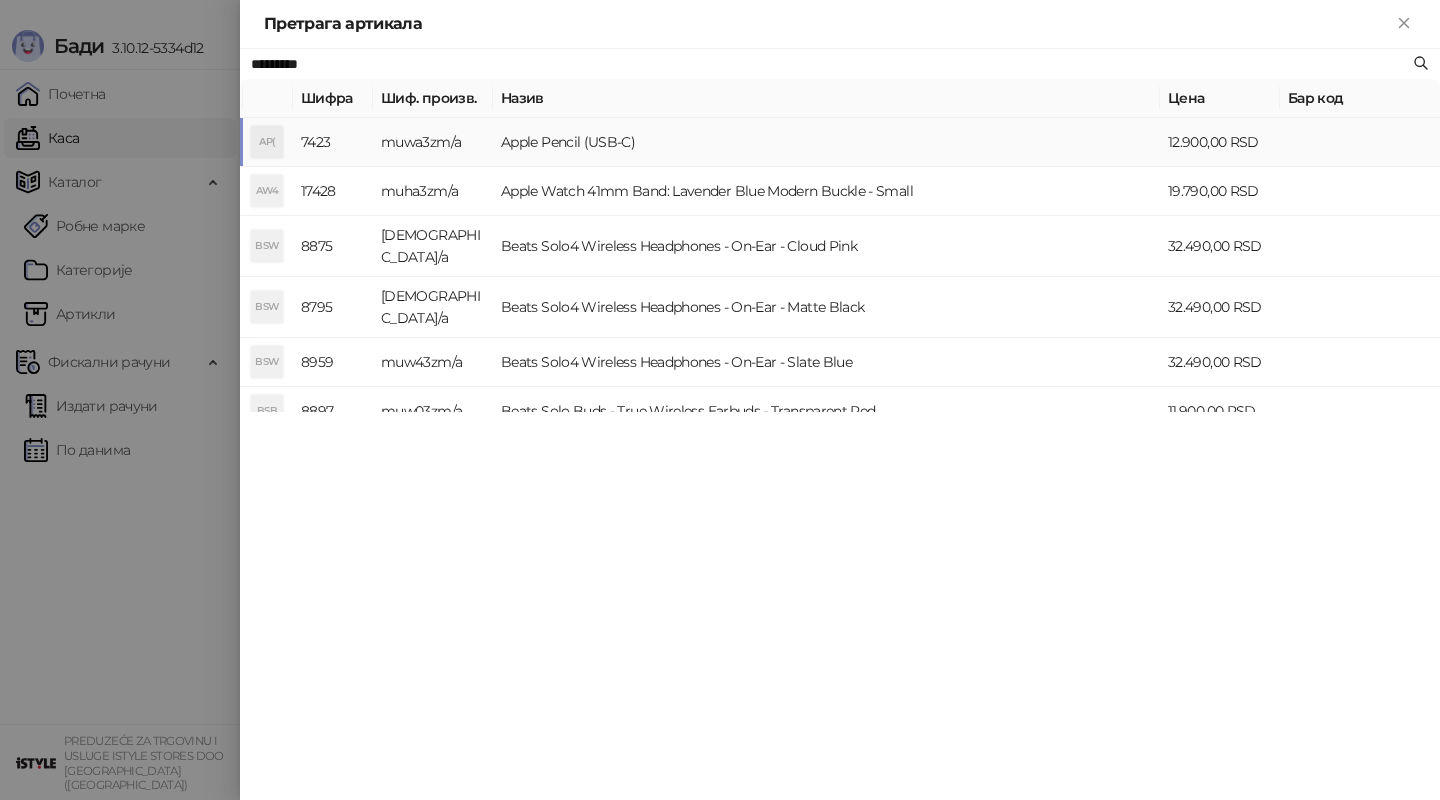 click on "Apple Pencil (USB-C)" at bounding box center [826, 142] 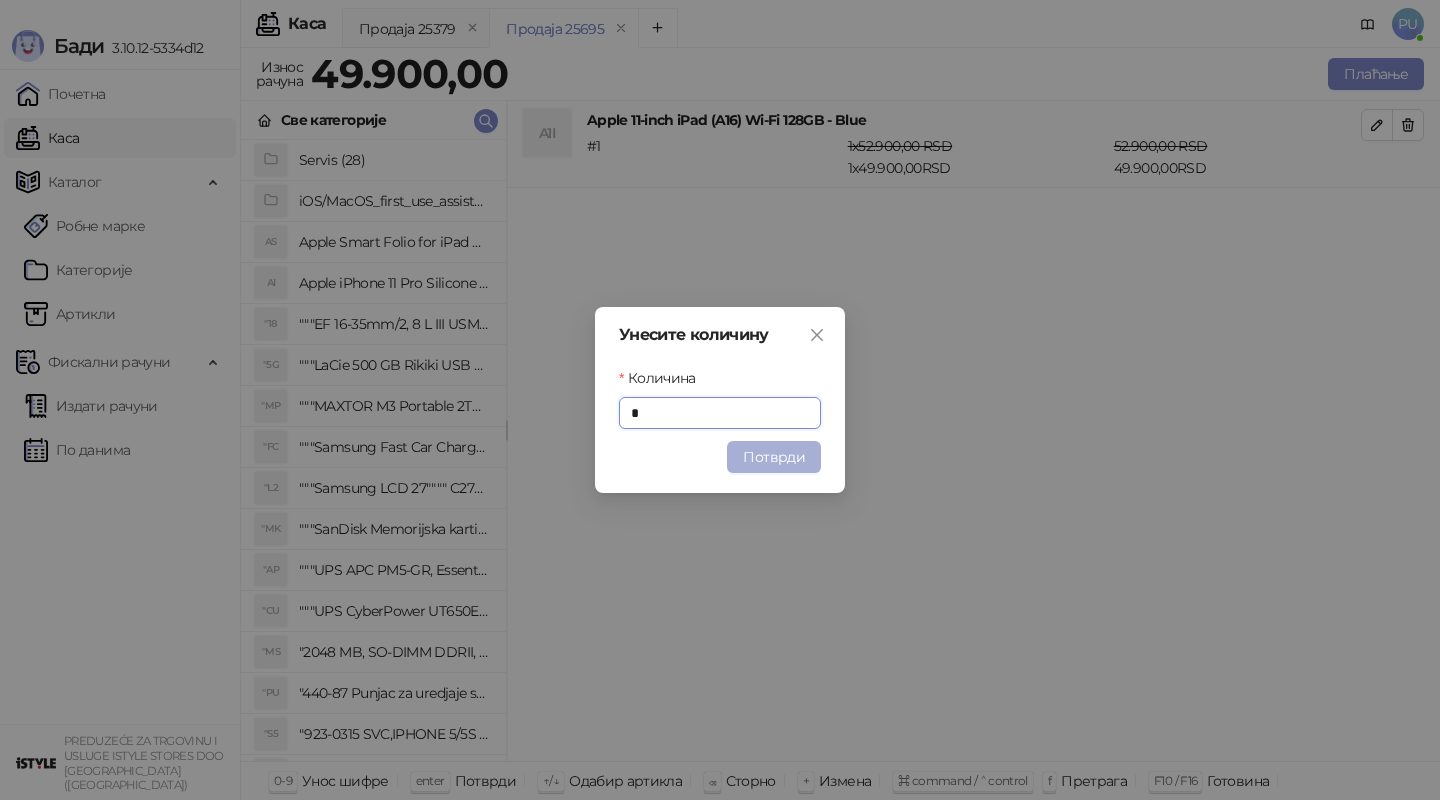 click on "Потврди" at bounding box center (774, 457) 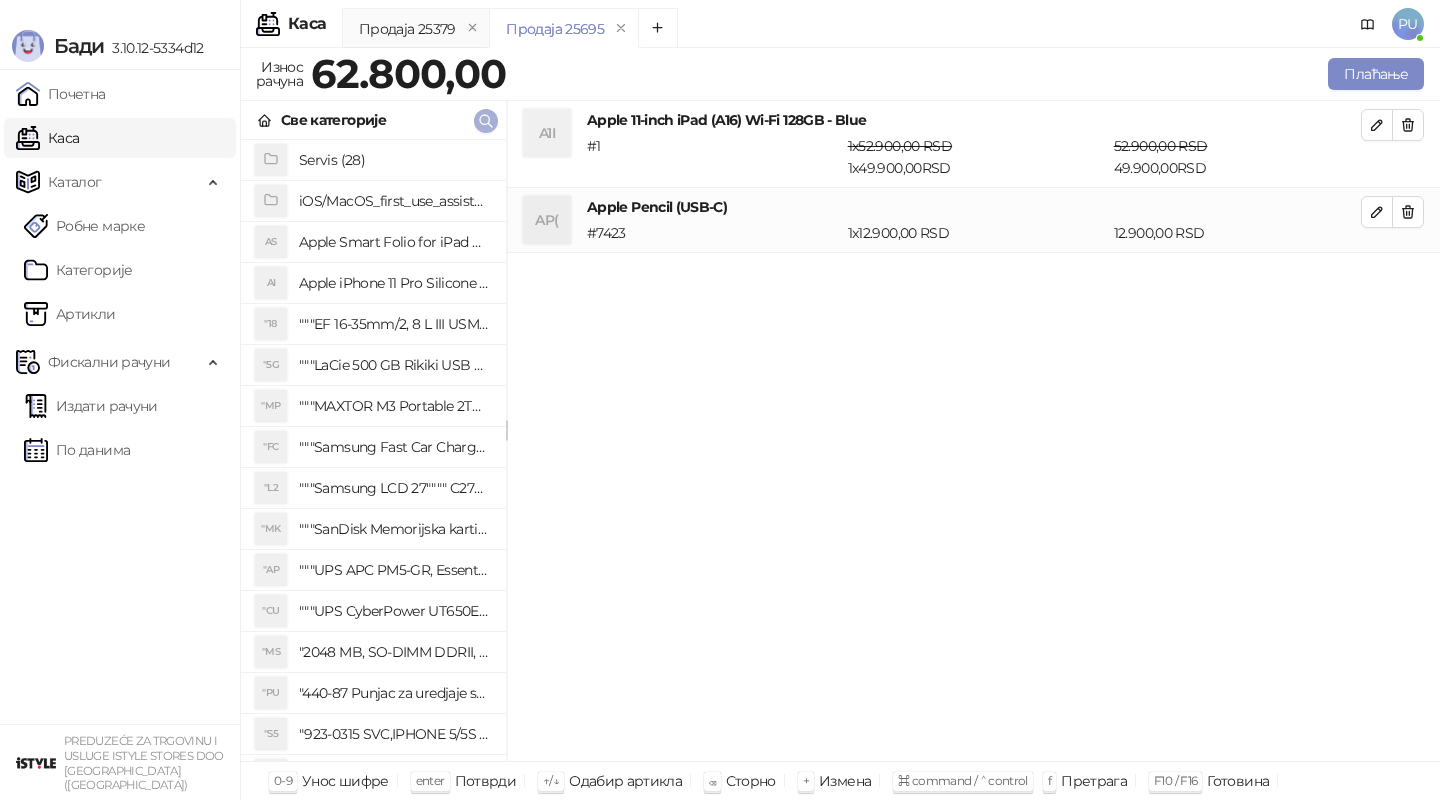 click 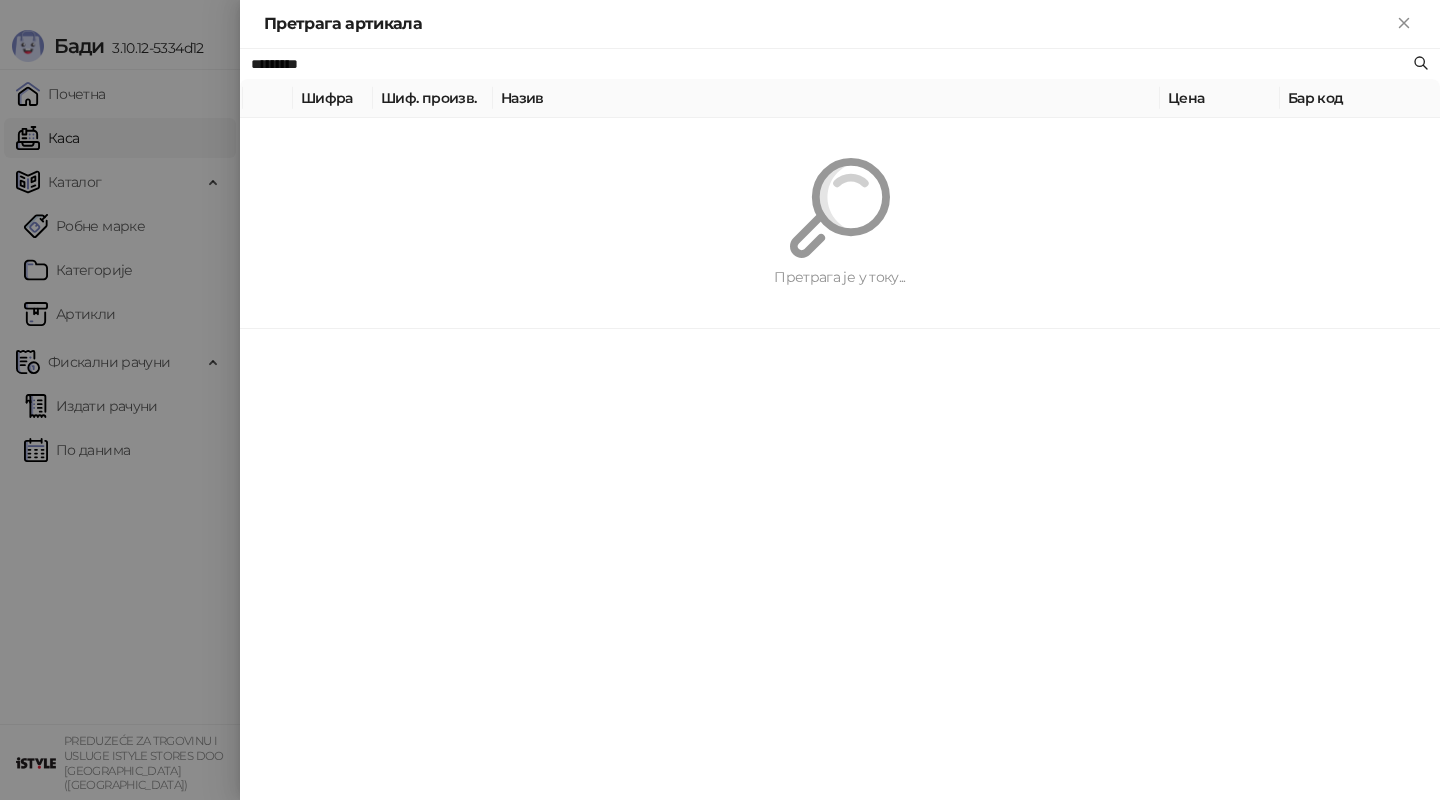 paste on "*" 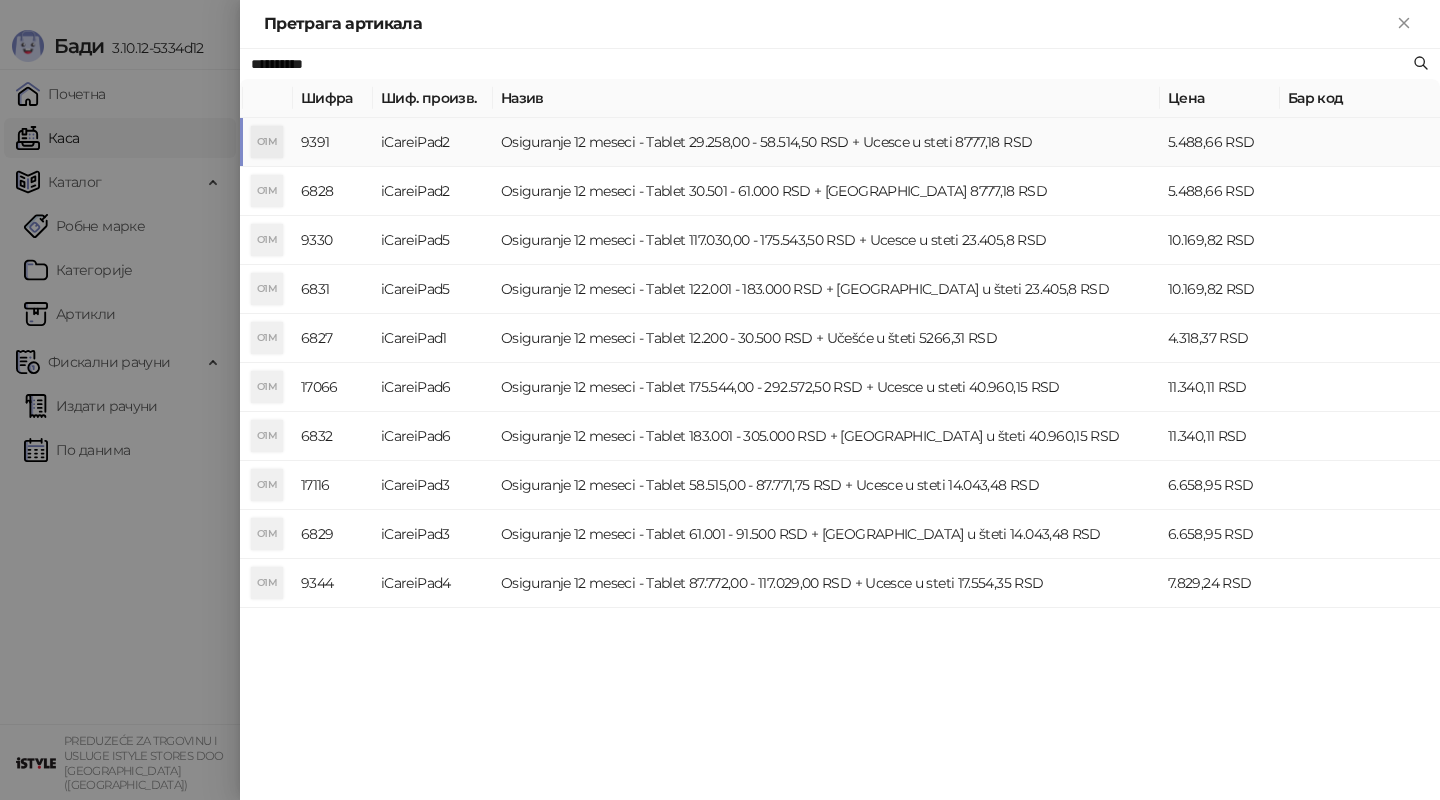 click on "Osiguranje 12 meseci - Tablet 29.258,00 - 58.514,50 RSD + Ucesce u steti 8777,18 RSD" at bounding box center (826, 142) 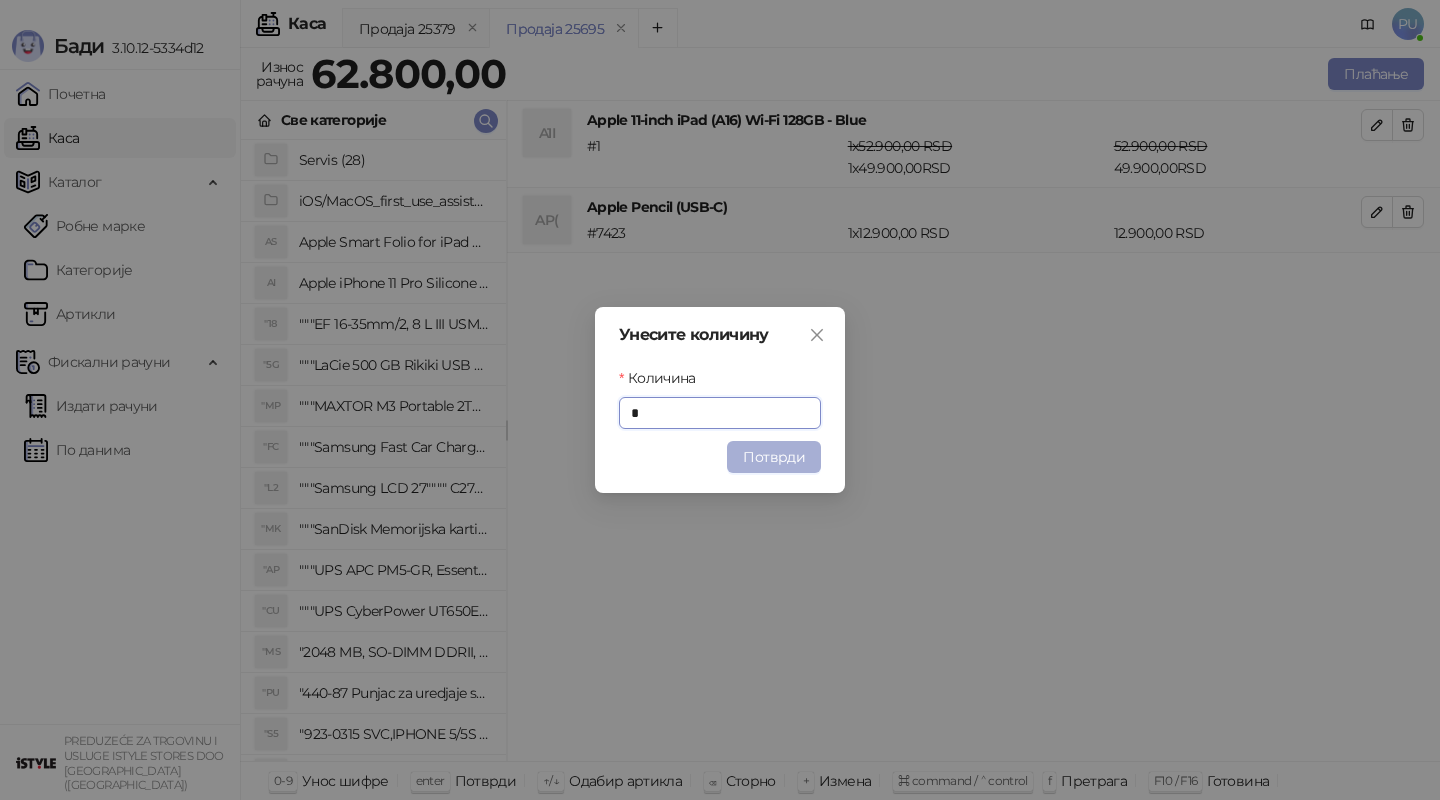 click on "Потврди" at bounding box center [774, 457] 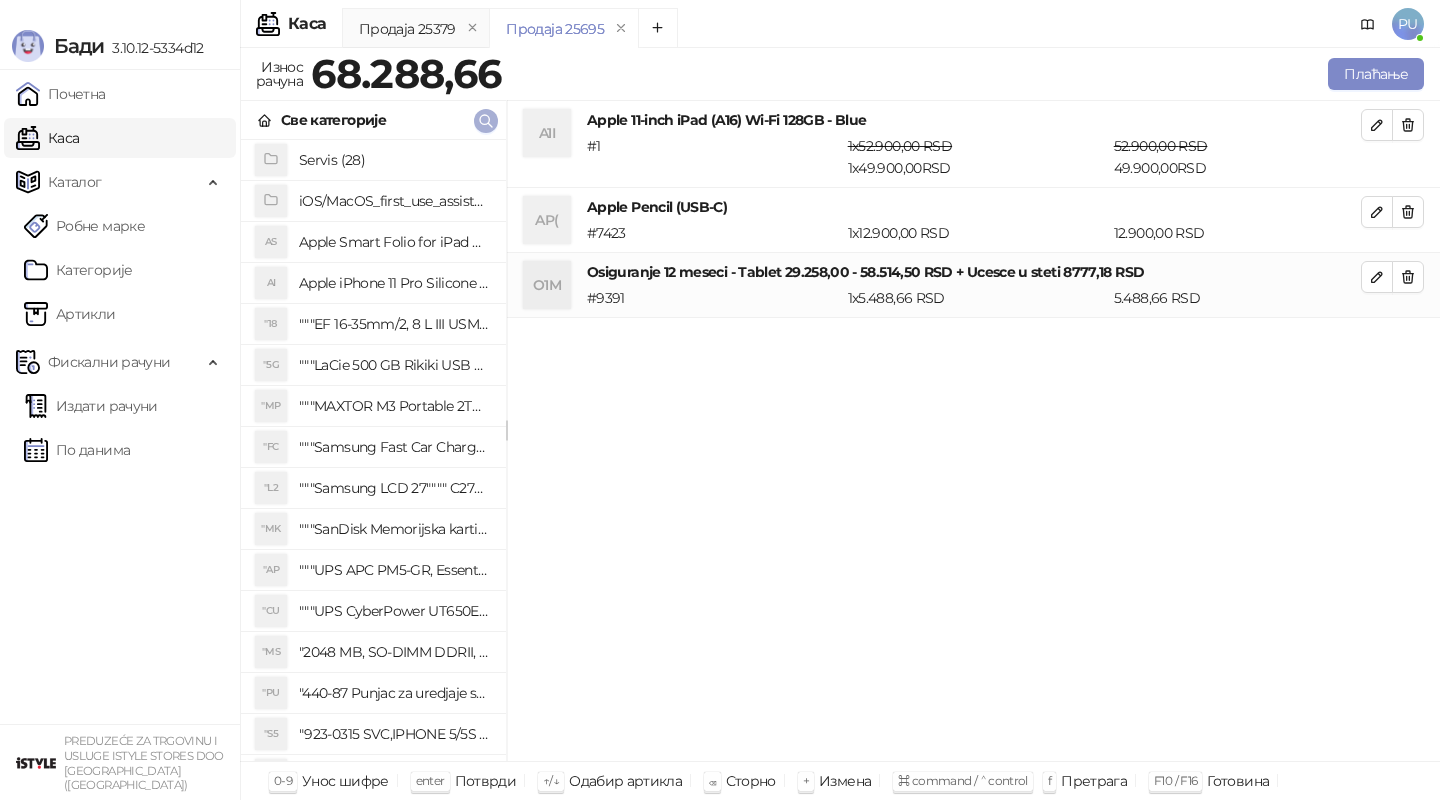 click 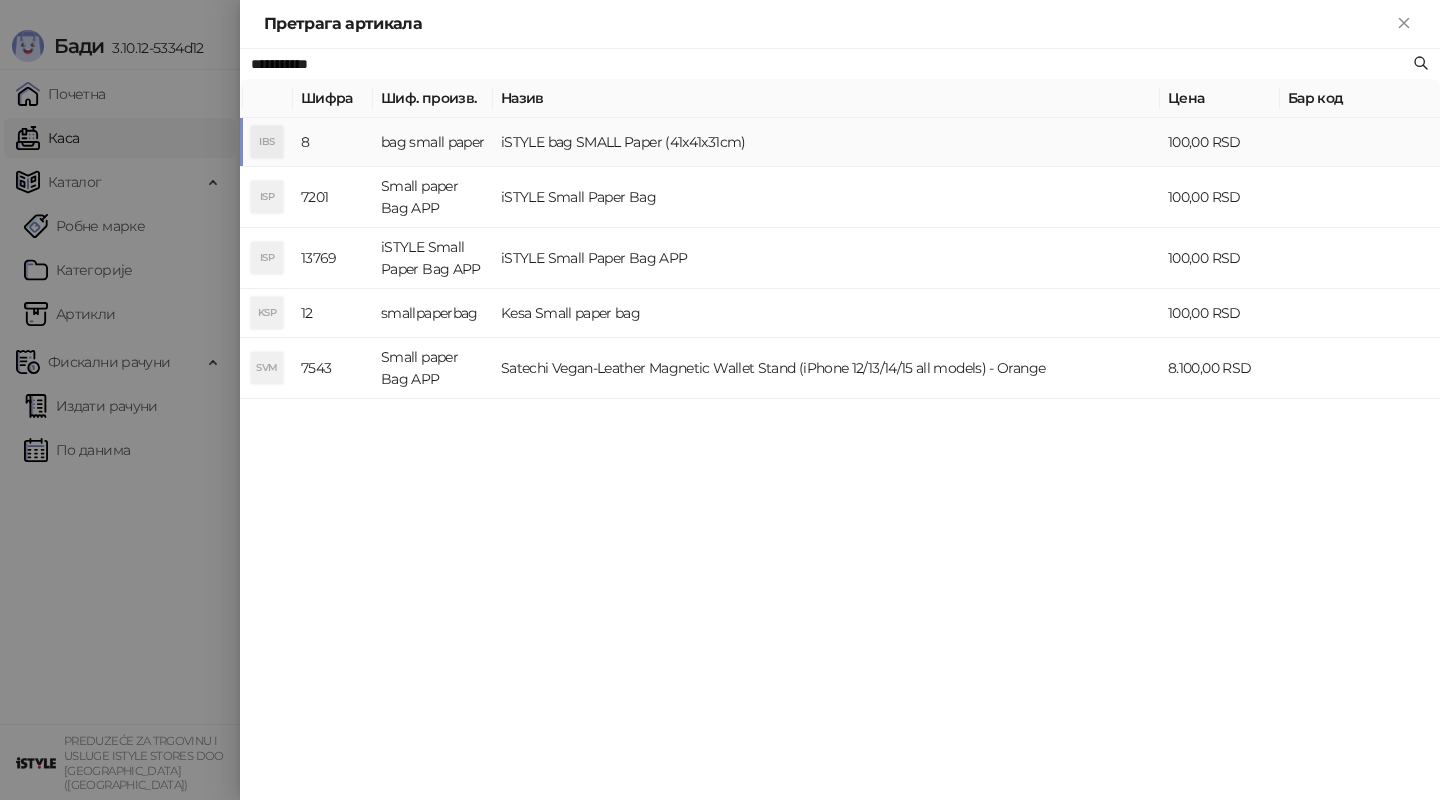 type on "**********" 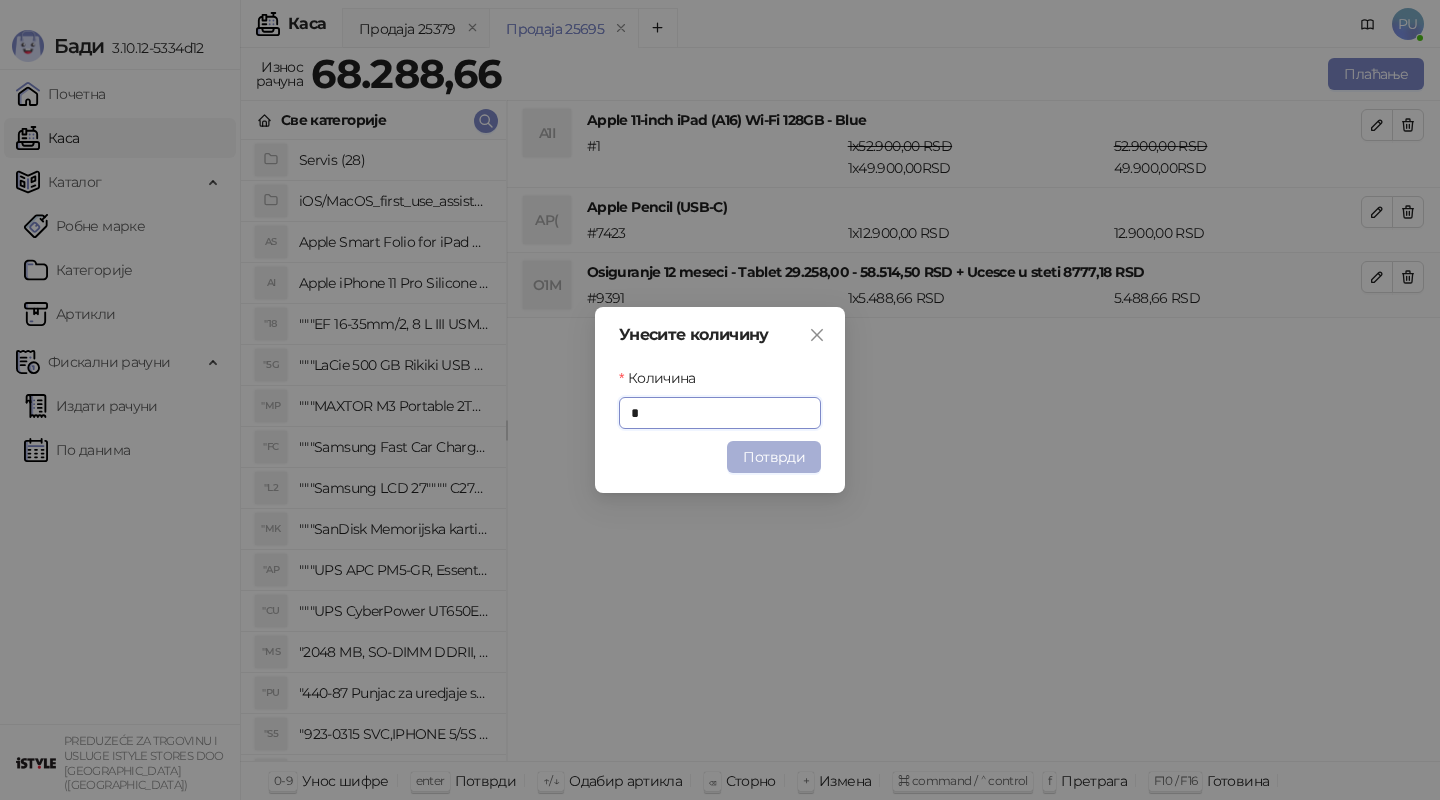 click on "Потврди" at bounding box center (774, 457) 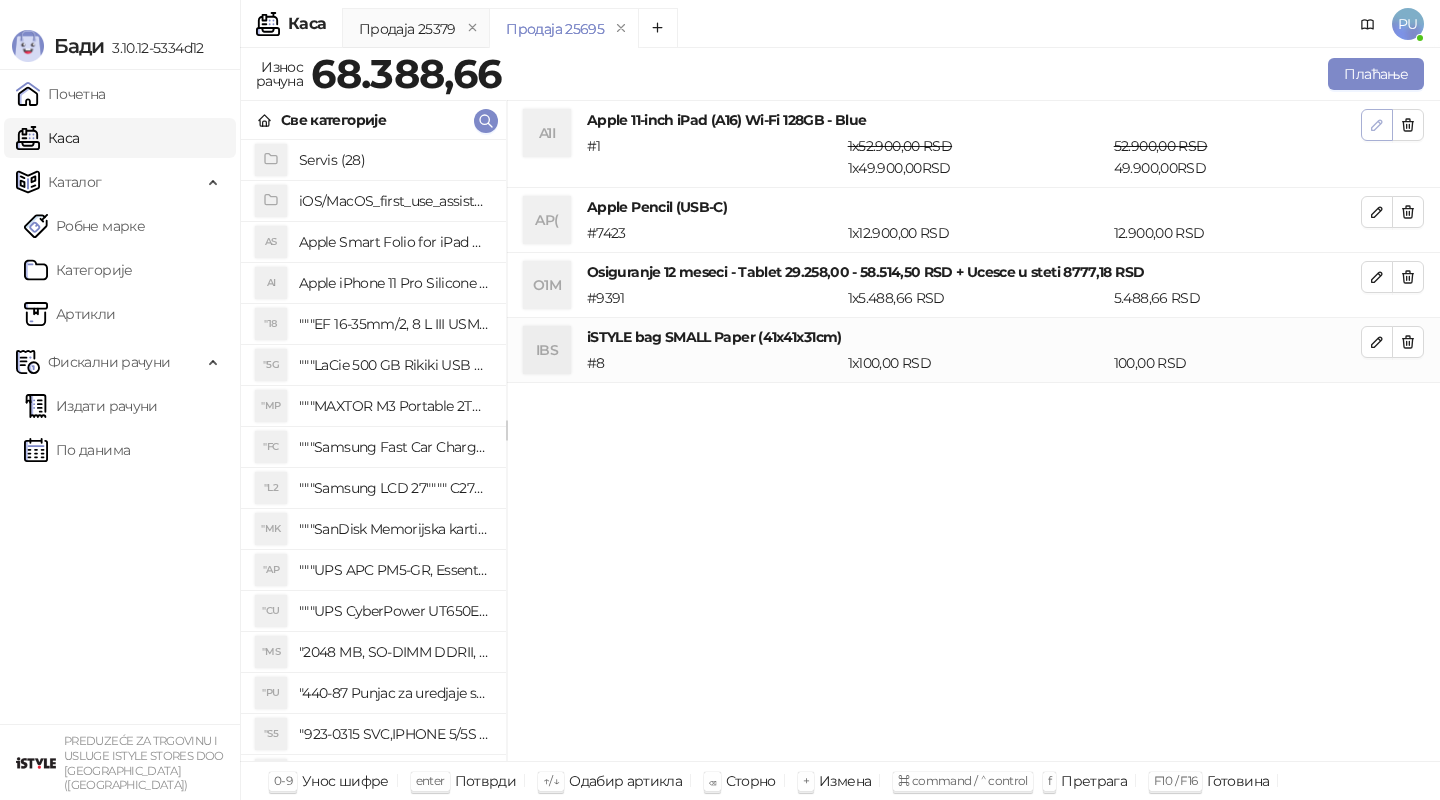 click 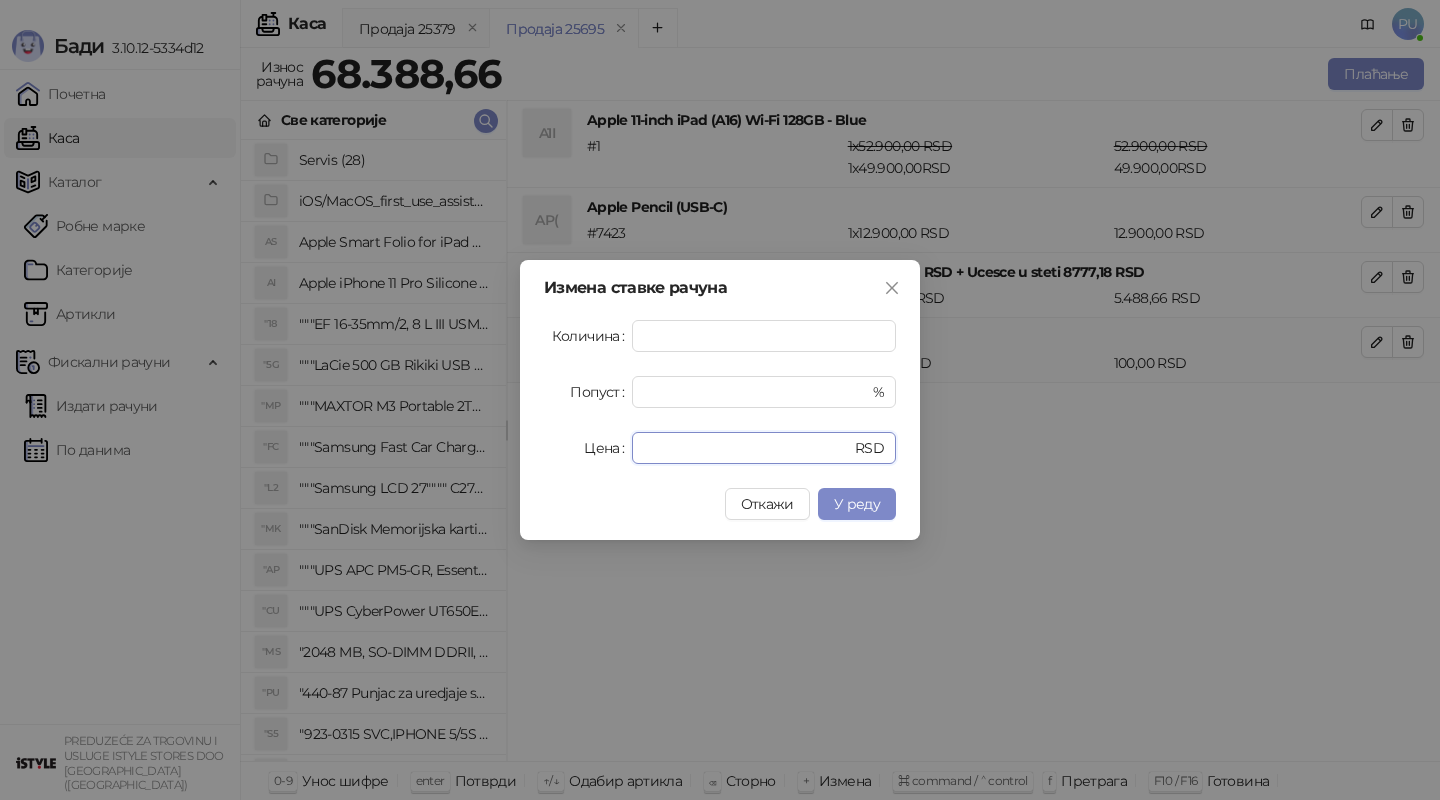 drag, startPoint x: 696, startPoint y: 449, endPoint x: 582, endPoint y: 446, distance: 114.03947 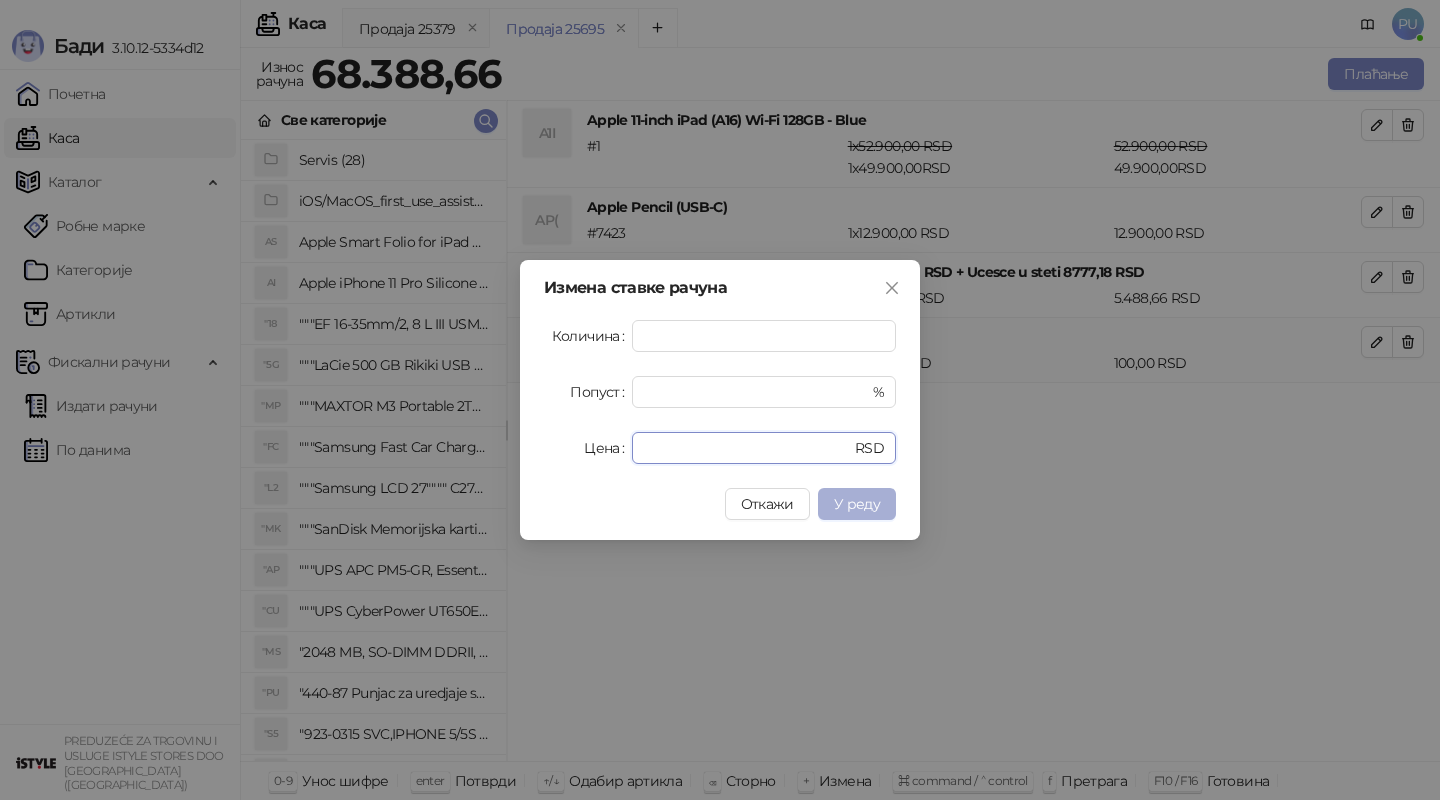 type on "********" 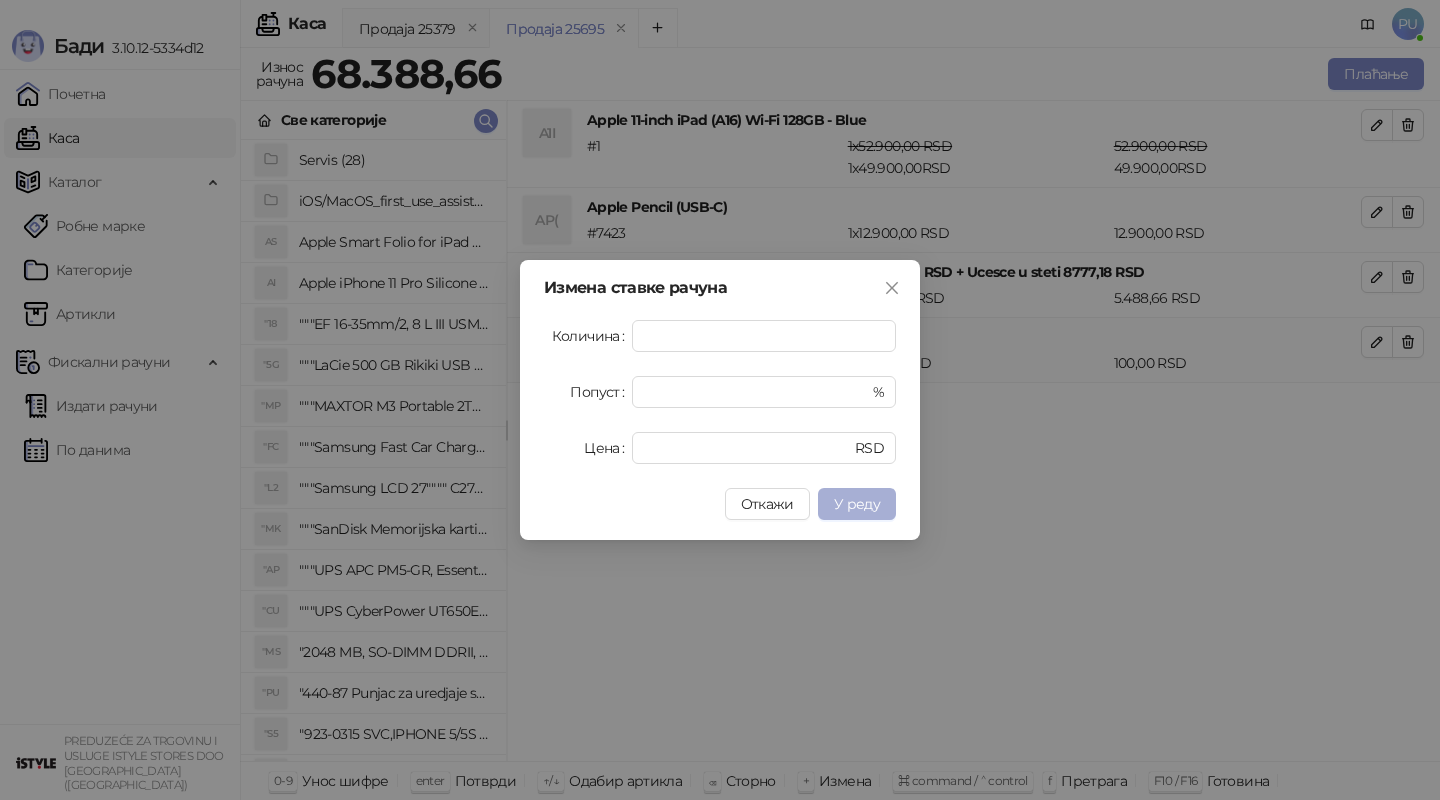 click on "У реду" at bounding box center [857, 504] 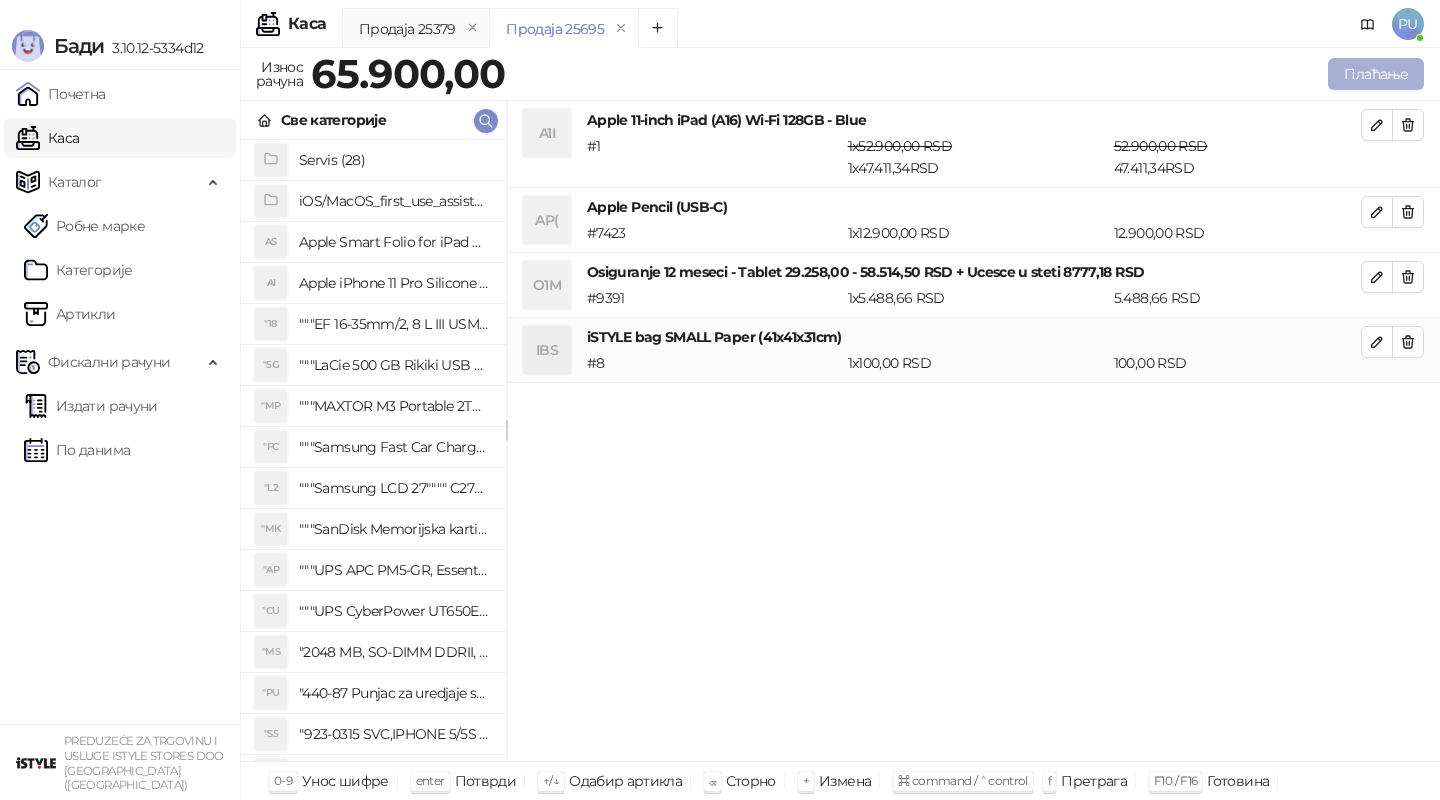 click on "Плаћање" at bounding box center (1376, 74) 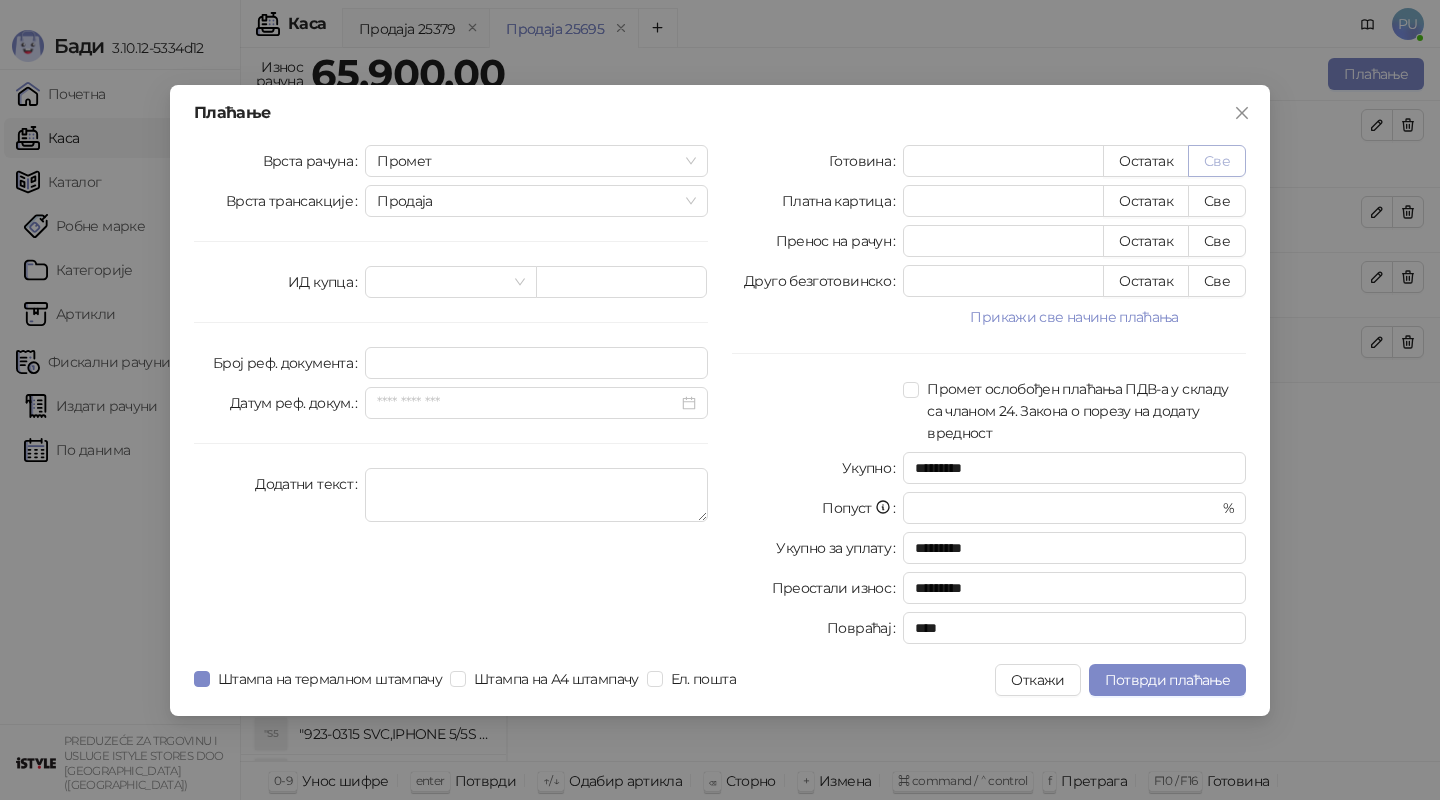 click on "Све" at bounding box center (1217, 161) 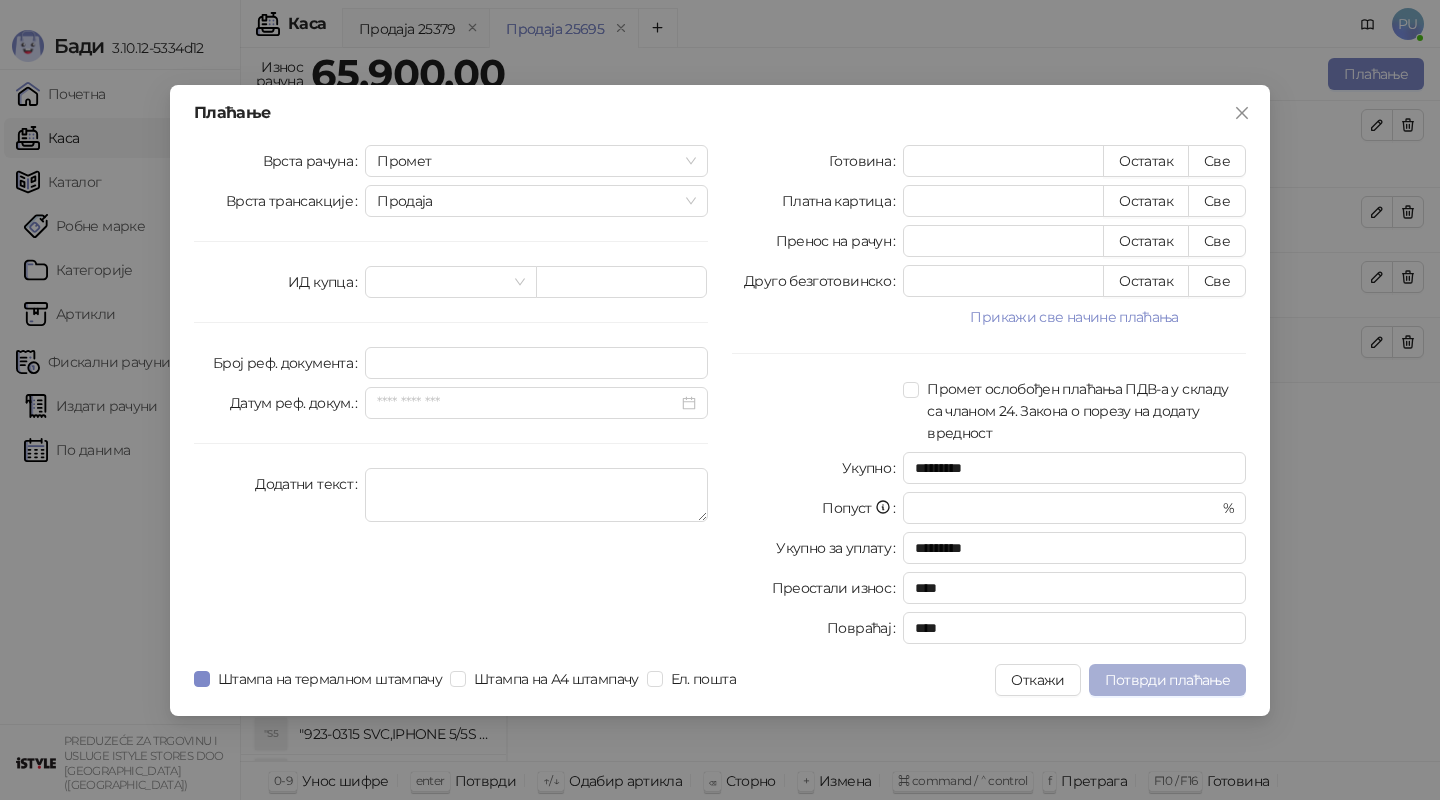 click on "Потврди плаћање" at bounding box center (1167, 680) 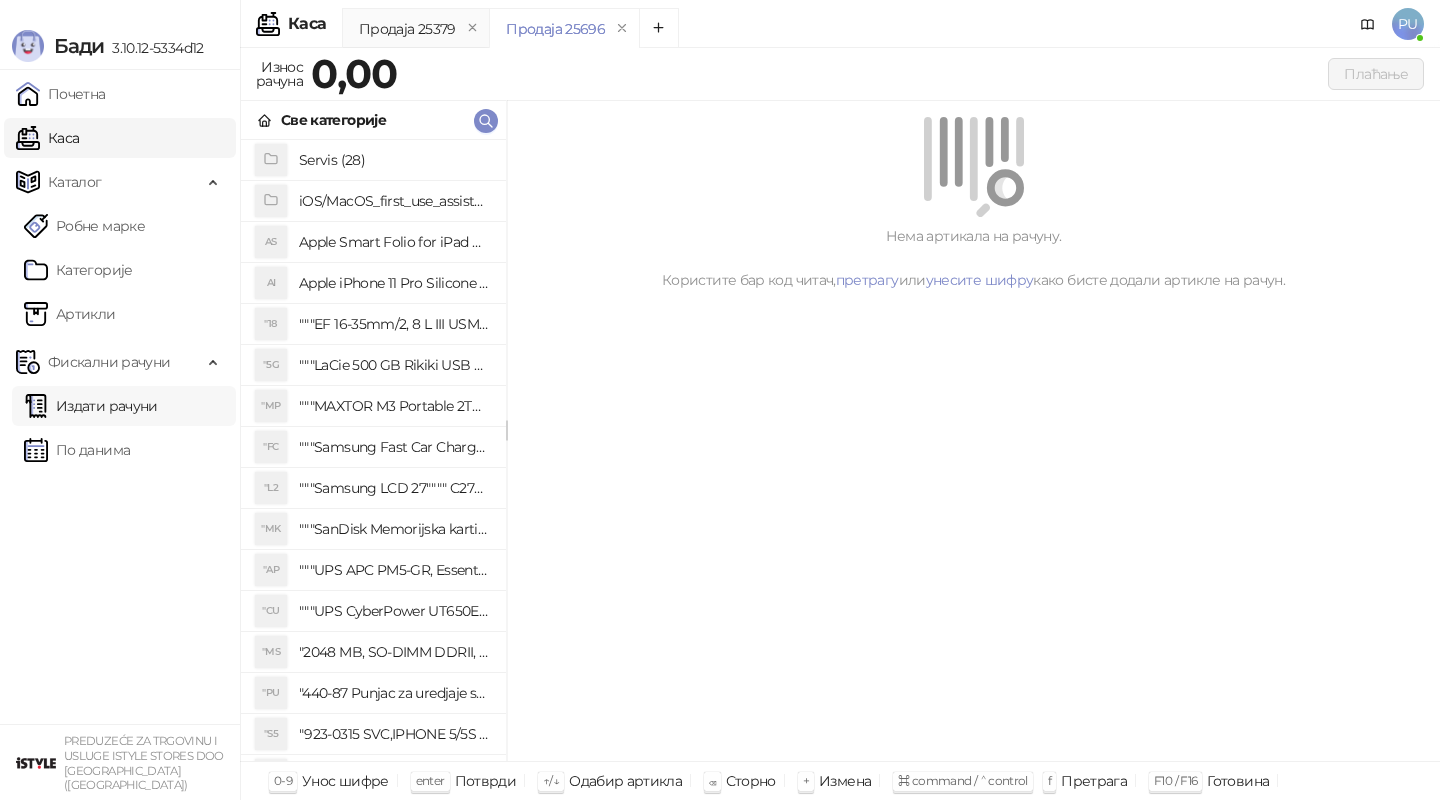click on "Издати рачуни" at bounding box center (91, 406) 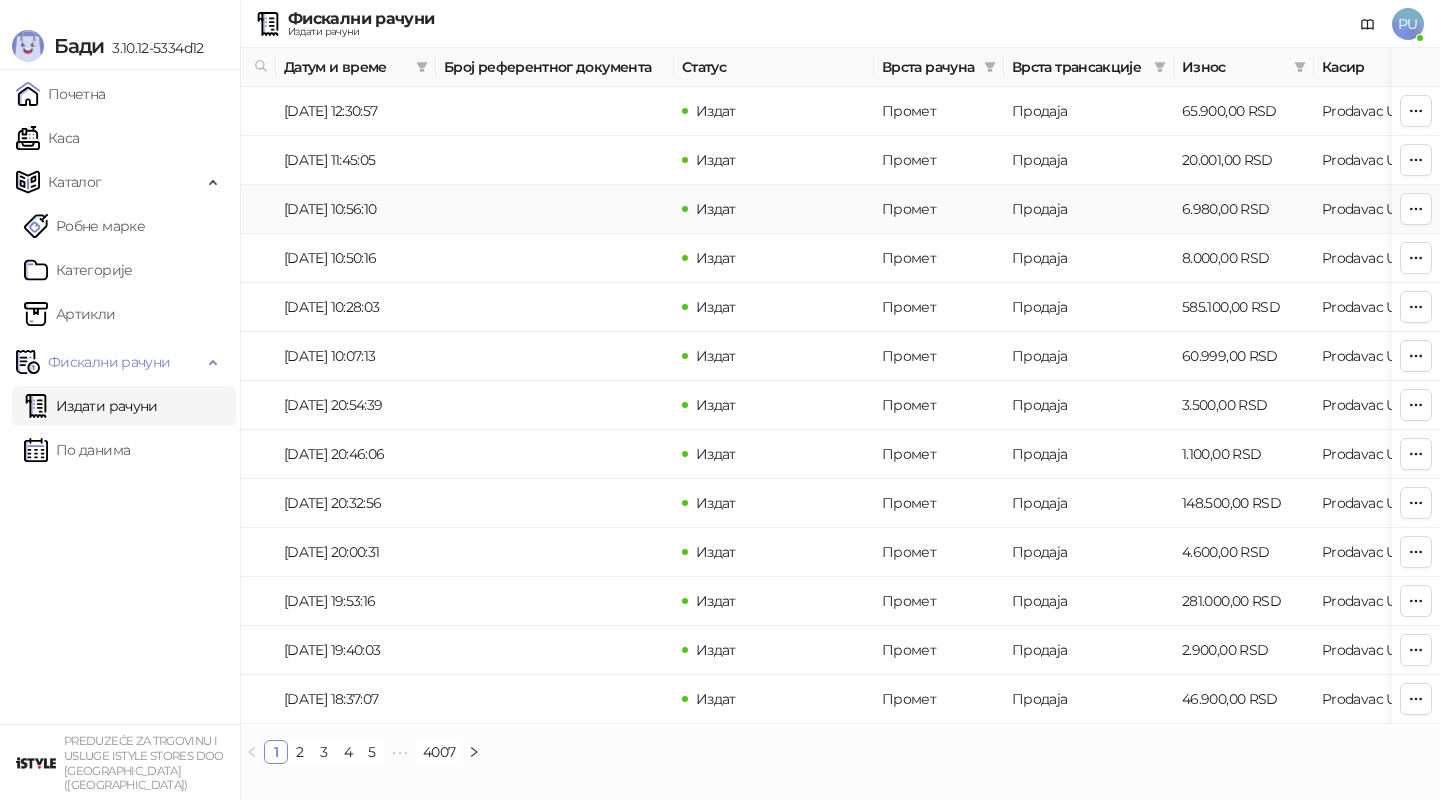 scroll, scrollTop: 0, scrollLeft: 0, axis: both 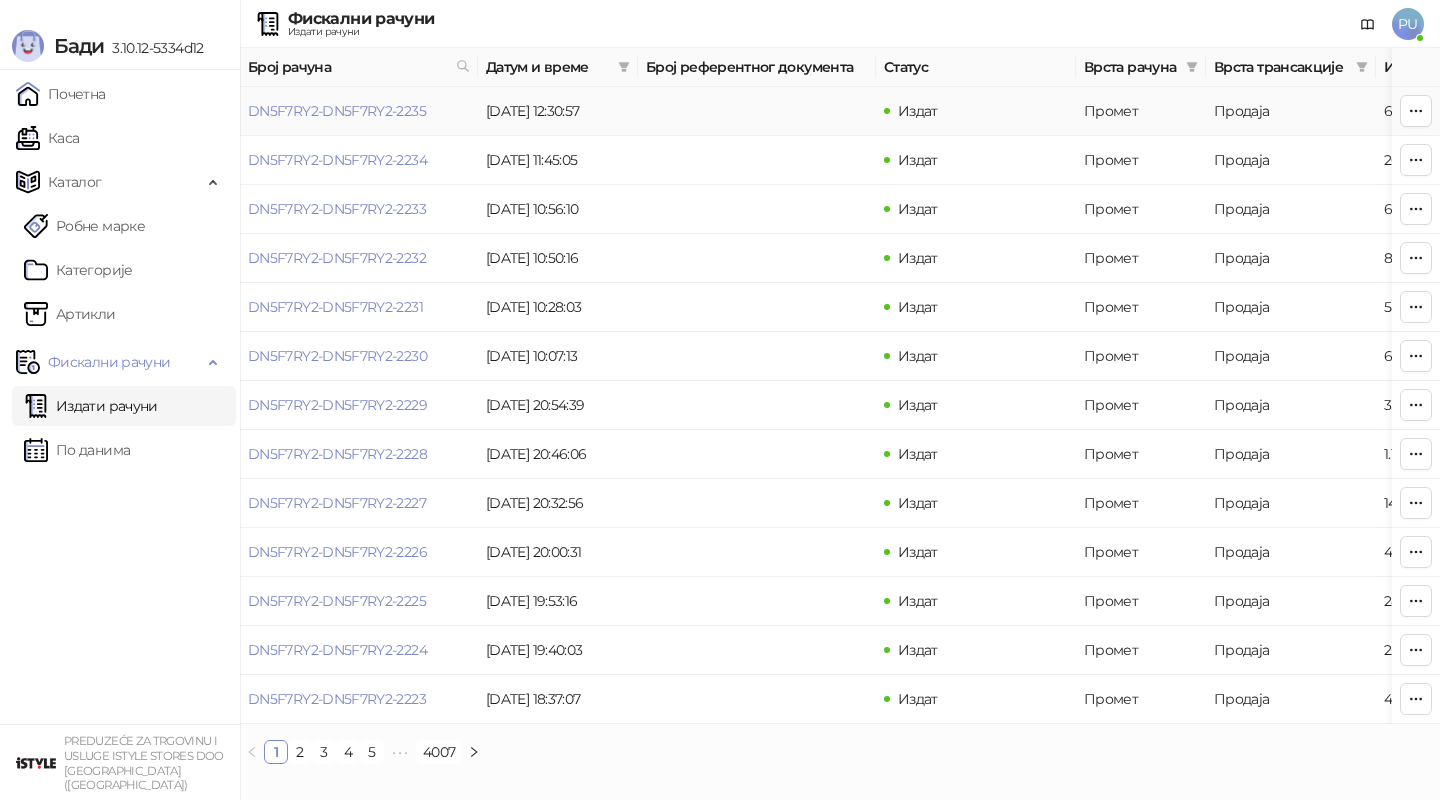 click on "DN5F7RY2-DN5F7RY2-2235" at bounding box center (359, 111) 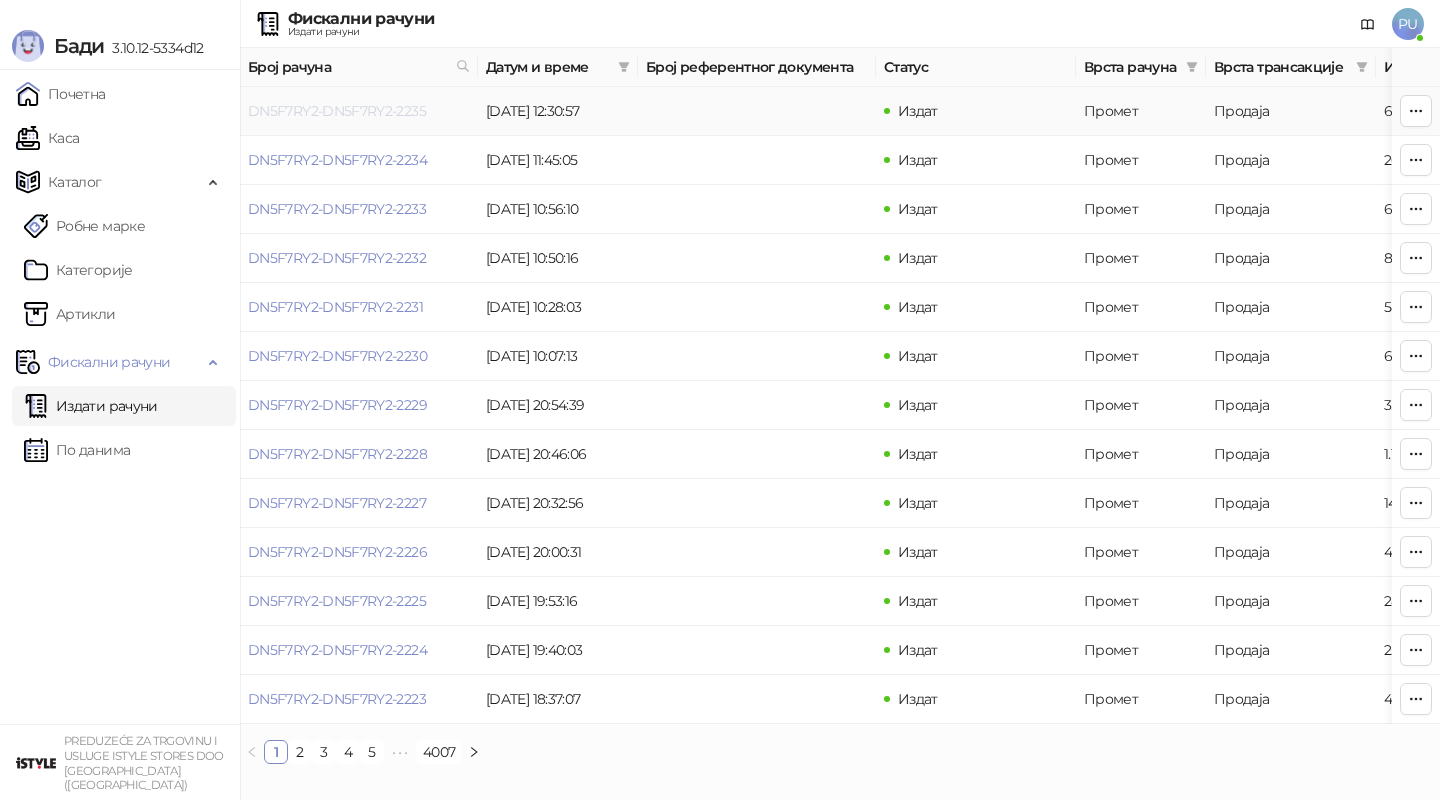 click on "DN5F7RY2-DN5F7RY2-2235" at bounding box center (337, 111) 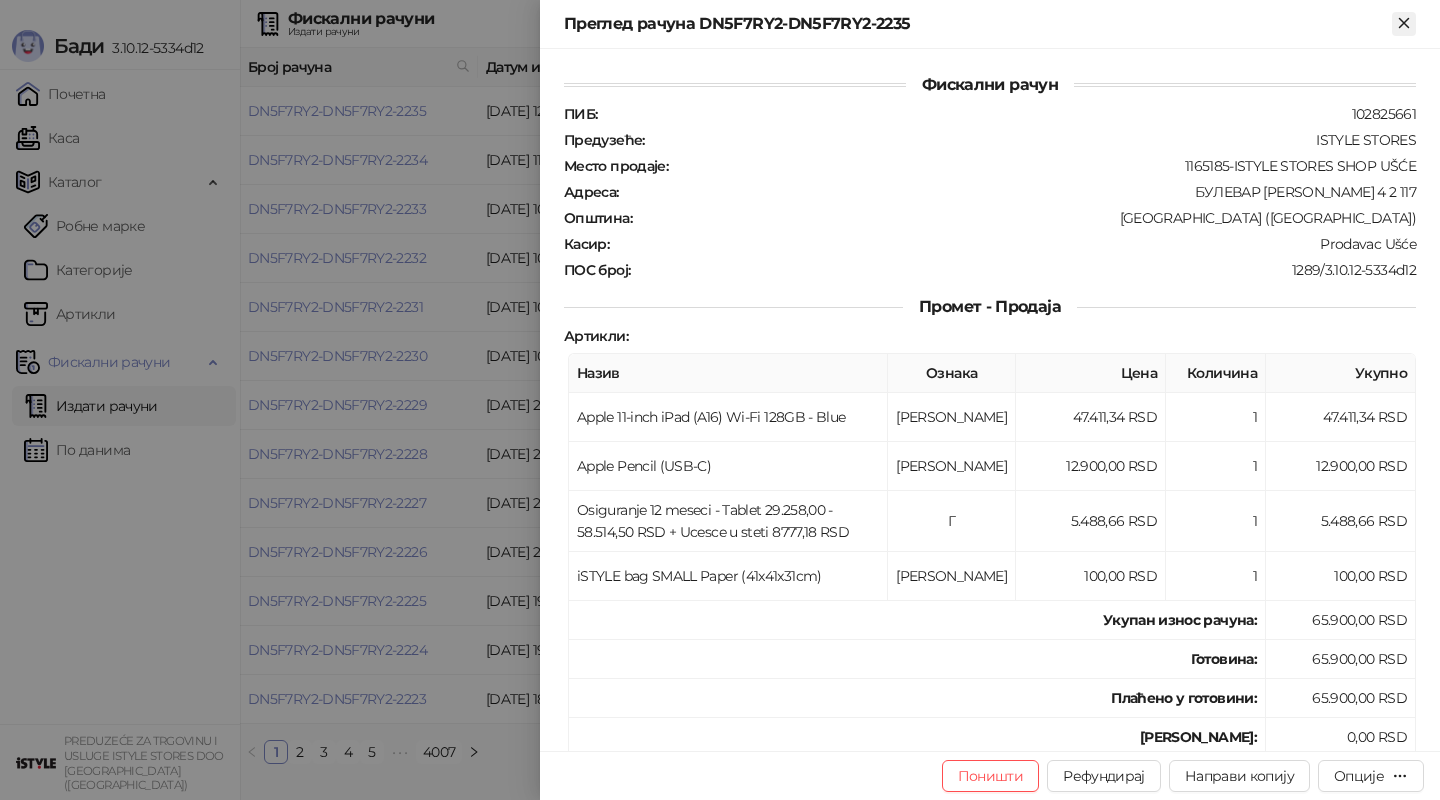click 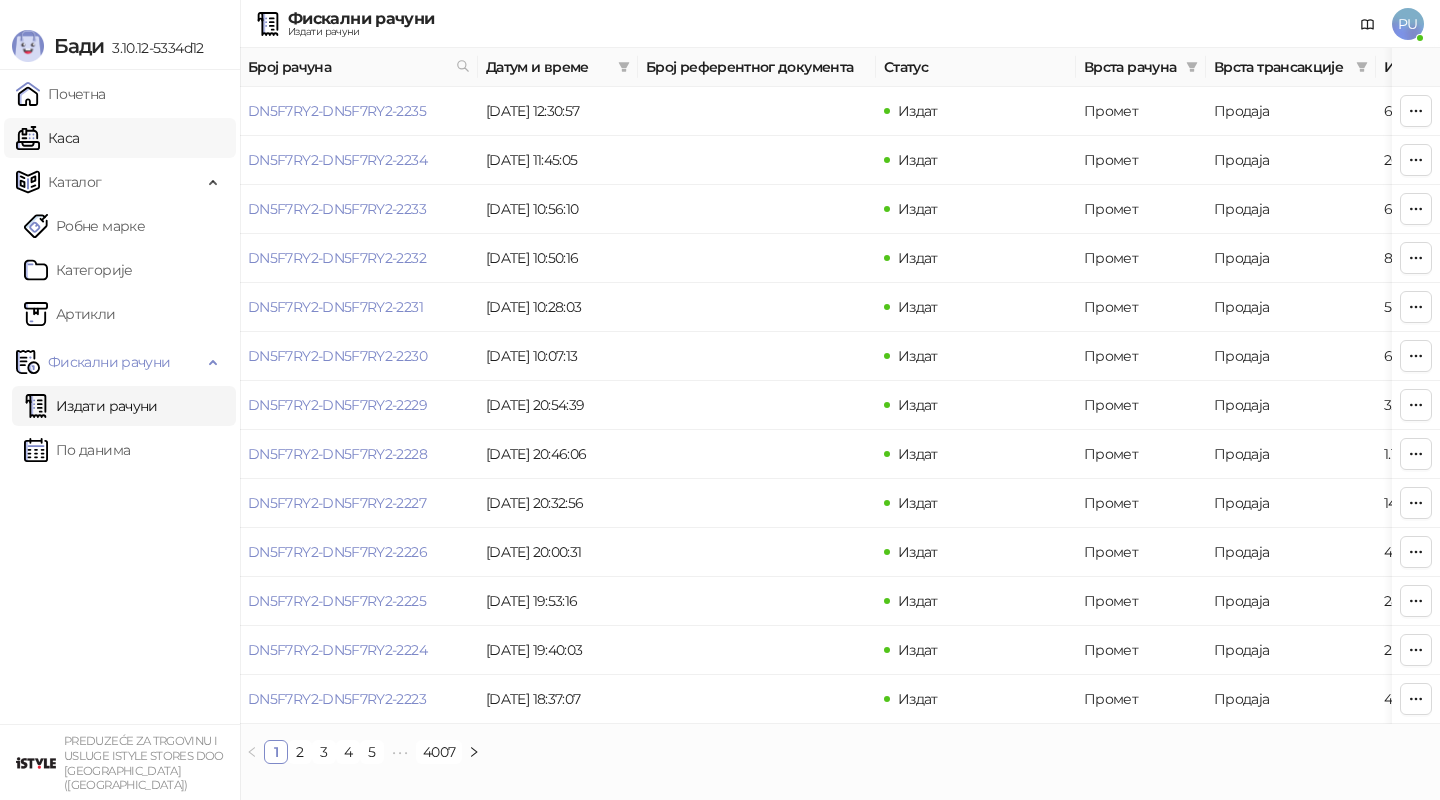click on "Каса" at bounding box center [47, 138] 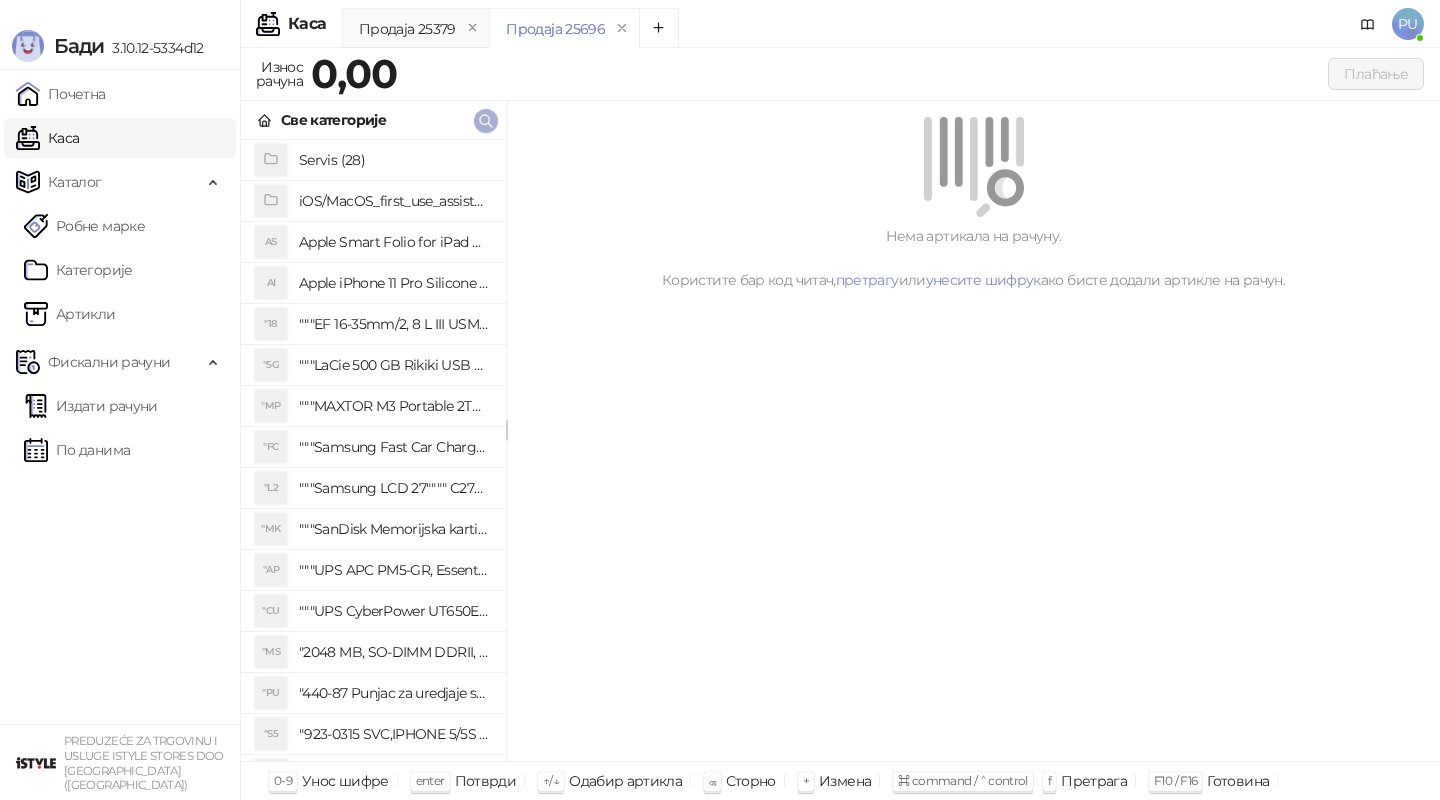 click 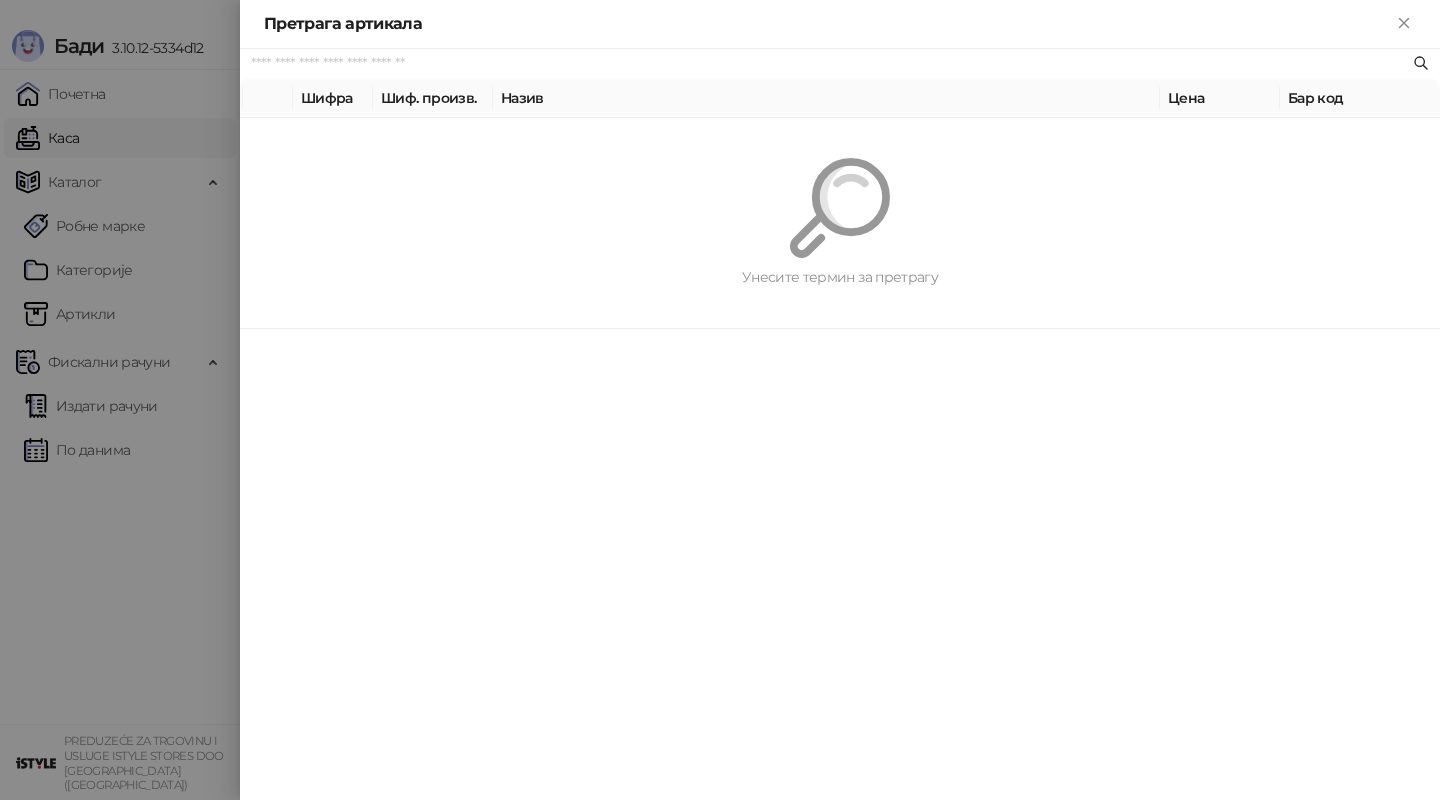 paste on "*********" 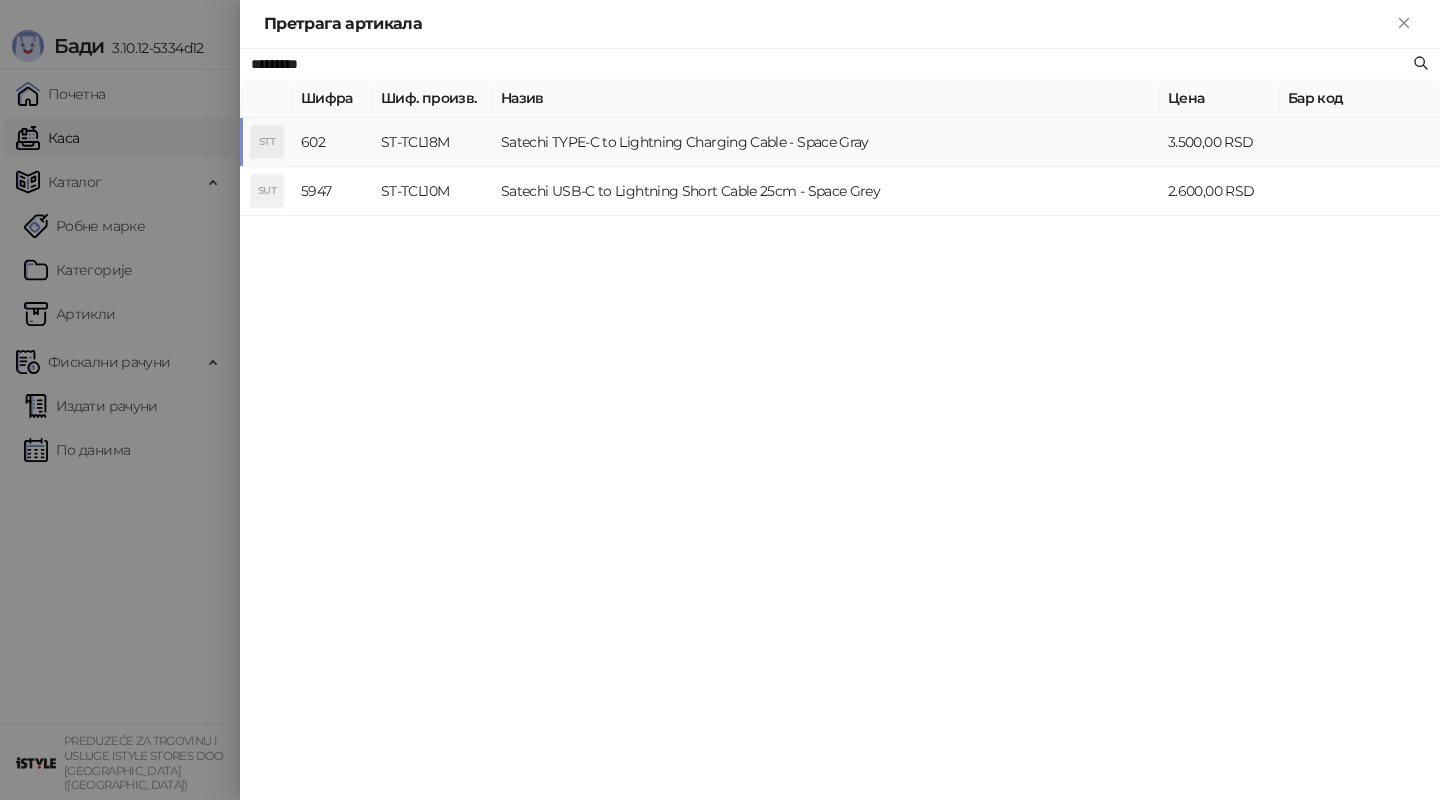 type on "*********" 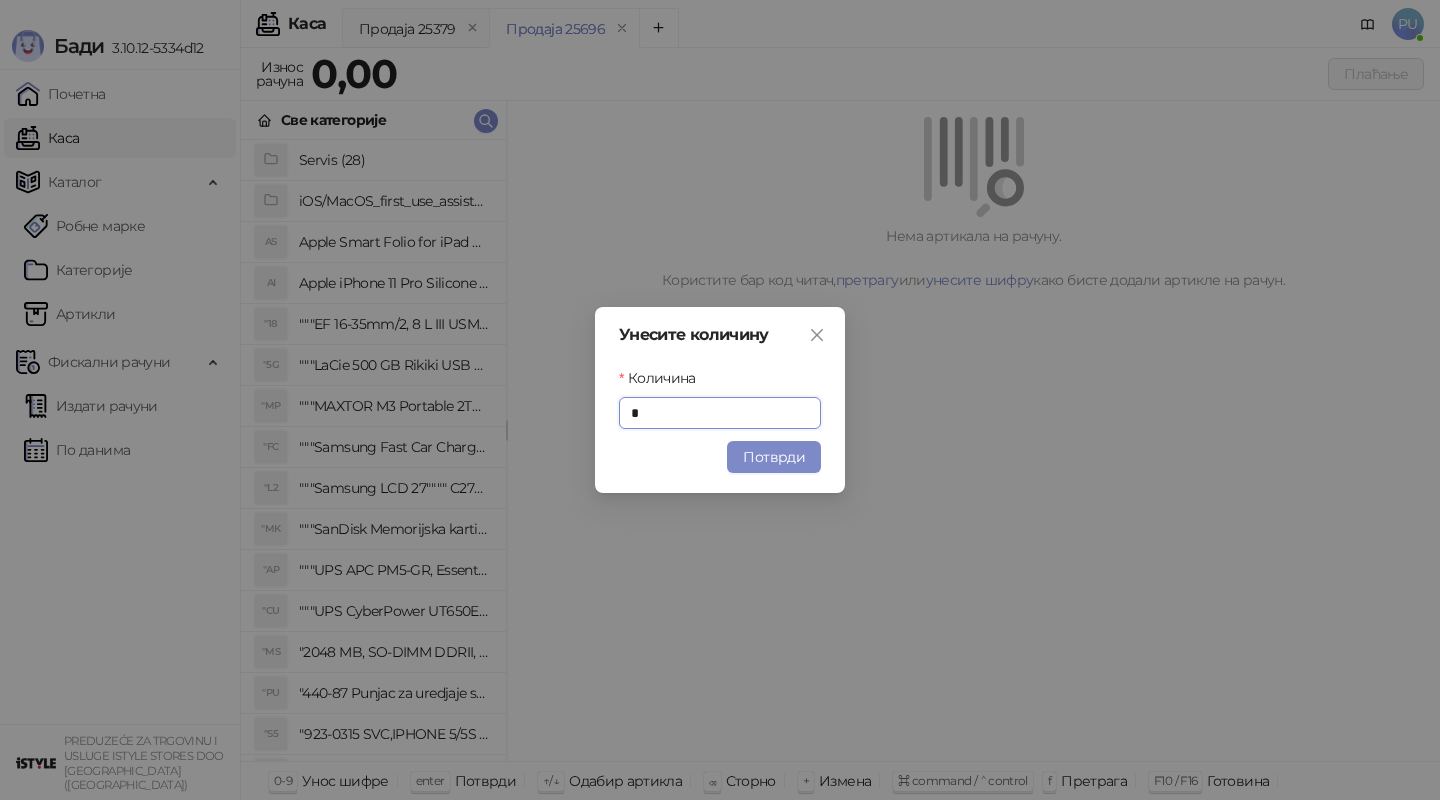 click on "Унесите количину Количина * Потврди" at bounding box center (720, 400) 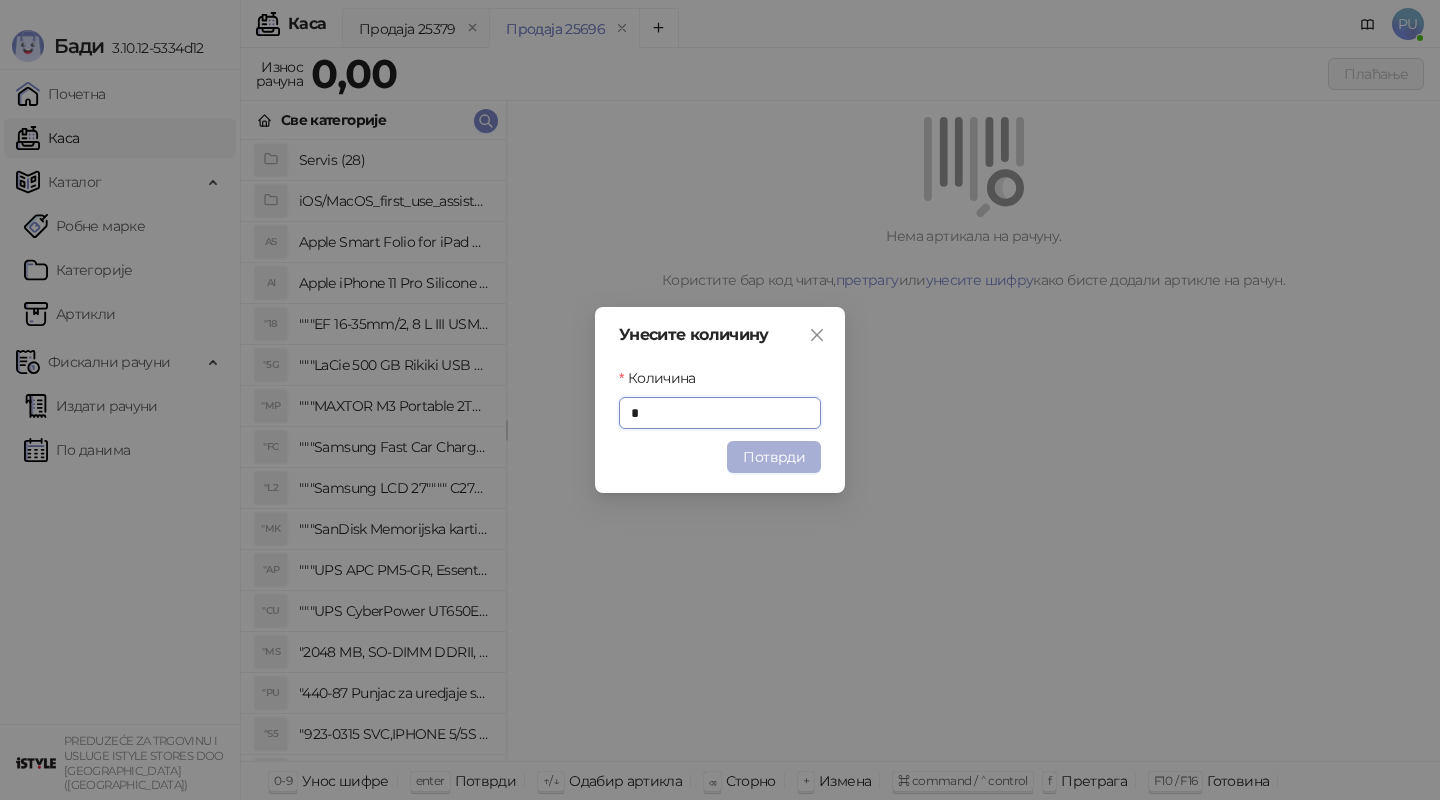 click on "Потврди" at bounding box center (774, 457) 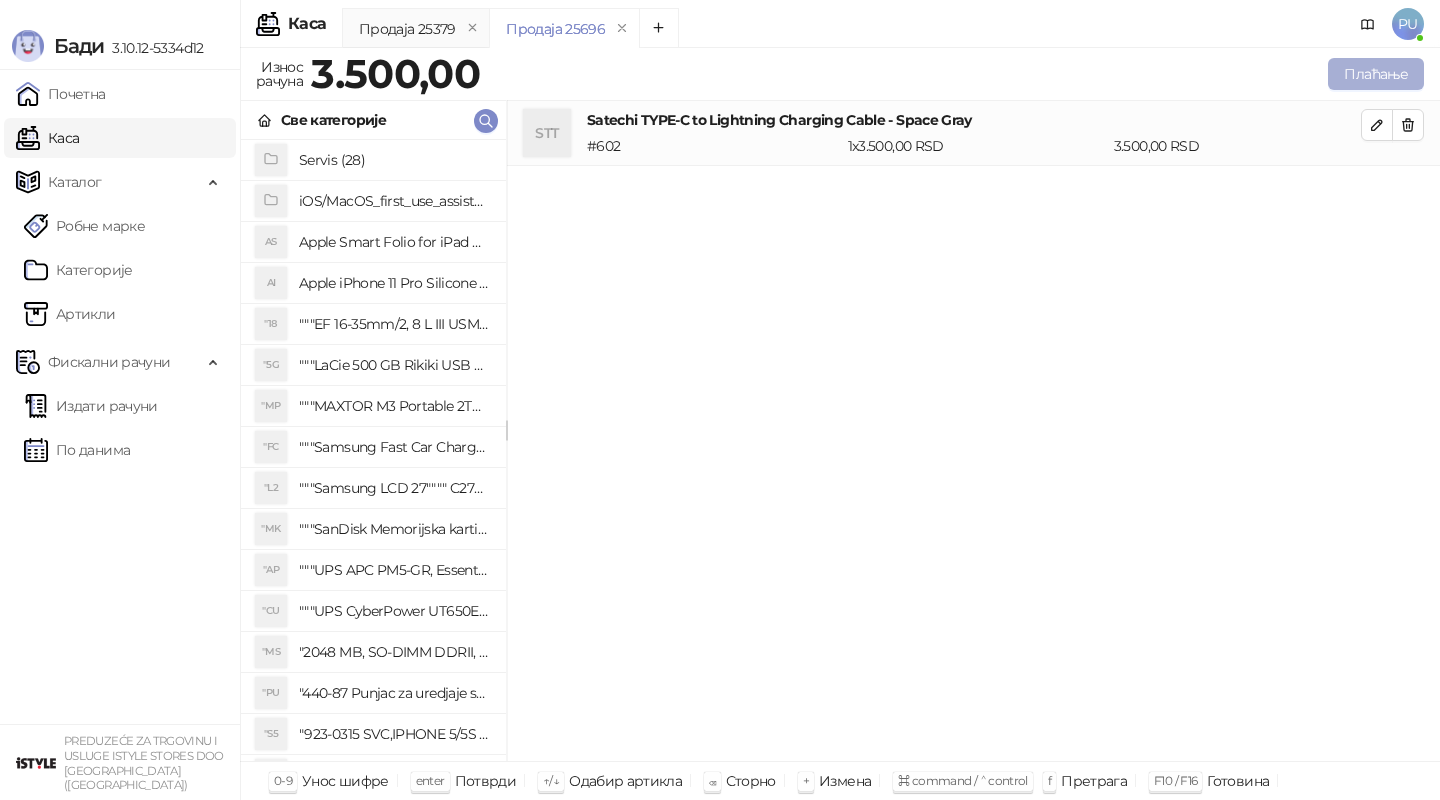 click on "Плаћање" at bounding box center (1376, 74) 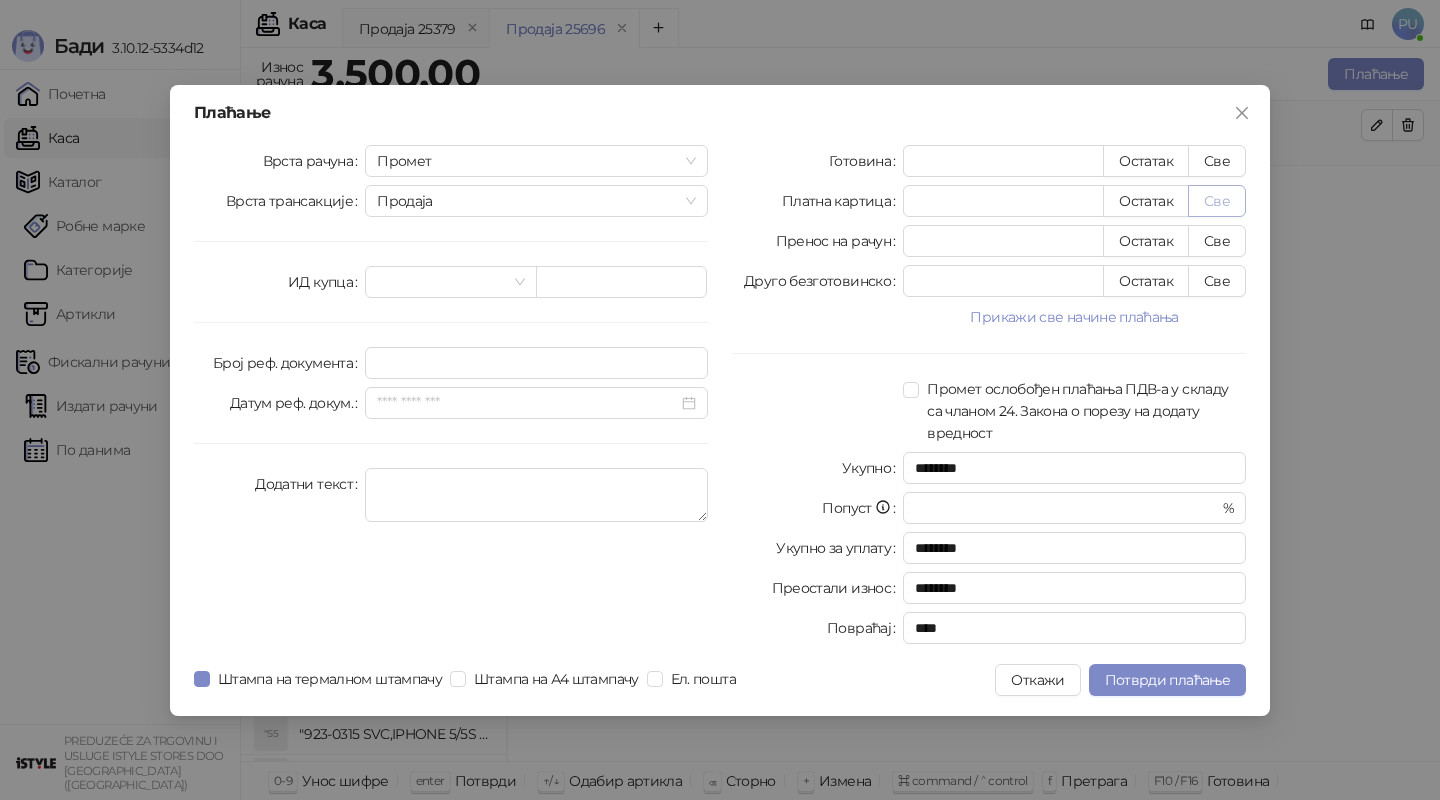 click on "Све" at bounding box center (1217, 201) 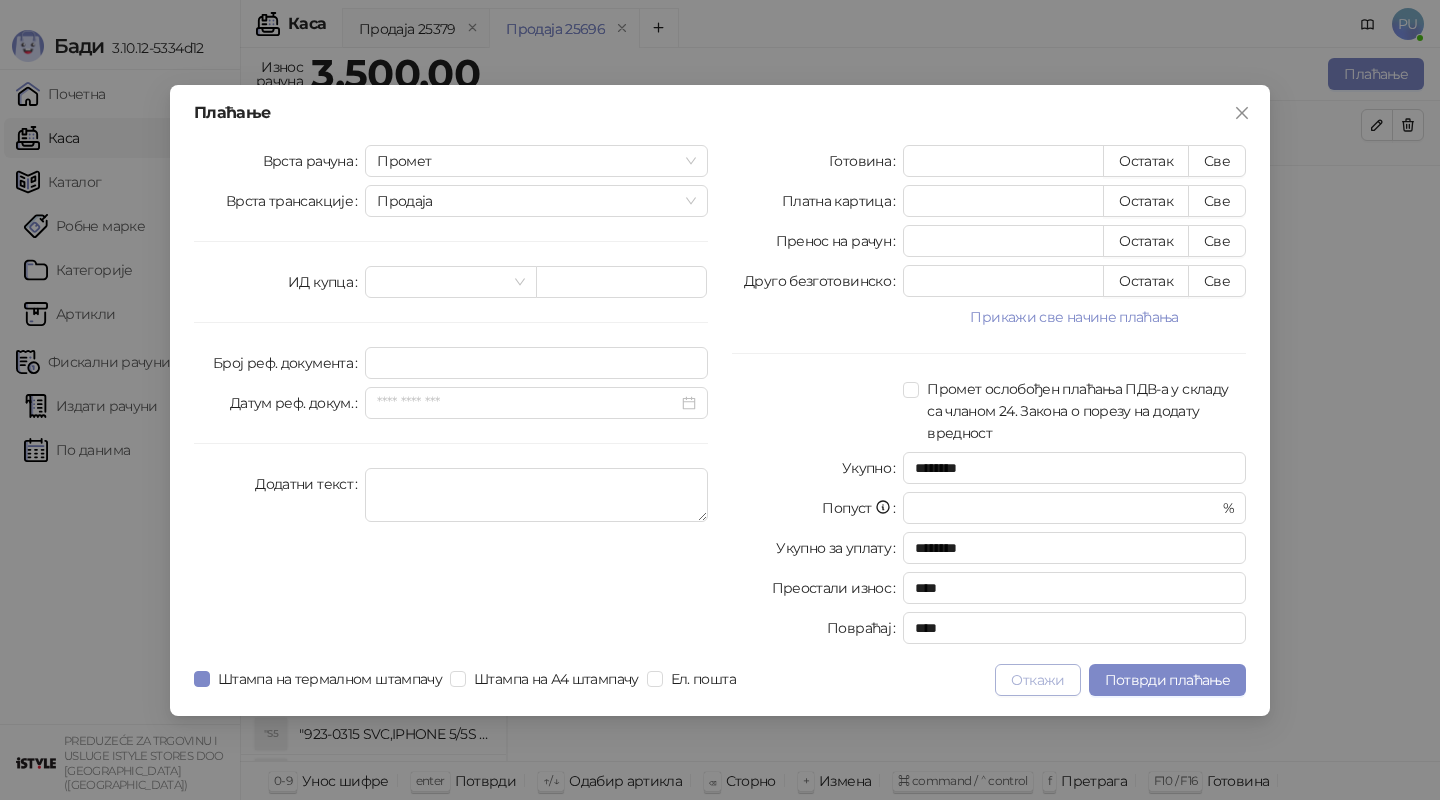 click on "Откажи" at bounding box center [1037, 680] 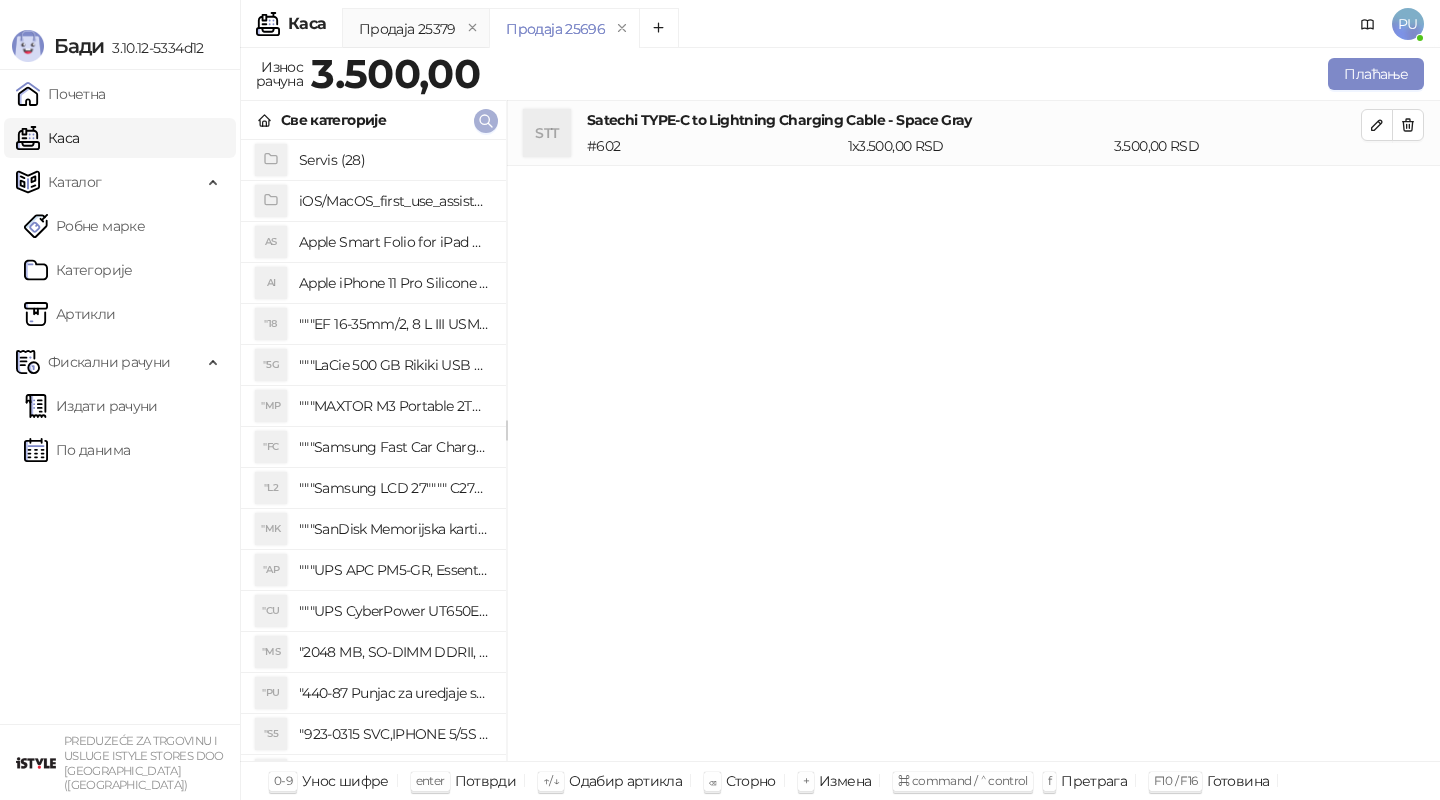 click at bounding box center [486, 121] 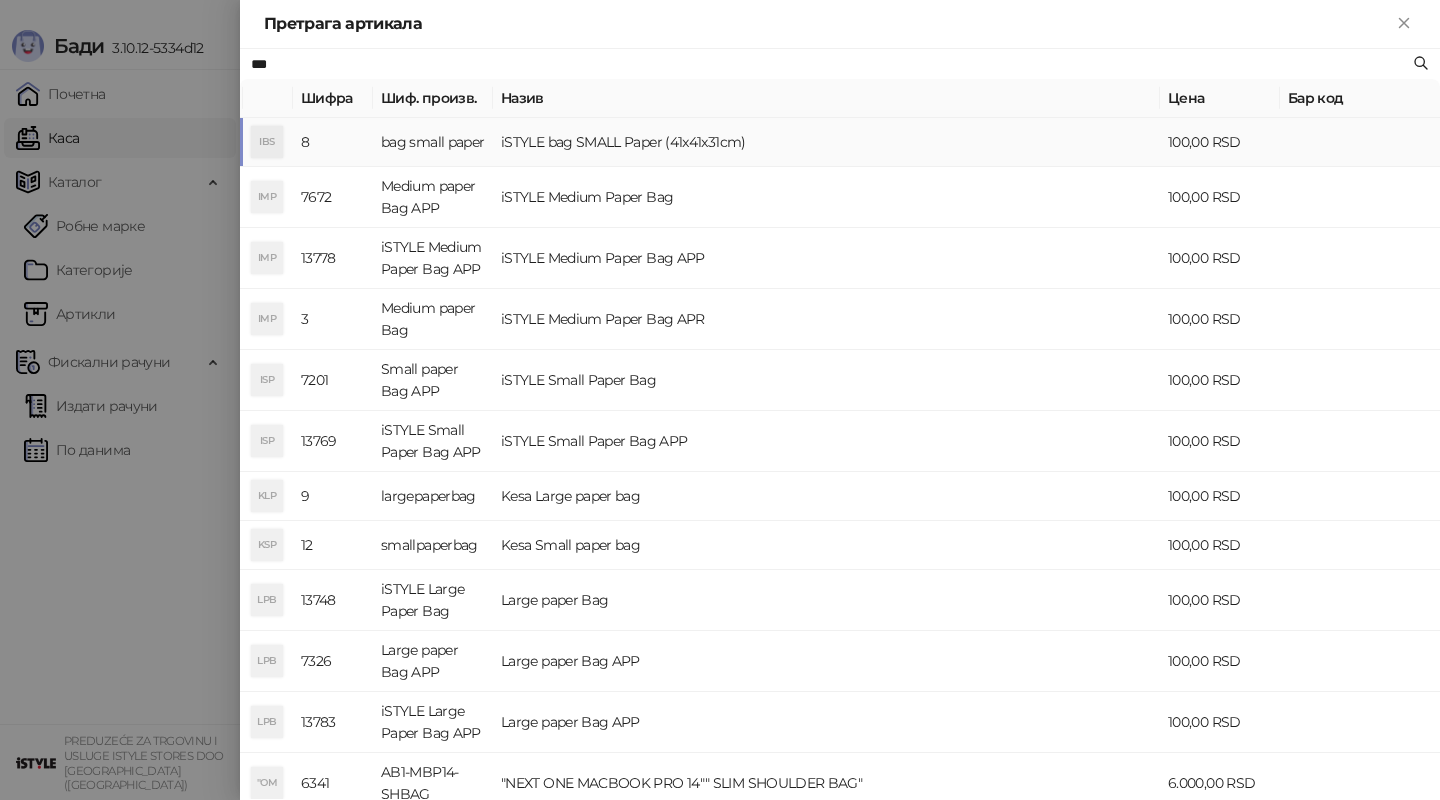 type on "***" 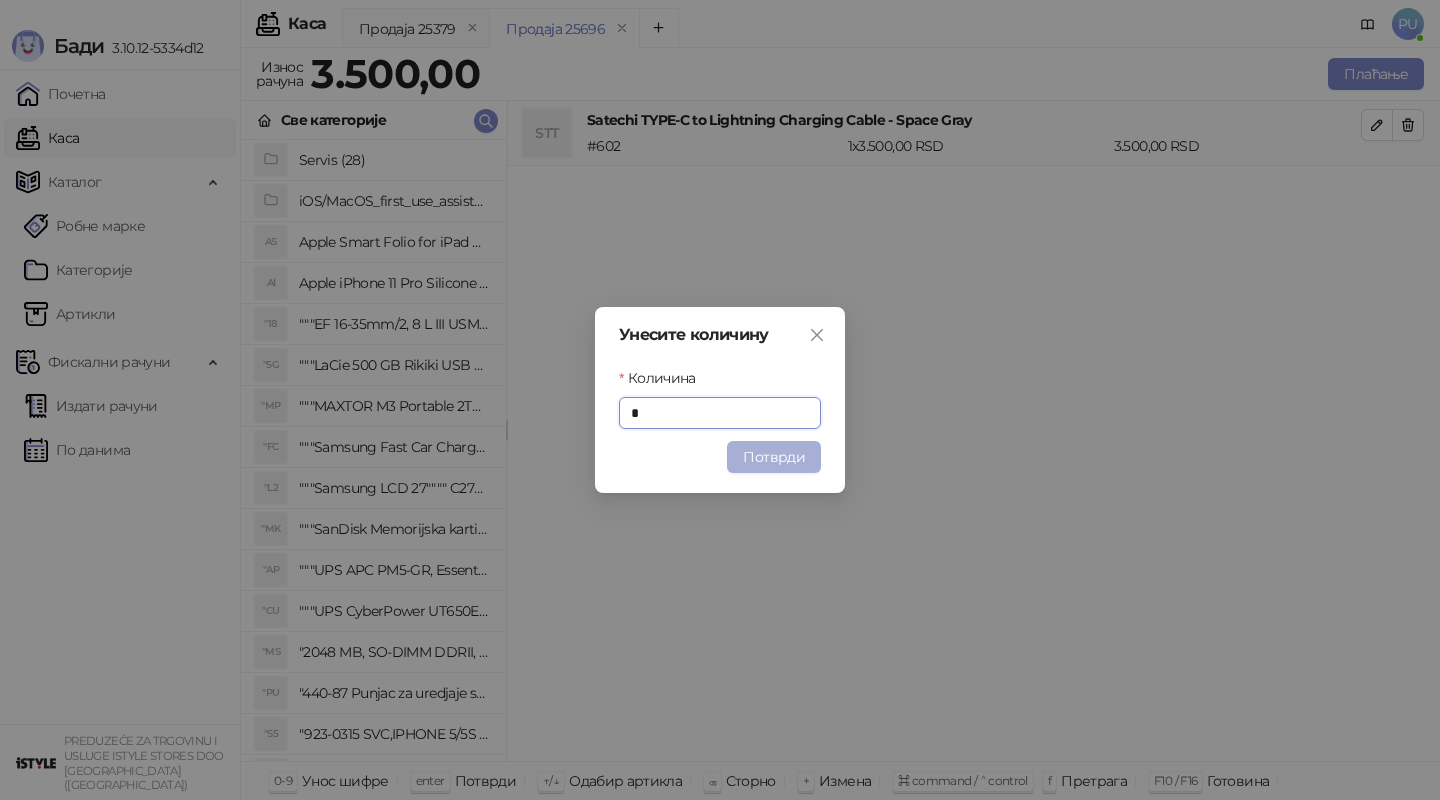 click on "Потврди" at bounding box center [774, 457] 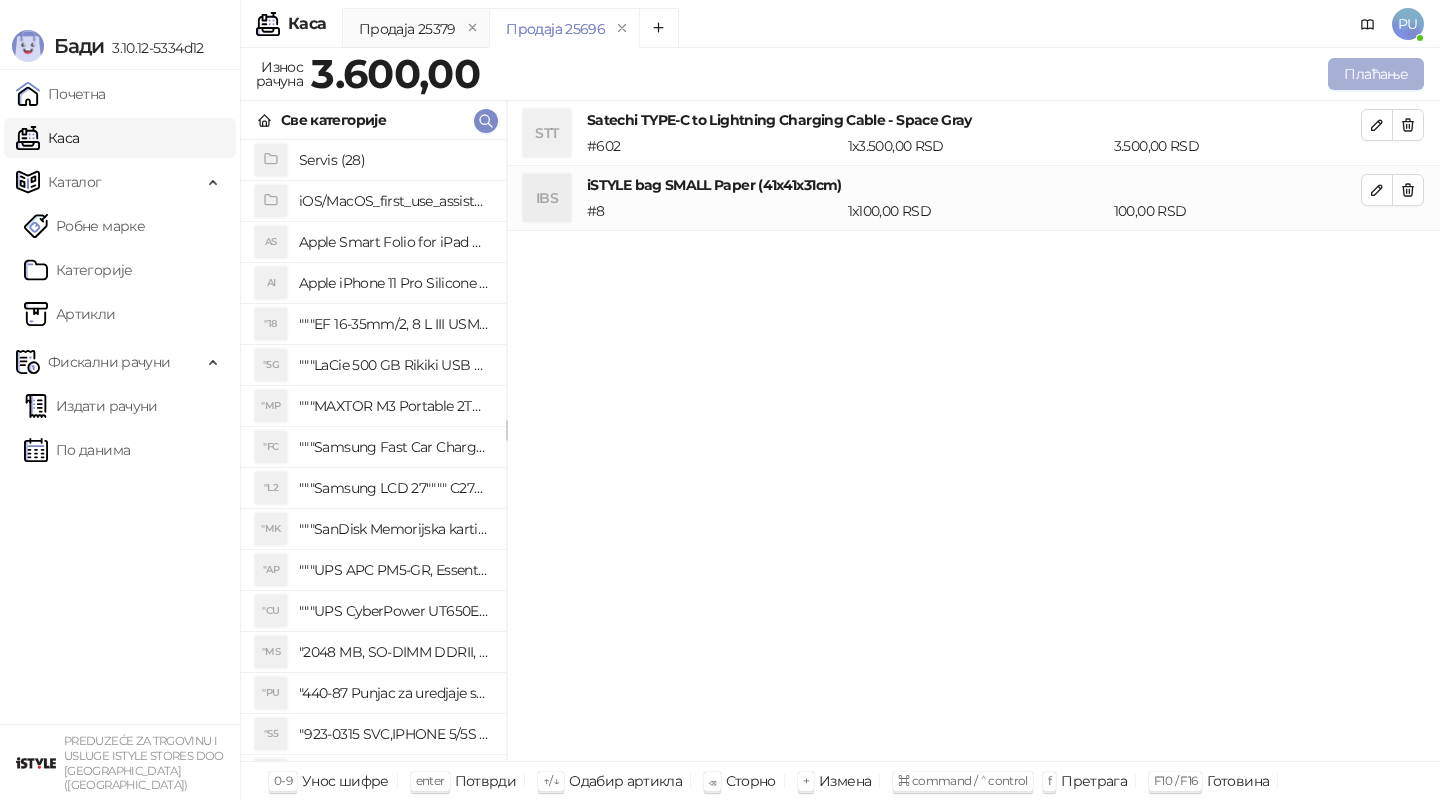 click on "Плаћање" at bounding box center [1376, 74] 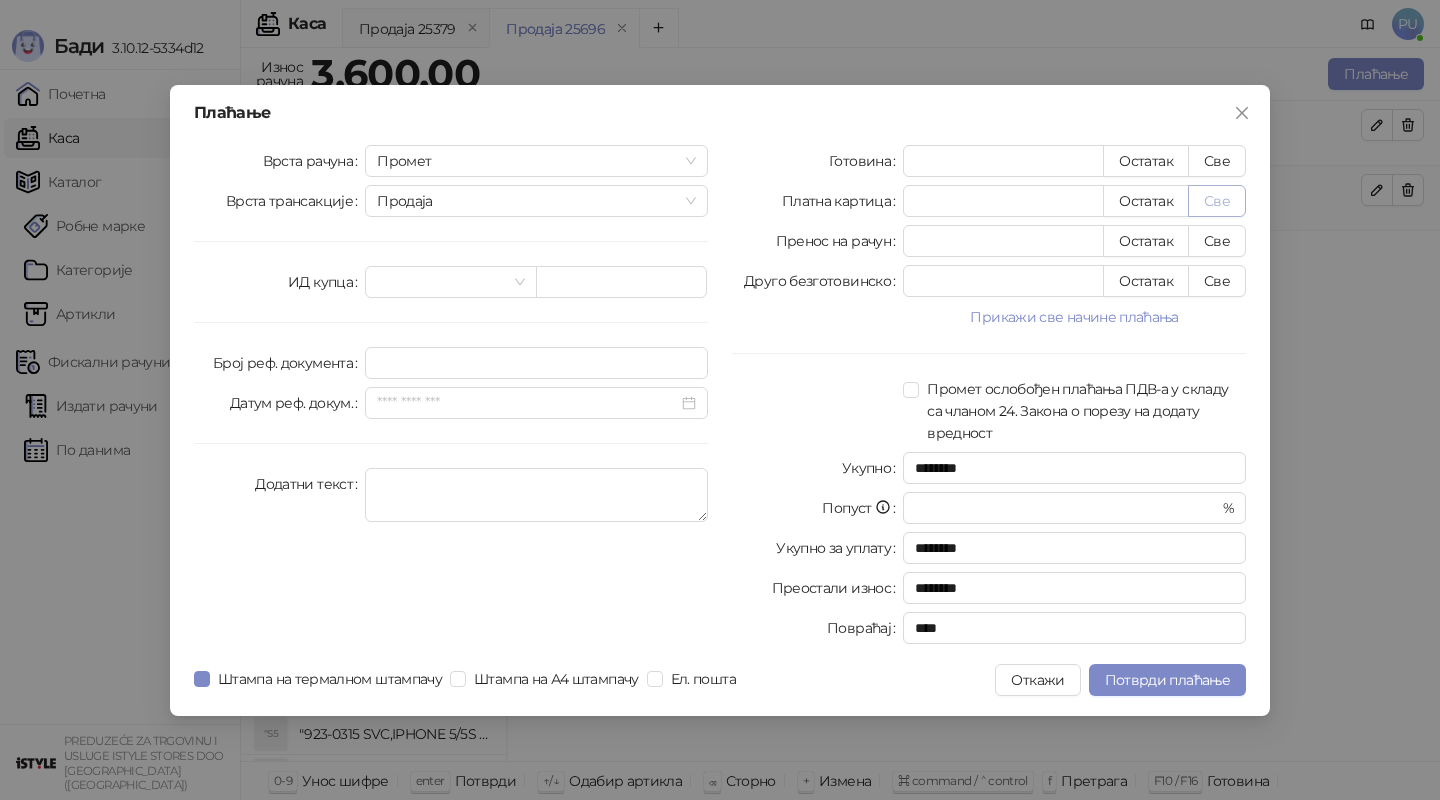 click on "Све" at bounding box center [1217, 201] 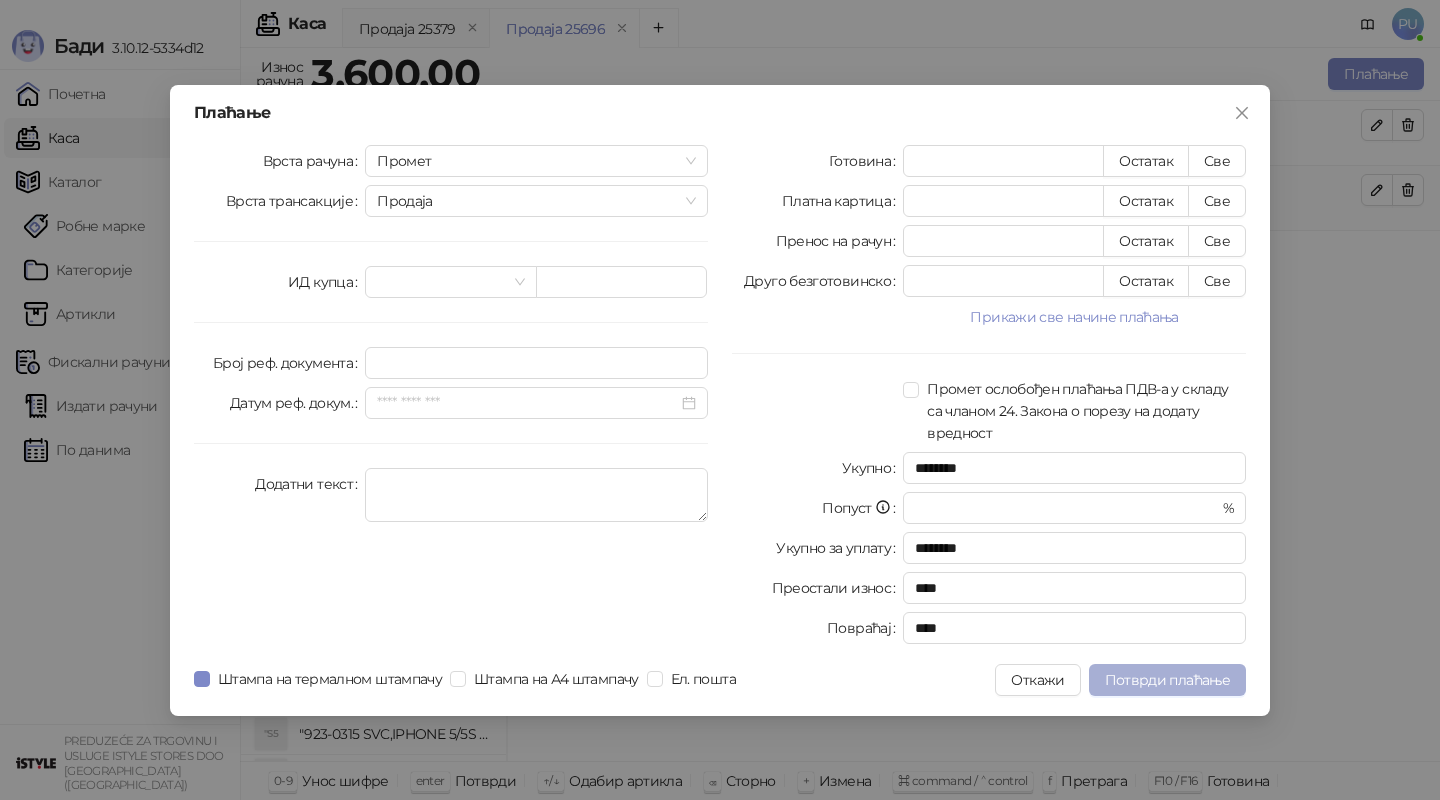 click on "Потврди плаћање" at bounding box center [1167, 680] 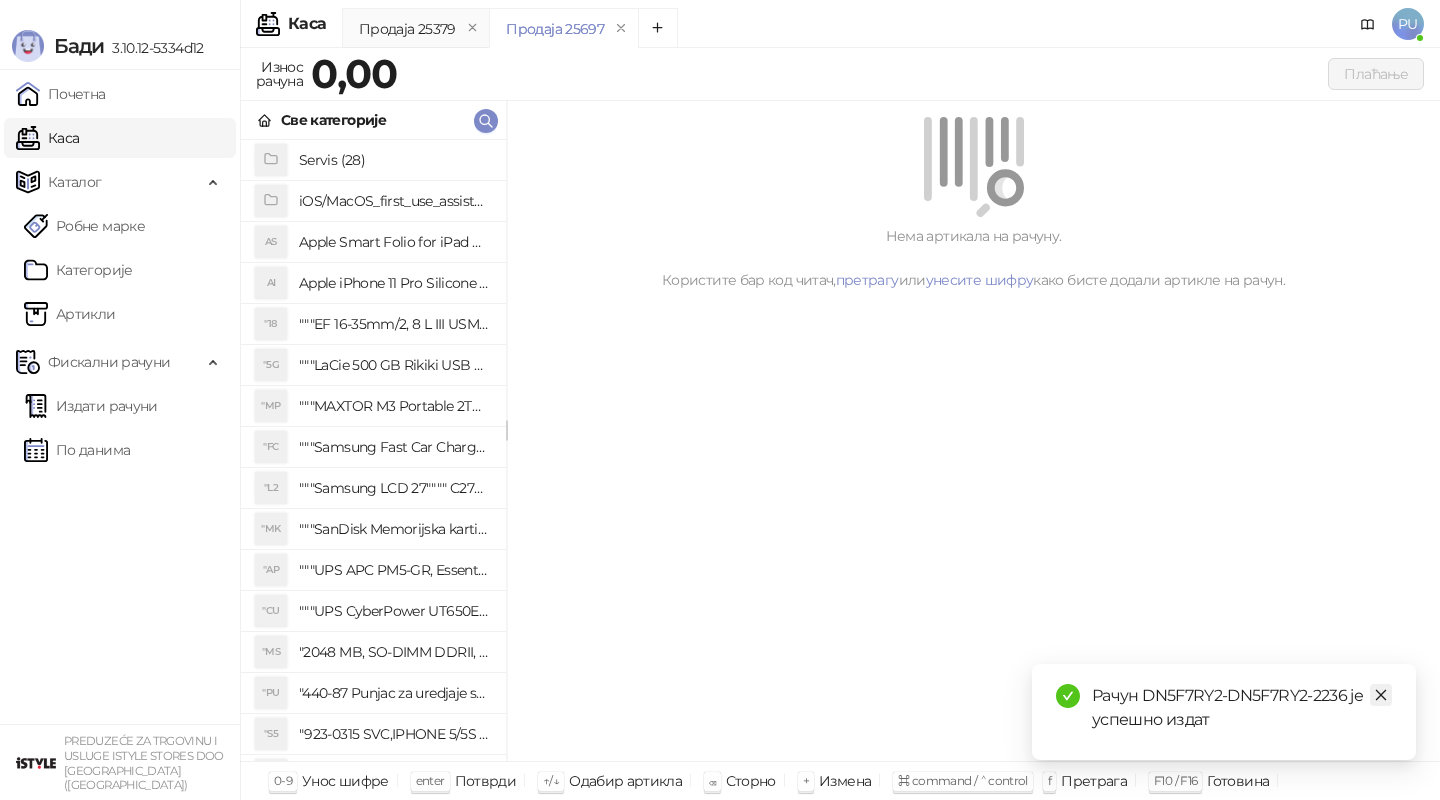 click 